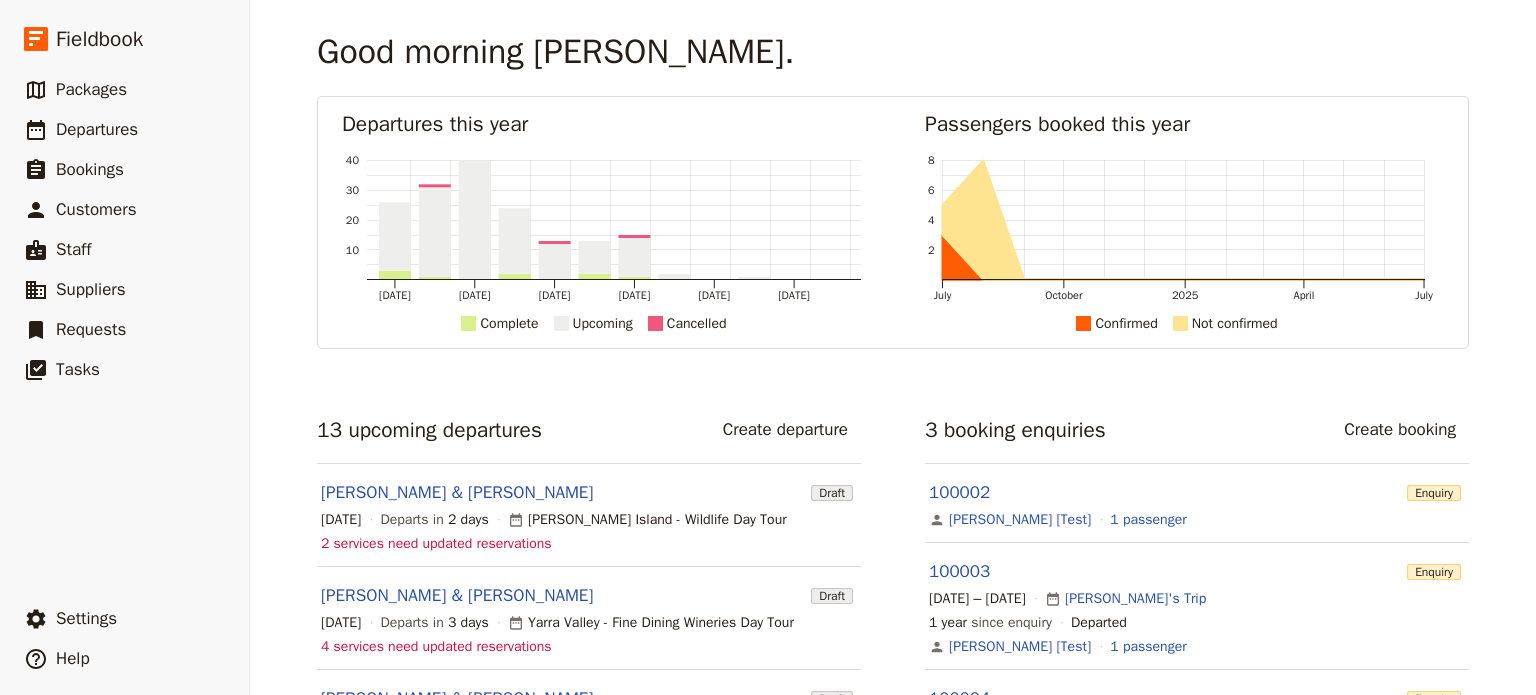 scroll, scrollTop: 0, scrollLeft: 0, axis: both 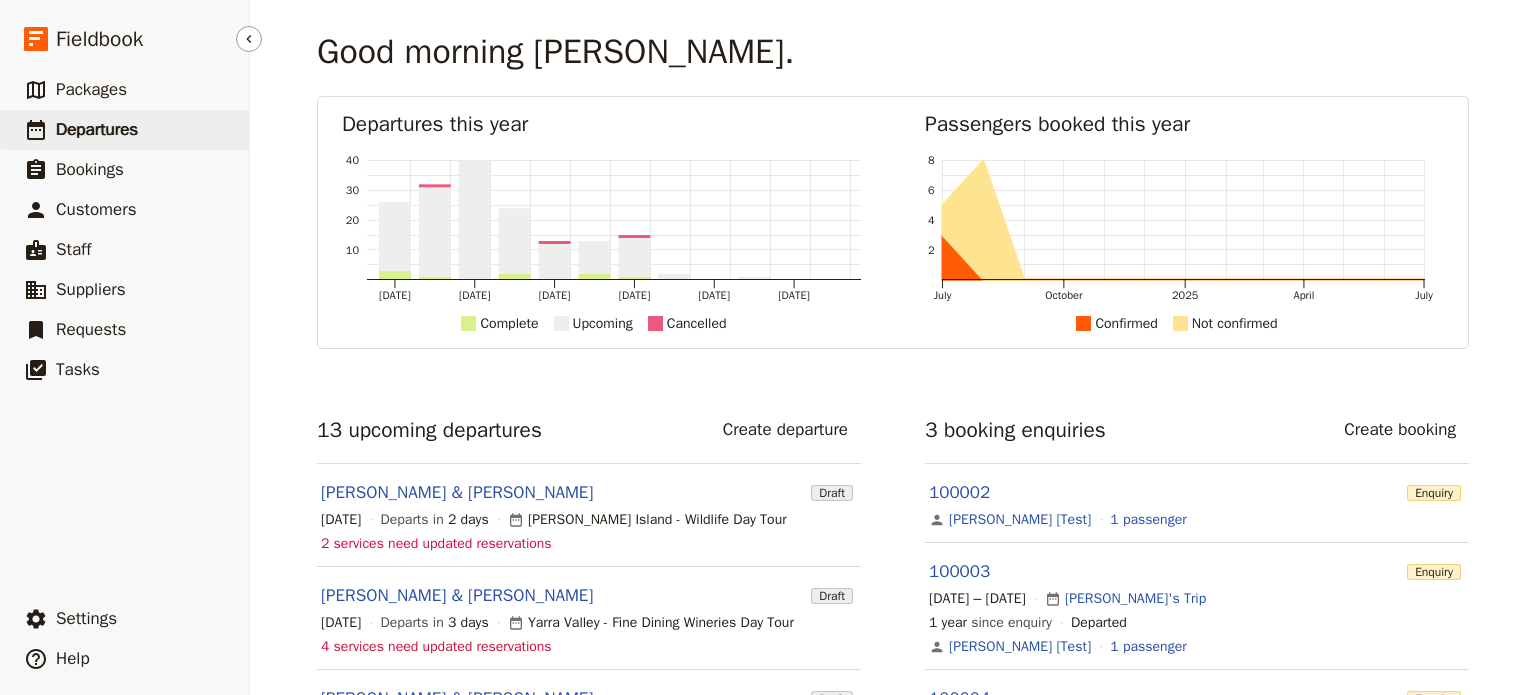click on "Departures" at bounding box center [97, 129] 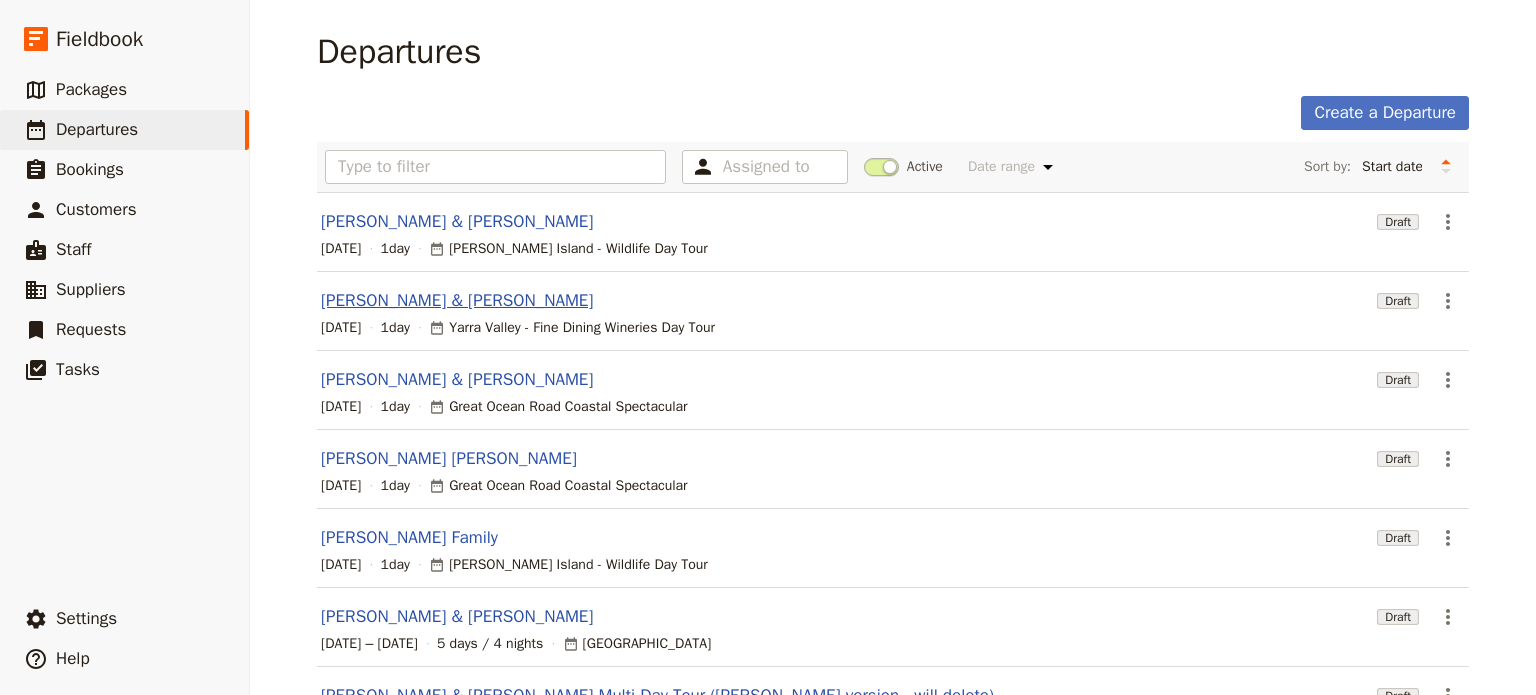 click on "[PERSON_NAME] & [PERSON_NAME]" at bounding box center [457, 301] 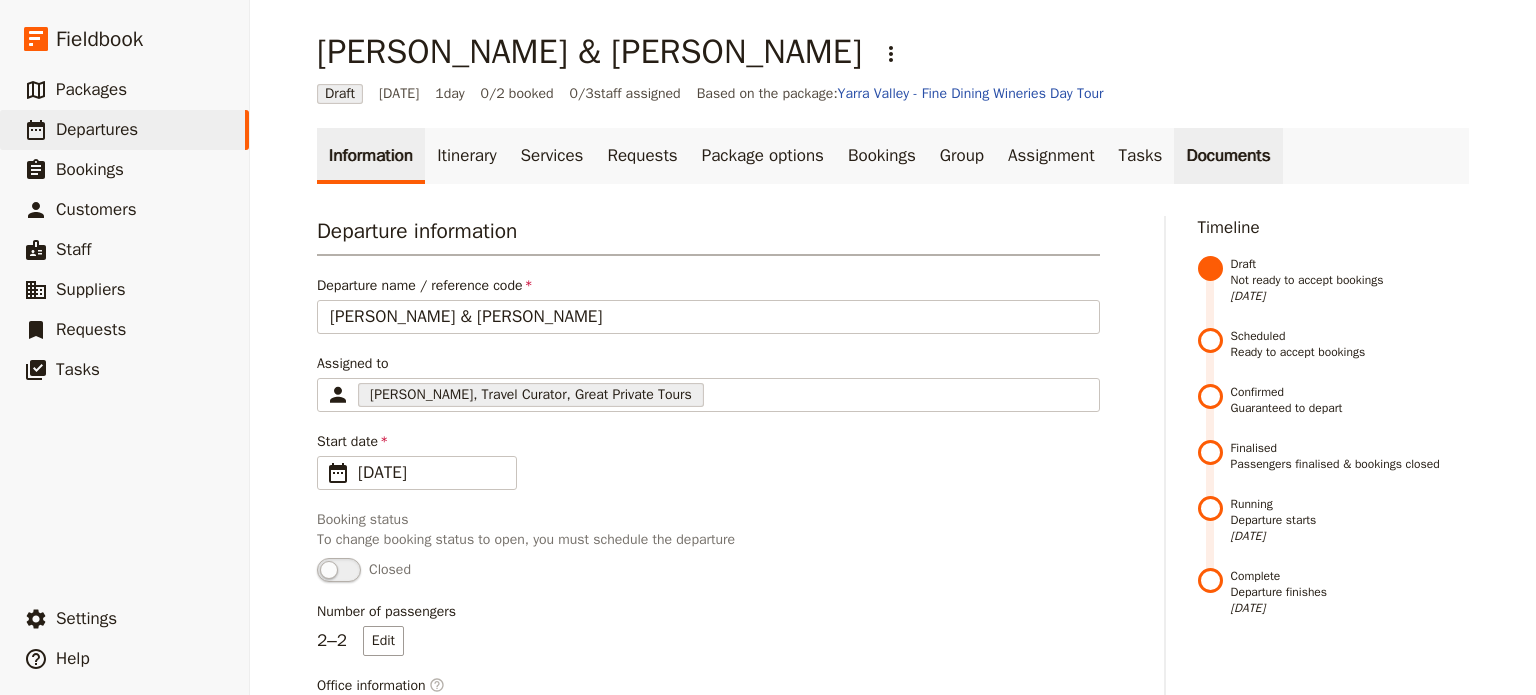 click on "Documents" at bounding box center [1228, 156] 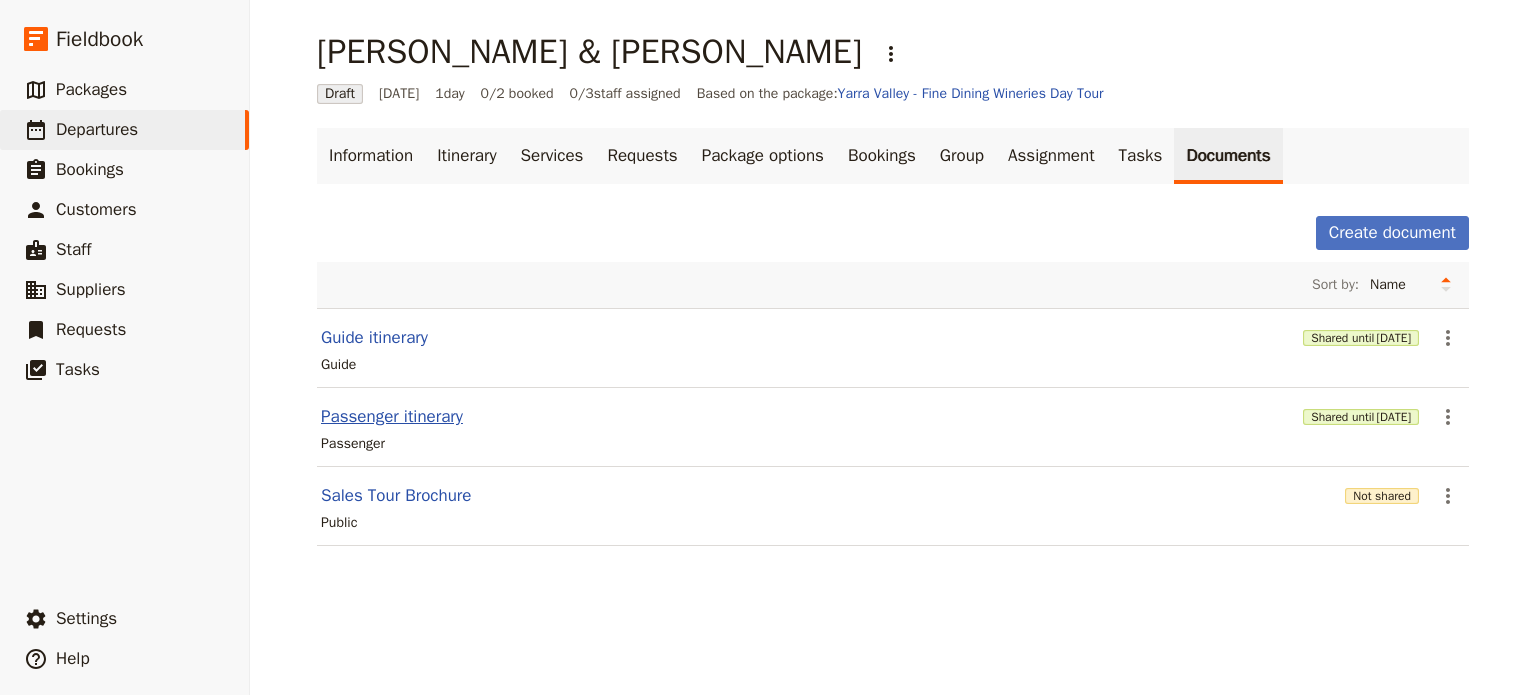 click on "Passenger itinerary" at bounding box center [392, 417] 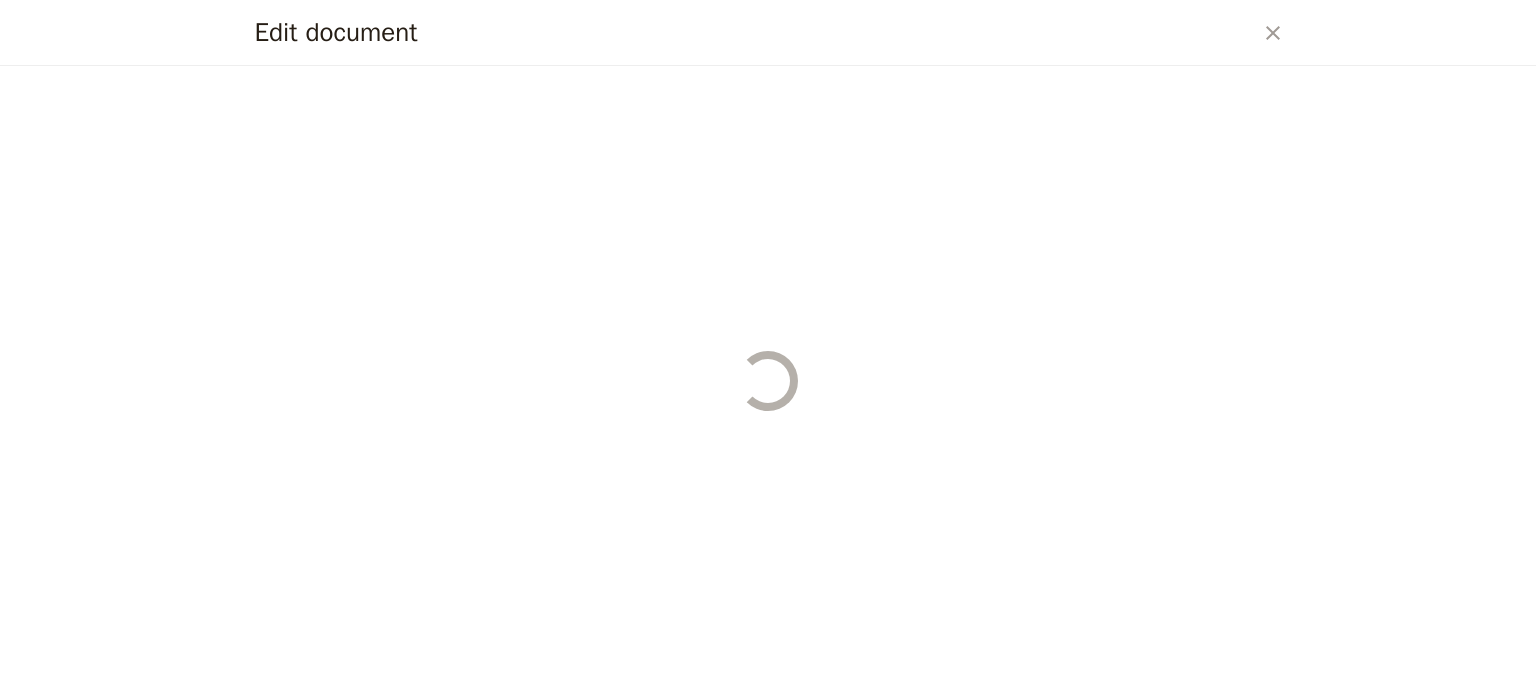 select on "PASSENGER" 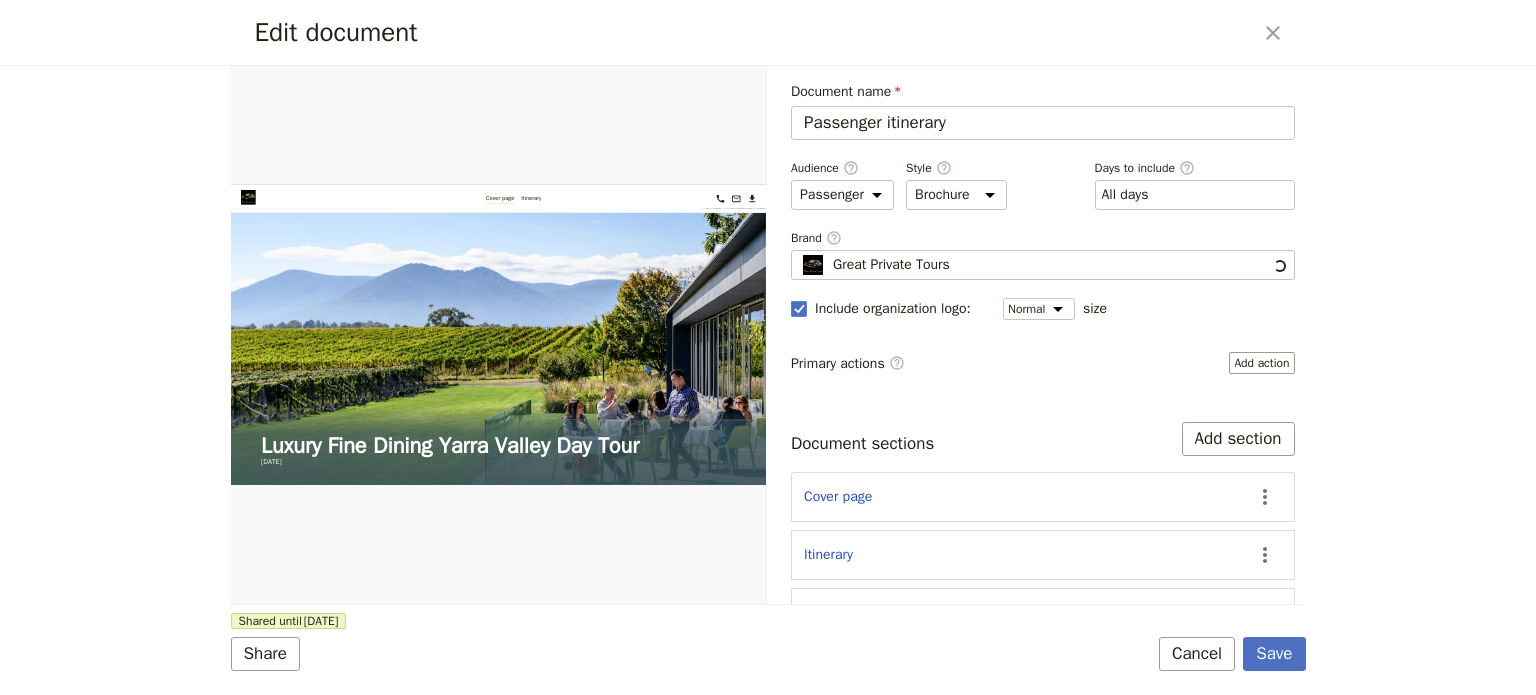 scroll, scrollTop: 0, scrollLeft: 0, axis: both 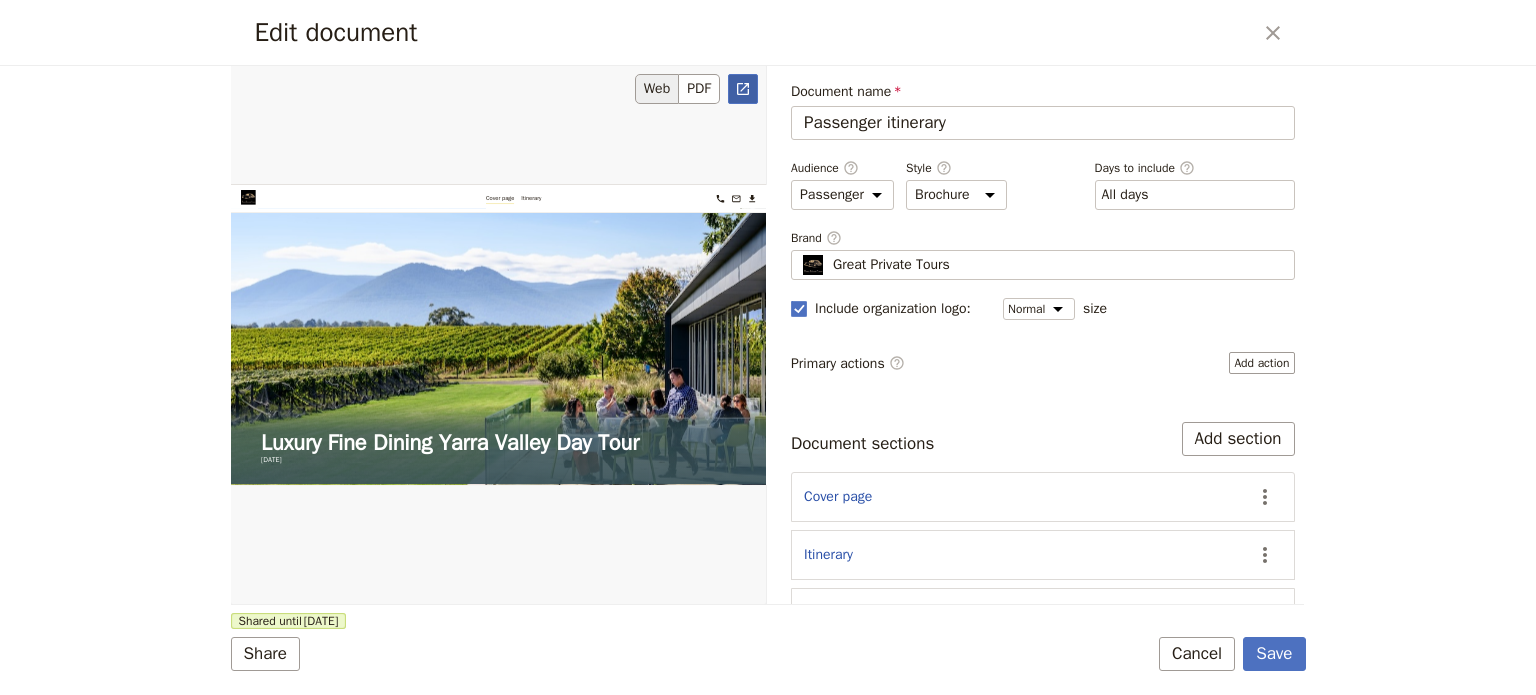 click 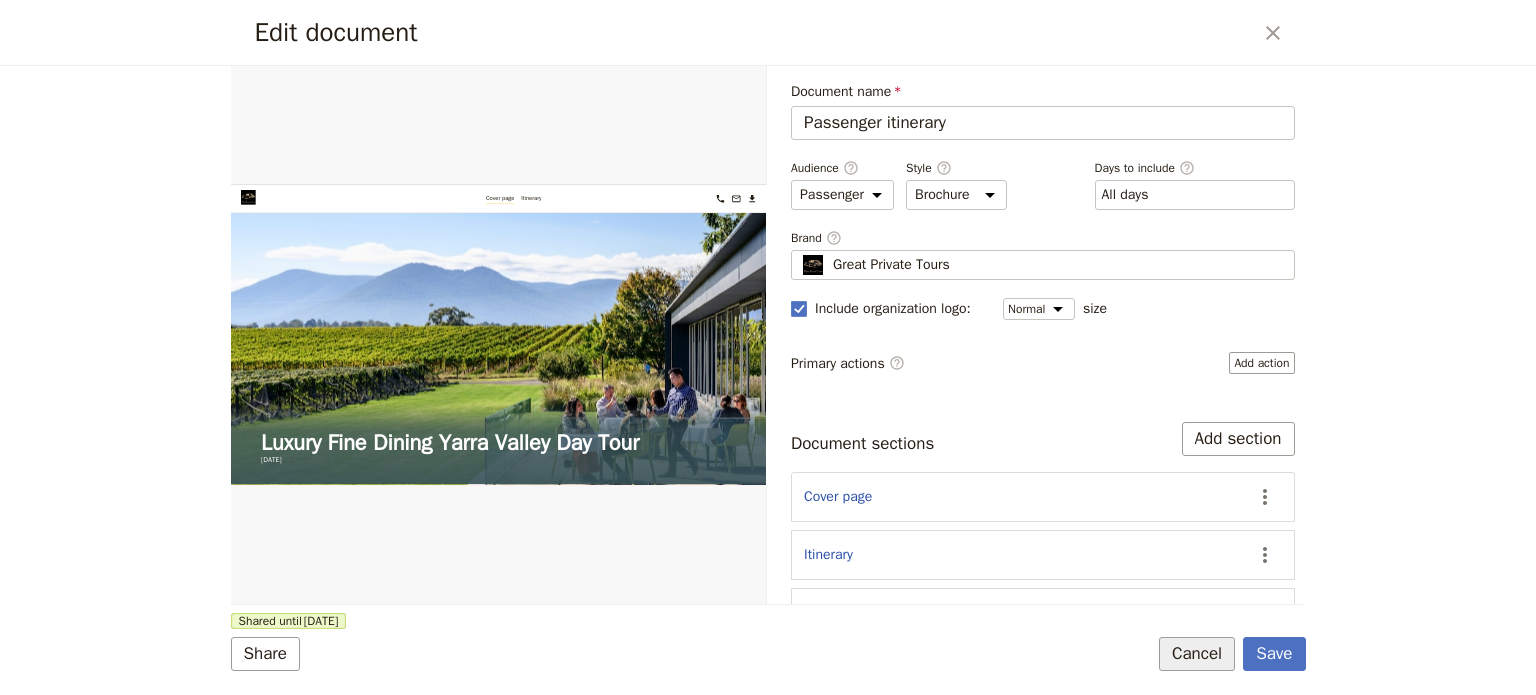 click on "Cancel" at bounding box center (1197, 654) 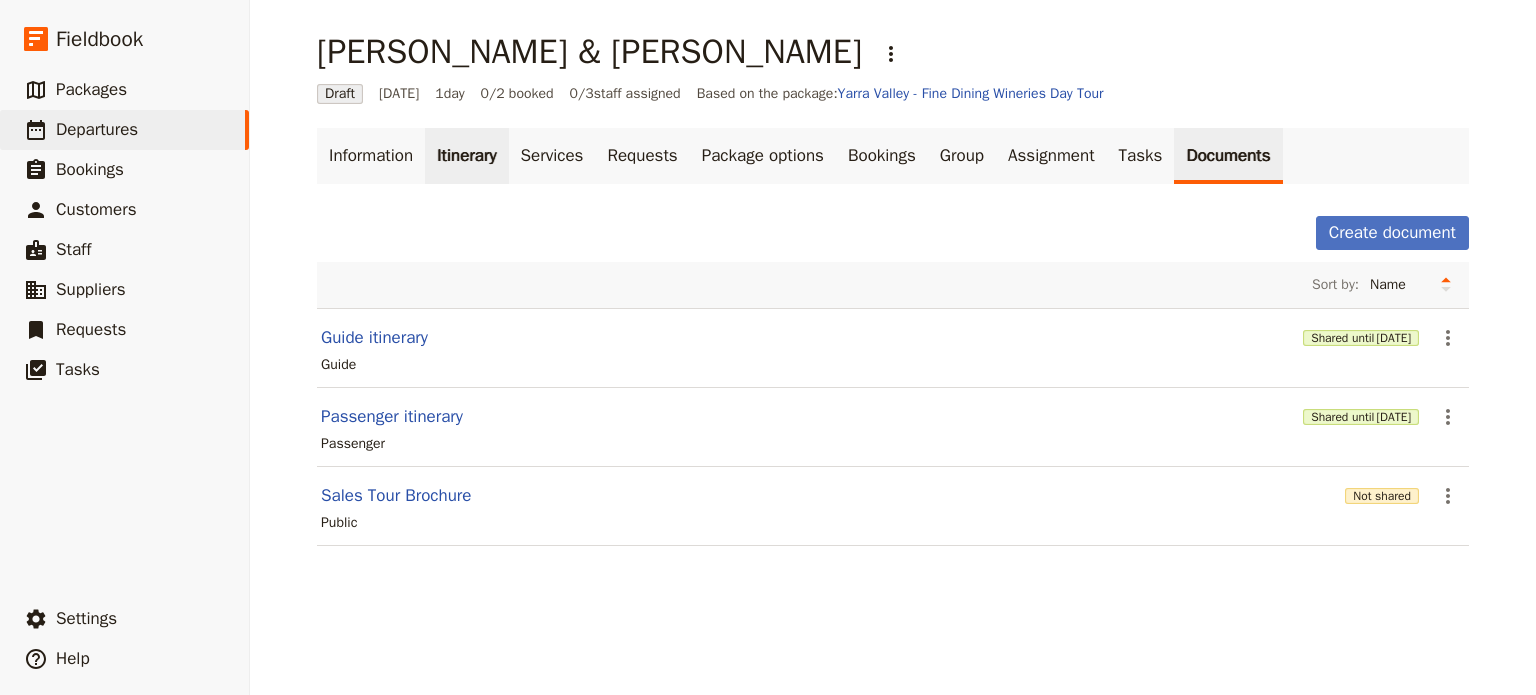 click on "Itinerary" at bounding box center [466, 156] 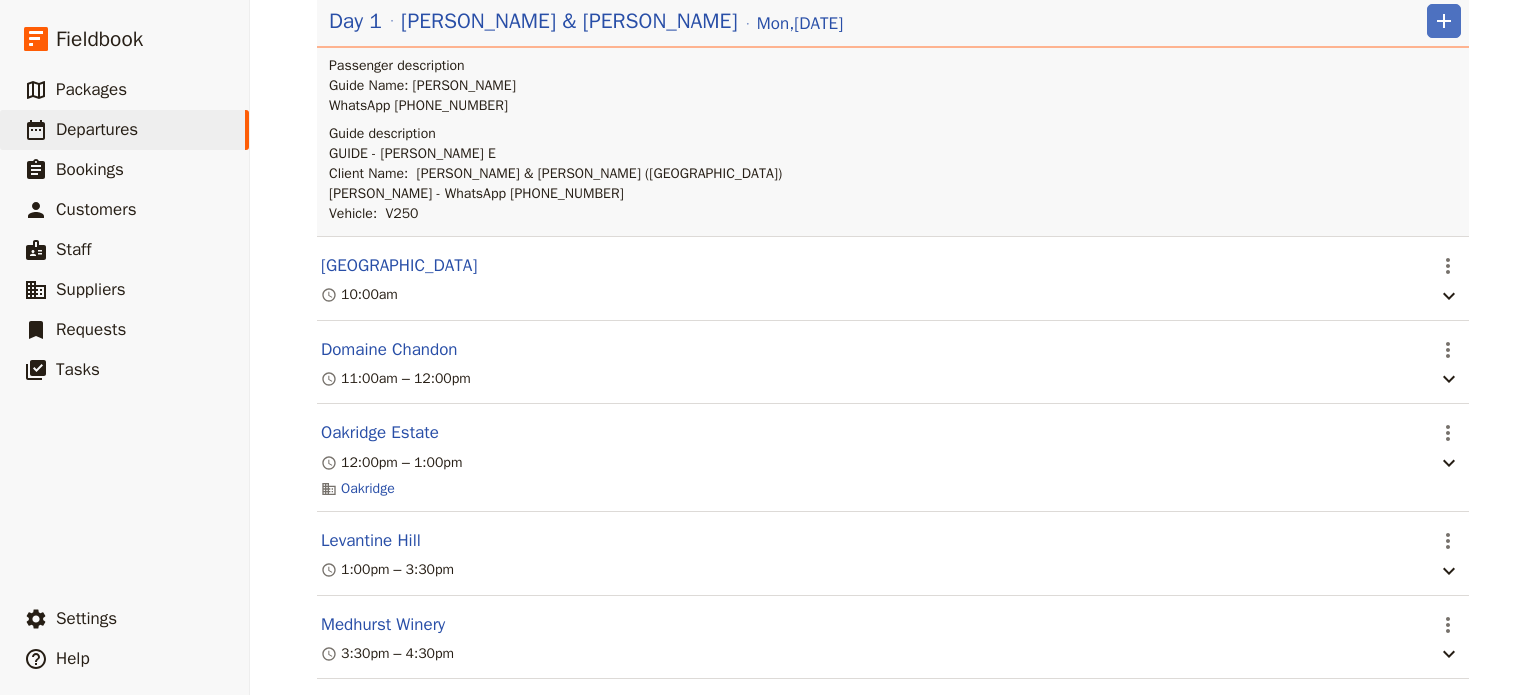 scroll, scrollTop: 352, scrollLeft: 0, axis: vertical 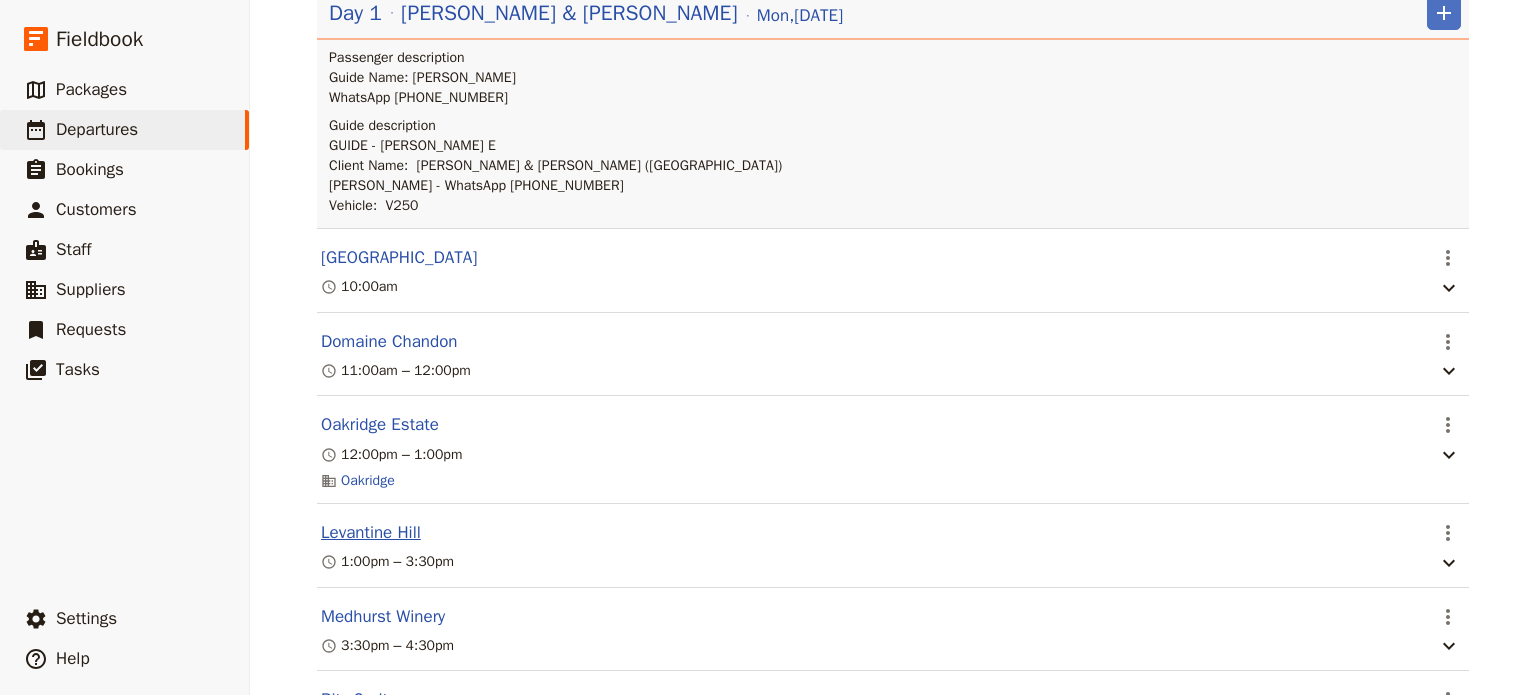 click on "Levantine Hill" at bounding box center (371, 533) 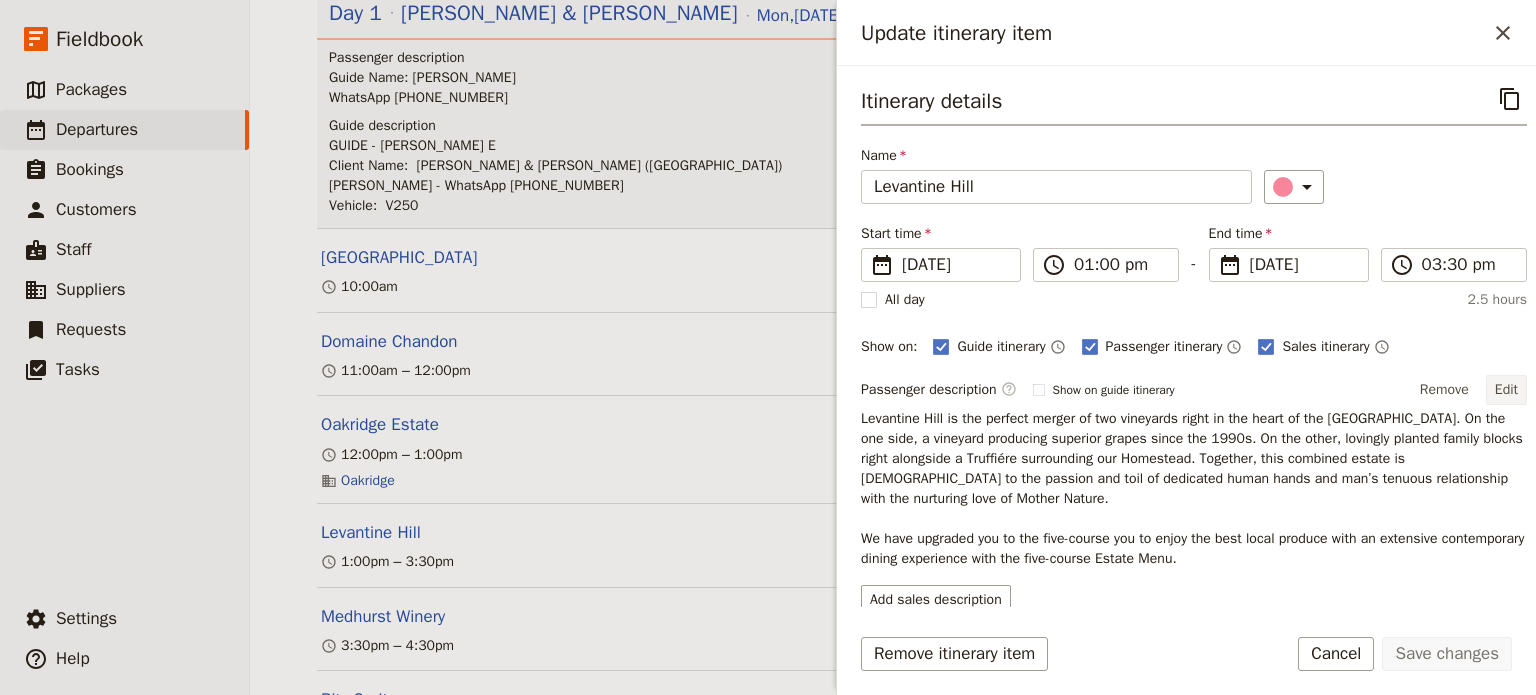 click on "Edit" at bounding box center [1506, 390] 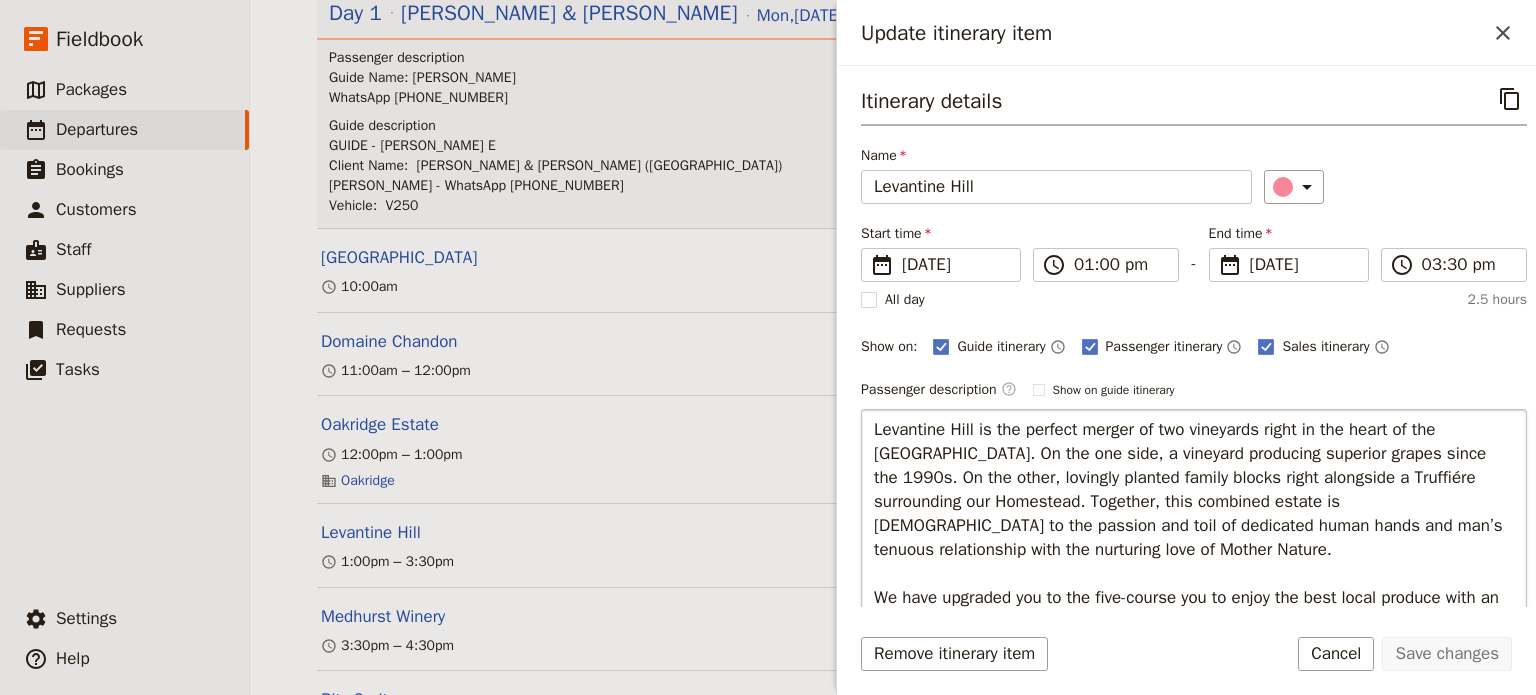 scroll, scrollTop: 24, scrollLeft: 0, axis: vertical 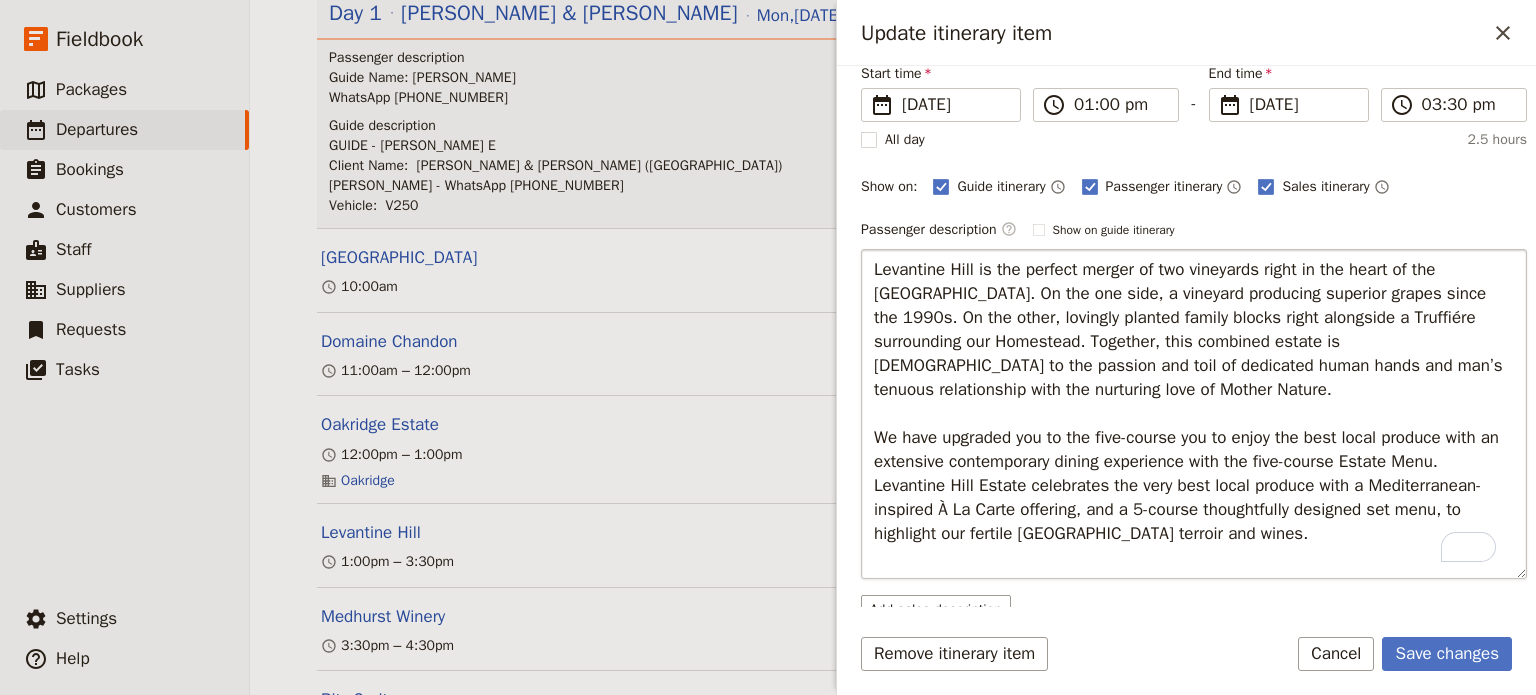 click on "Levantine Hill is the perfect merger of two vineyards right in the heart of the [GEOGRAPHIC_DATA]. On the one side, a vineyard producing superior grapes since the 1990s. On the other, lovingly planted family blocks right alongside a Truffiére surrounding our Homestead. Together, this combined estate is [DEMOGRAPHIC_DATA] to the passion and toil of dedicated human hands and man’s tenuous relationship with the nurturing love of Mother Nature.
We have upgraded you to the five-course you to enjoy the best local produce with an extensive contemporary dining experience with the five-course Estate Menu.  Levantine Hill Estate celebrates the very best local produce with a Mediterranean-inspired À La Carte offering, and a 5-course thoughtfully designed set menu, to highlight our fertile [GEOGRAPHIC_DATA] terroir and wines." at bounding box center (1194, 414) 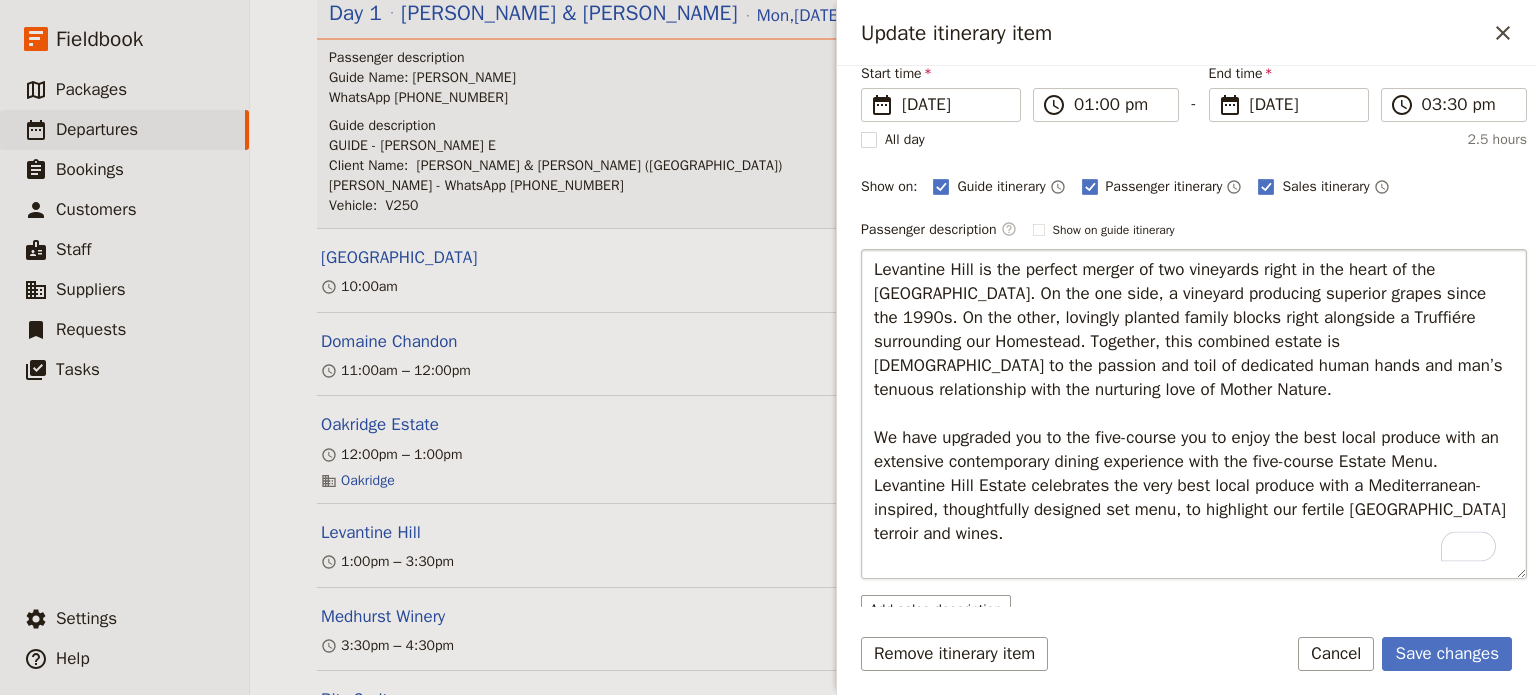 click on "Levantine Hill is the perfect merger of two vineyards right in the heart of the [GEOGRAPHIC_DATA]. On the one side, a vineyard producing superior grapes since the 1990s. On the other, lovingly planted family blocks right alongside a Truffiére surrounding our Homestead. Together, this combined estate is [DEMOGRAPHIC_DATA] to the passion and toil of dedicated human hands and man’s tenuous relationship with the nurturing love of Mother Nature.
We have upgraded you to the five-course you to enjoy the best local produce with an extensive contemporary dining experience with the five-course Estate Menu.  Levantine Hill Estate celebrates the very best local produce with a Mediterranean-inspired, thoughtfully designed set menu, to highlight our fertile [GEOGRAPHIC_DATA] terroir and wines." at bounding box center (1194, 414) 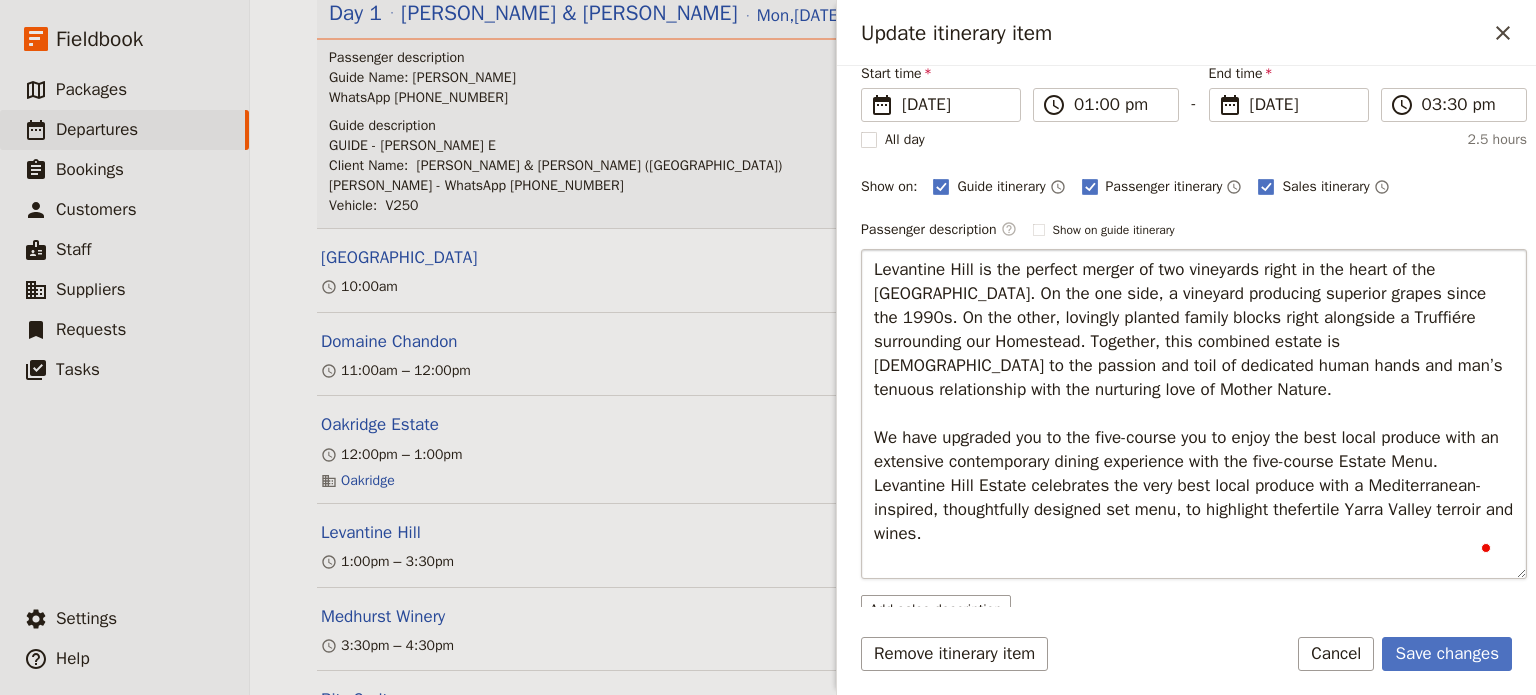 type on "Levantine Hill is the perfect merger of two vineyards right in the heart of the [GEOGRAPHIC_DATA]. On the one side, a vineyard producing superior grapes since the 1990s. On the other, lovingly planted family blocks right alongside a Truffiére surrounding our Homestead. Together, this combined estate is [DEMOGRAPHIC_DATA] to the passion and toil of dedicated human hands and man’s tenuous relationship with the nurturing love of Mother Nature.
We have upgraded you to the five-course you to enjoy the best local produce with an extensive contemporary dining experience with the five-course Estate Menu.  Levantine Hill Estate celebrates the very best local produce with a Mediterranean-inspired, thoughtfully designed set menu, to highlight the fertile Yarra Valley terroir and wines." 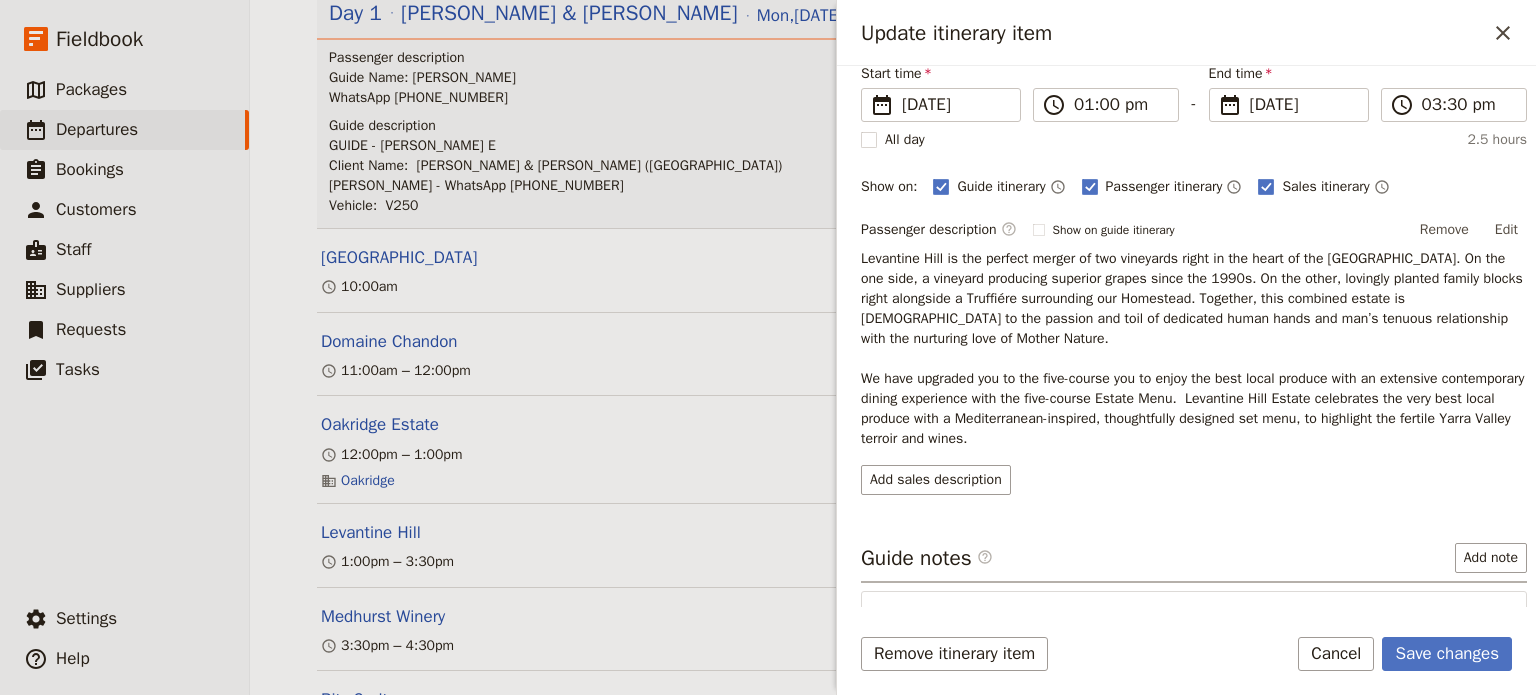 click on "Levantine Hill is the perfect merger of two vineyards right in the heart of the [GEOGRAPHIC_DATA]. On the one side, a vineyard producing superior grapes since the 1990s. On the other, lovingly planted family blocks right alongside a Truffiére surrounding our Homestead. Together, this combined estate is [DEMOGRAPHIC_DATA] to the passion and toil of dedicated human hands and man’s tenuous relationship with the nurturing love of Mother Nature.
We have upgraded you to the five-course you to enjoy the best local produce with an extensive contemporary dining experience with the five-course Estate Menu.  Levantine Hill Estate celebrates the very best local produce with a Mediterranean-inspired, thoughtfully designed set menu, to highlight the fertile Yarra Valley terroir and wines." at bounding box center [1194, 349] 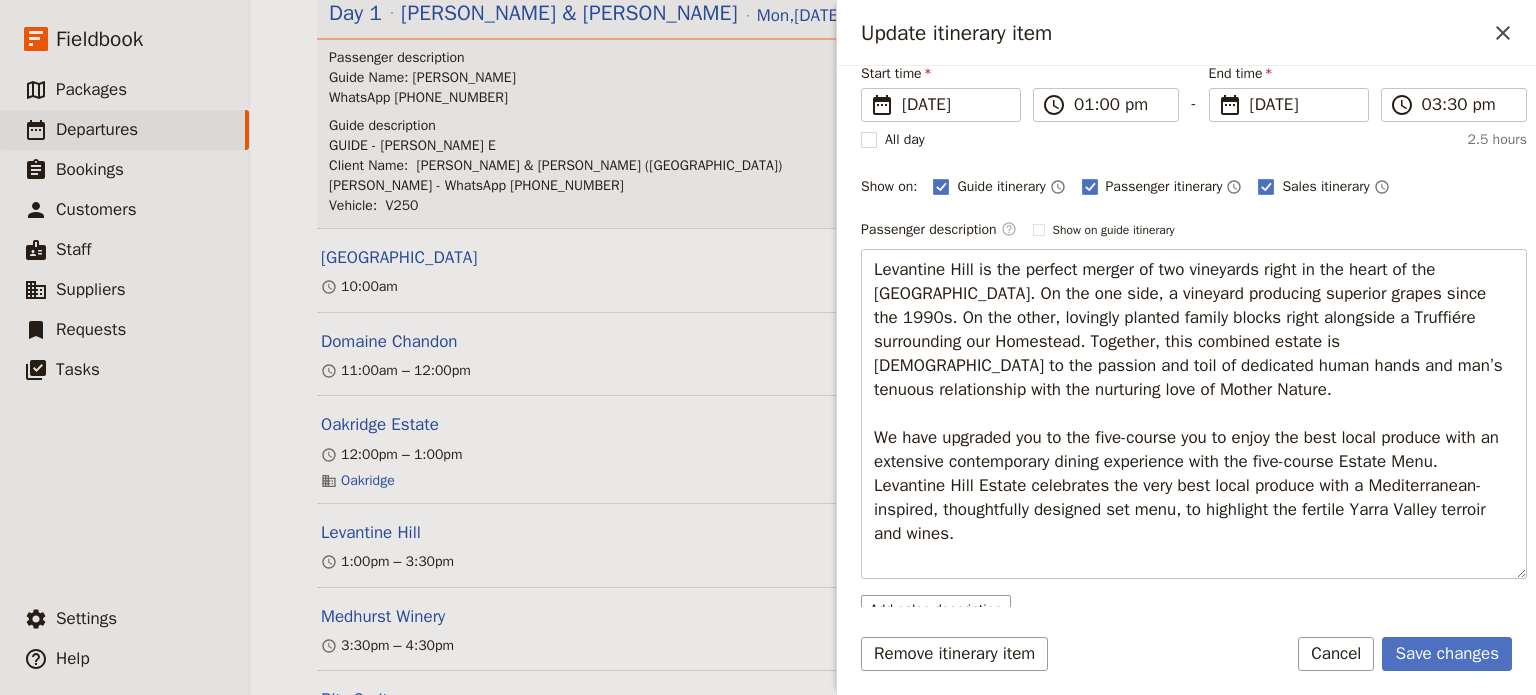 scroll, scrollTop: 160, scrollLeft: 0, axis: vertical 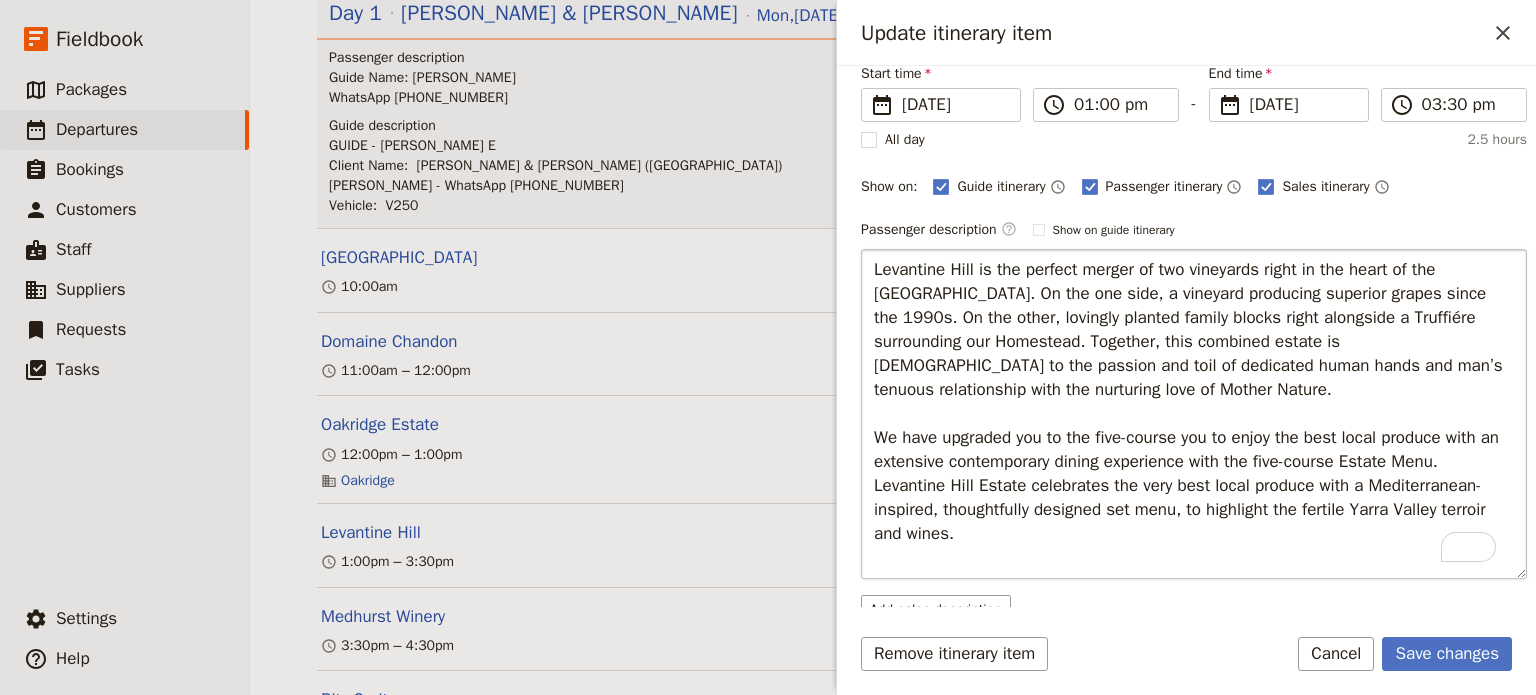 click on "Levantine Hill is the perfect merger of two vineyards right in the heart of the [GEOGRAPHIC_DATA]. On the one side, a vineyard producing superior grapes since the 1990s. On the other, lovingly planted family blocks right alongside a Truffiére surrounding our Homestead. Together, this combined estate is [DEMOGRAPHIC_DATA] to the passion and toil of dedicated human hands and man’s tenuous relationship with the nurturing love of Mother Nature.
We have upgraded you to the five-course you to enjoy the best local produce with an extensive contemporary dining experience with the five-course Estate Menu.  Levantine Hill Estate celebrates the very best local produce with a Mediterranean-inspired, thoughtfully designed set menu, to highlight the fertile Yarra Valley terroir and wines." at bounding box center [1194, 414] 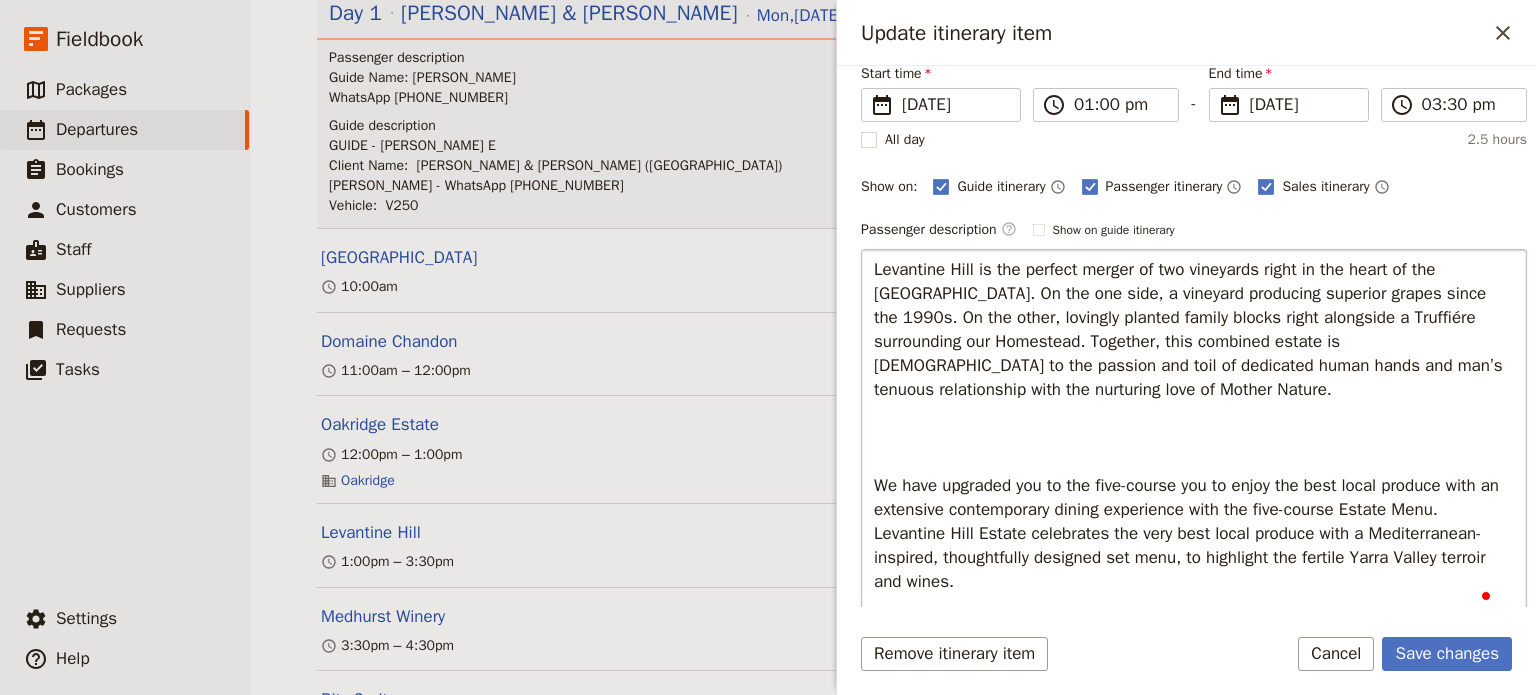scroll, scrollTop: 160, scrollLeft: 0, axis: vertical 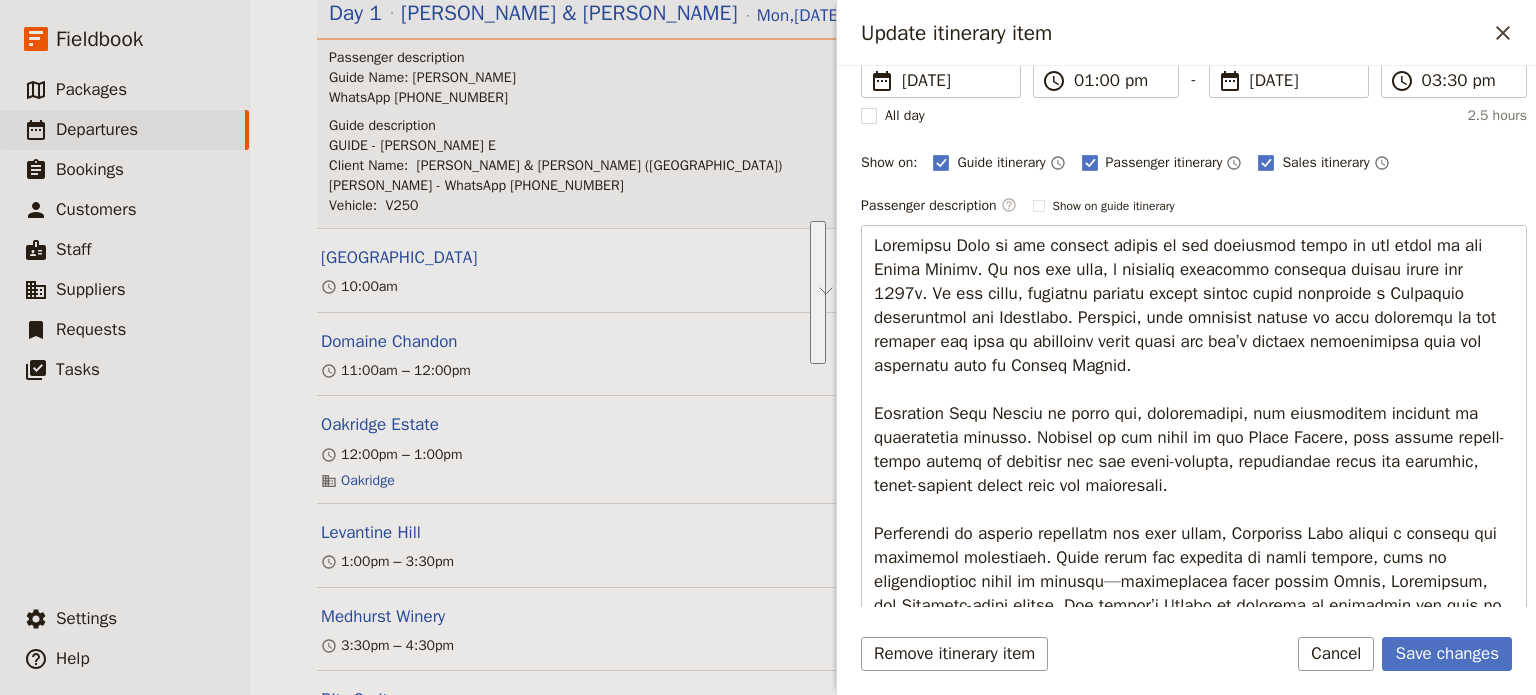 drag, startPoint x: 1162, startPoint y: 357, endPoint x: 829, endPoint y: 237, distance: 353.96185 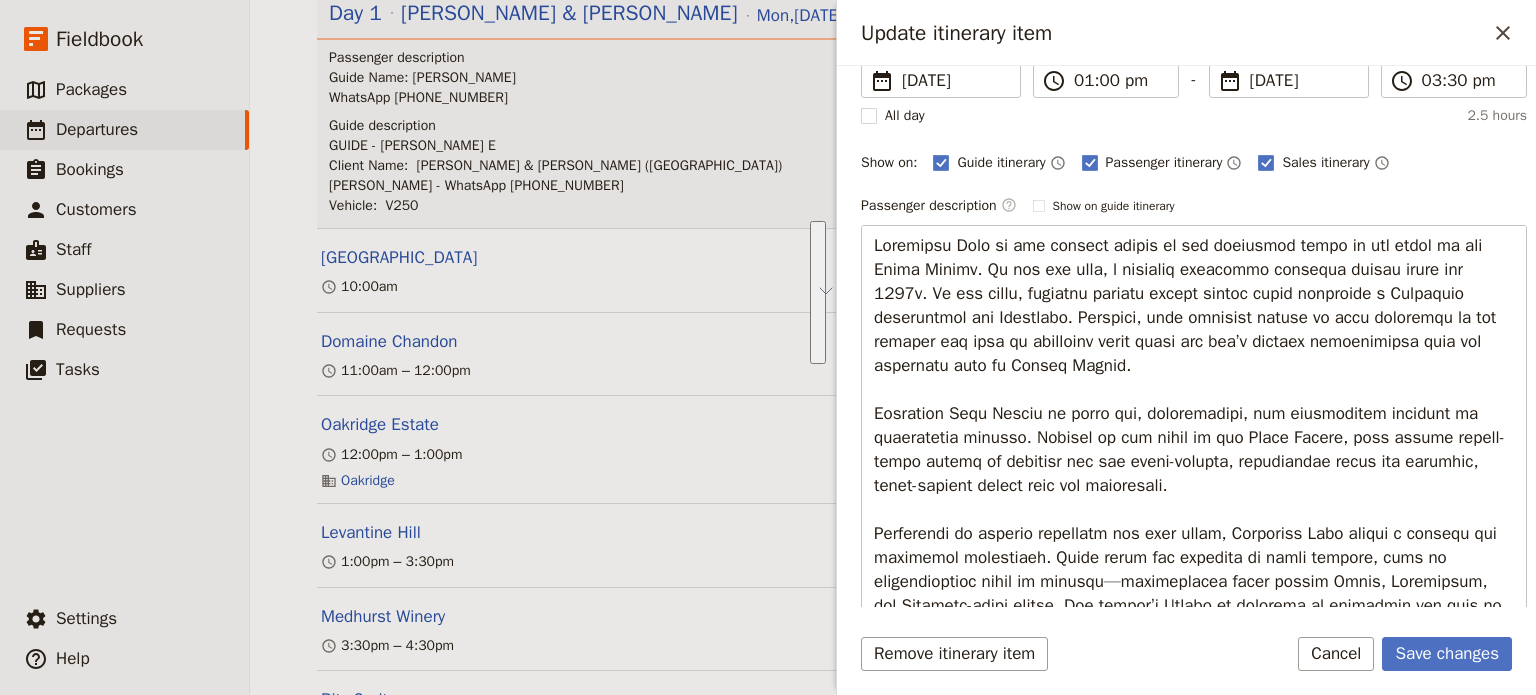 click on "Update itinerary item ​ Itinerary details ​ Name [GEOGRAPHIC_DATA] ​ Start time ​ [DATE] [DATE] [DATE] 13:00 ​ 01:00 pm - End time ​ [DATE] [DATE] [DATE] 15:30 ​ 03:30 pm All day 2.5 hours Show on: Guide itinerary ​ Passenger itinerary ​ Sales itinerary ​ Passenger description ​ Show on guide itinerary Edit Add sales description Guide notes ​ Add note [STREET_ADDRESS]. Tel: [PHONE_NUMBER] ​ Services ​ ​ Remove itinerary item Save changes Cancel" at bounding box center (1186, 347) 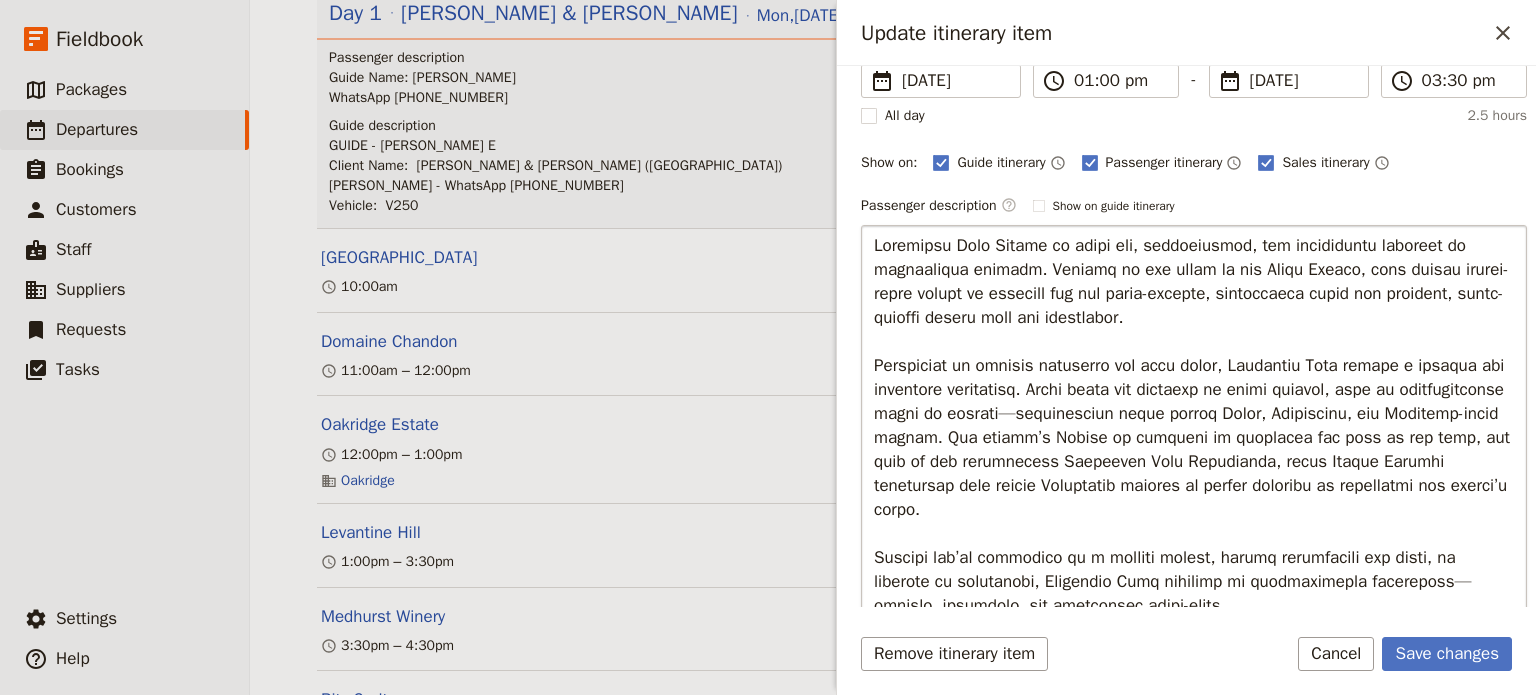 click at bounding box center (1194, 469) 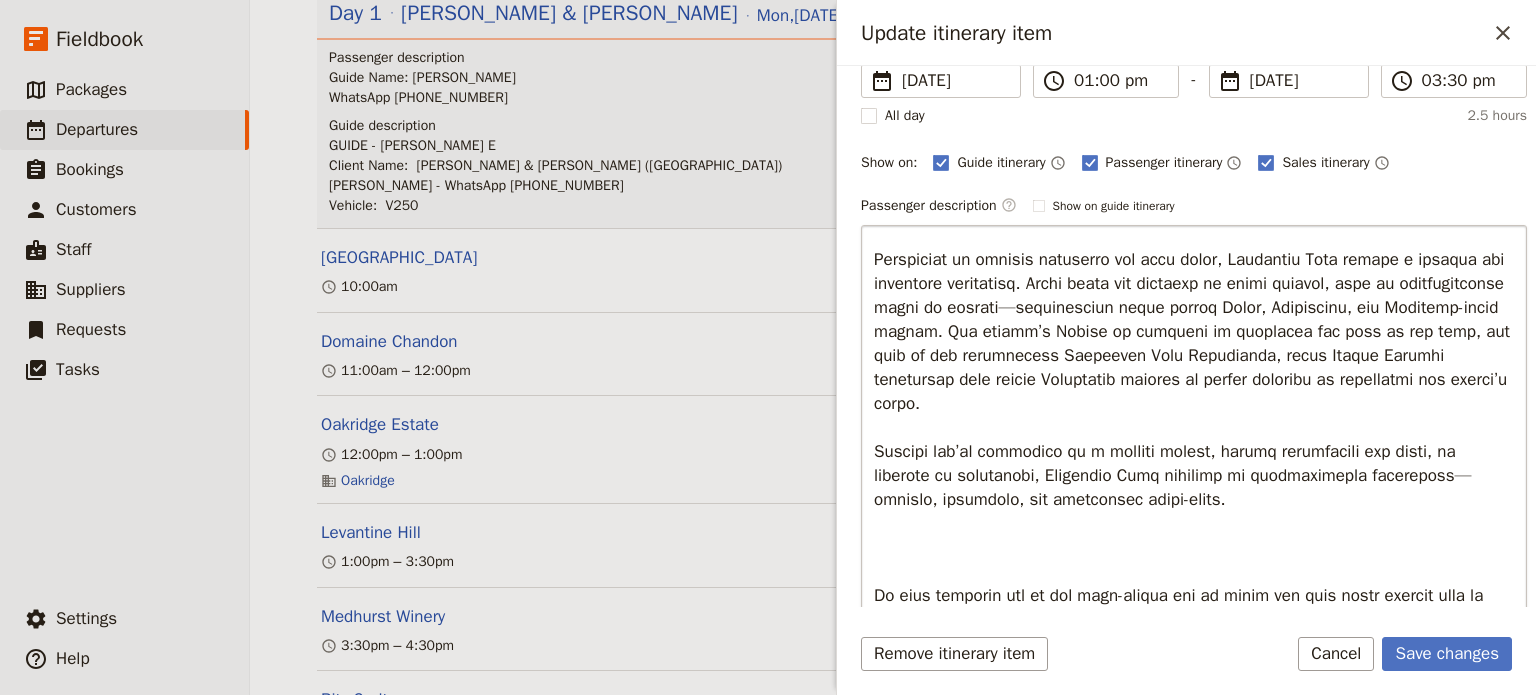click at bounding box center (1194, 469) 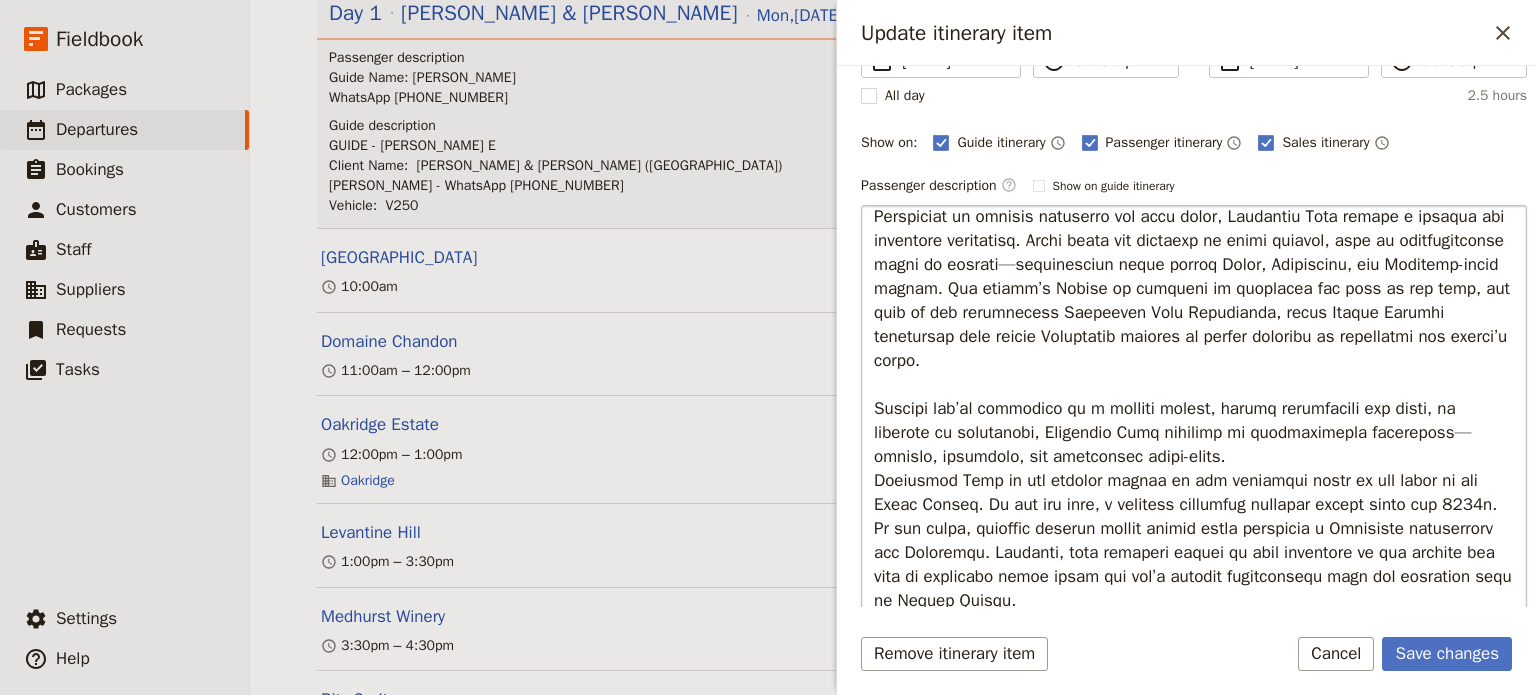 click at bounding box center [1194, 449] 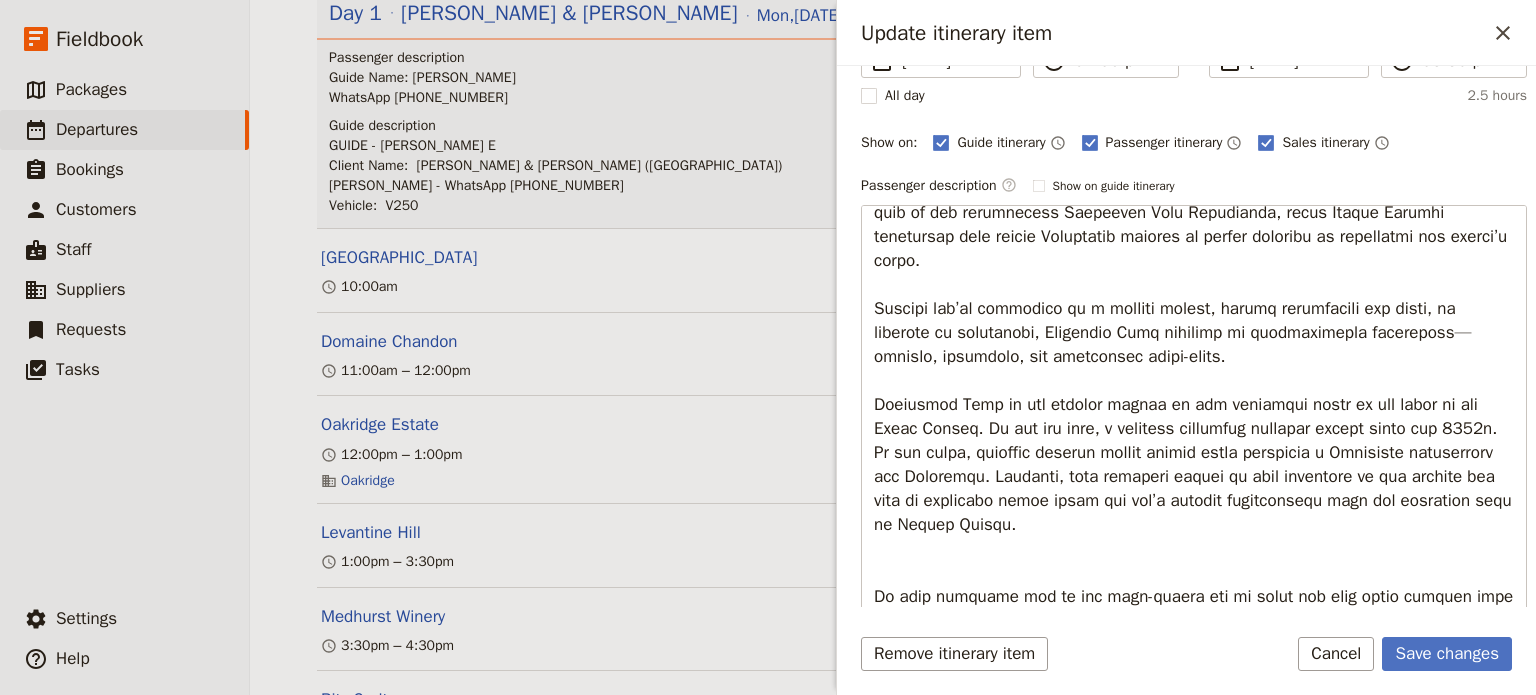 drag, startPoint x: 1228, startPoint y: 516, endPoint x: 737, endPoint y: 395, distance: 505.68964 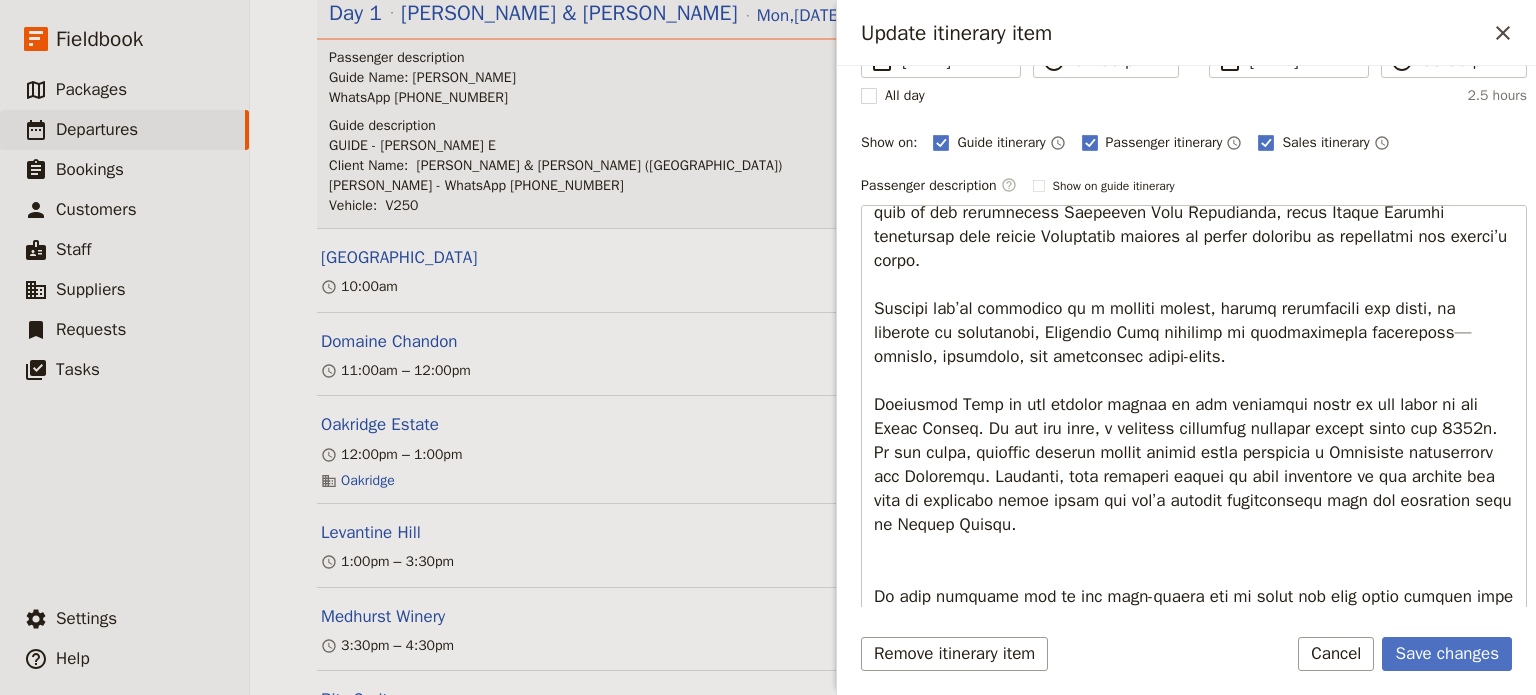 click on "[PERSON_NAME] & [PERSON_NAME] ​ Draft [DATE] 1  day 0/2 booked 0 / 3  staff assigned Based on the package:  [GEOGRAPHIC_DATA] - Fine Dining Wineries Day Tour  Information Itinerary Services Requests Package options Bookings Group Assignment Tasks Documents Itinerary view ​ ​ Office Guide Passenger Sales Expand all ​ Share Day 1 [PERSON_NAME] & [PERSON_NAME] [DATE] ​ Passenger description Guide Name: [PERSON_NAME]
WhatsApp [PHONE_NUMBER] Guide description GUIDE - [PERSON_NAME] E
Client Name:  [PERSON_NAME] & [PERSON_NAME] ([GEOGRAPHIC_DATA])
[PERSON_NAME] - WhatsApp [PHONE_NUMBER]
Vehicle:  [GEOGRAPHIC_DATA] ​ 10:00am [GEOGRAPHIC_DATA] ​ 11:00am – 12:00pm [GEOGRAPHIC_DATA] ​ 12:00pm – 1:00pm [GEOGRAPHIC_DATA] ​ 1:00pm – 3:30pm Medhurst Winery ​ 3:30pm – 4:30pm [PERSON_NAME] ​ 6:00pm Update itinerary item ​ Itinerary details ​ Name [GEOGRAPHIC_DATA] ​ Start time ​ [DATE] [DATE] [DATE] 13:00 ​ 01:00 pm - End time ​ [DATE] [DATE] [DATE] 15:30 ​ 03:30 pm All day 2.5 hours ​ ​" at bounding box center [893, 347] 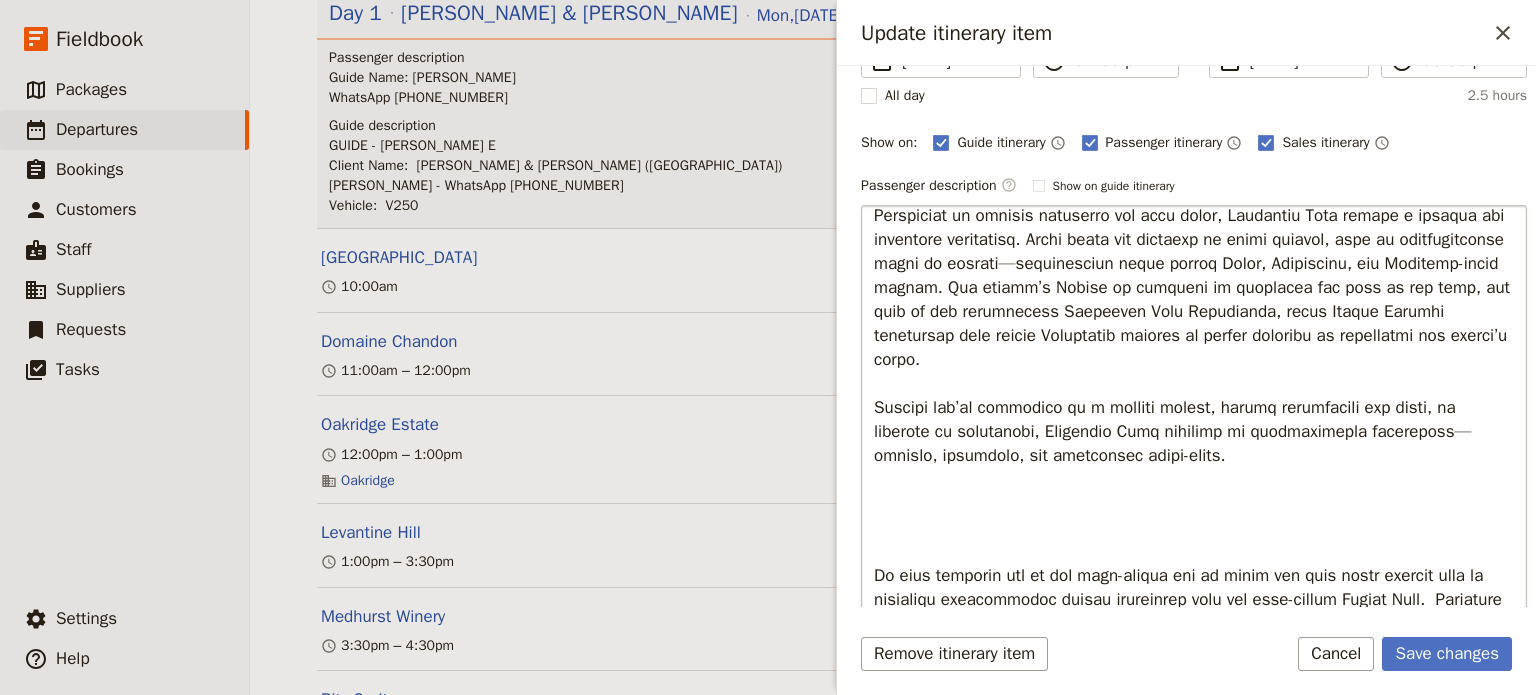 click at bounding box center (1194, 449) 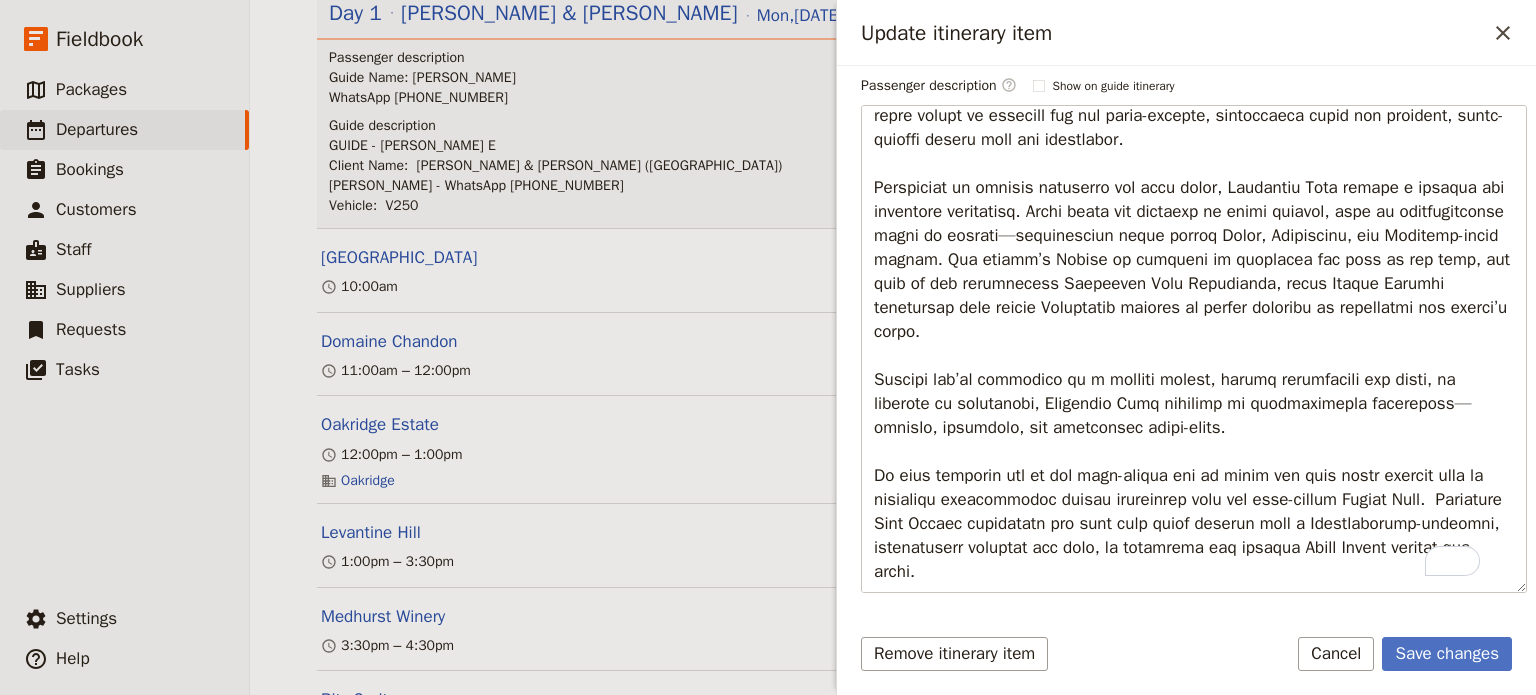 drag, startPoint x: 1040, startPoint y: 375, endPoint x: 850, endPoint y: 349, distance: 191.77069 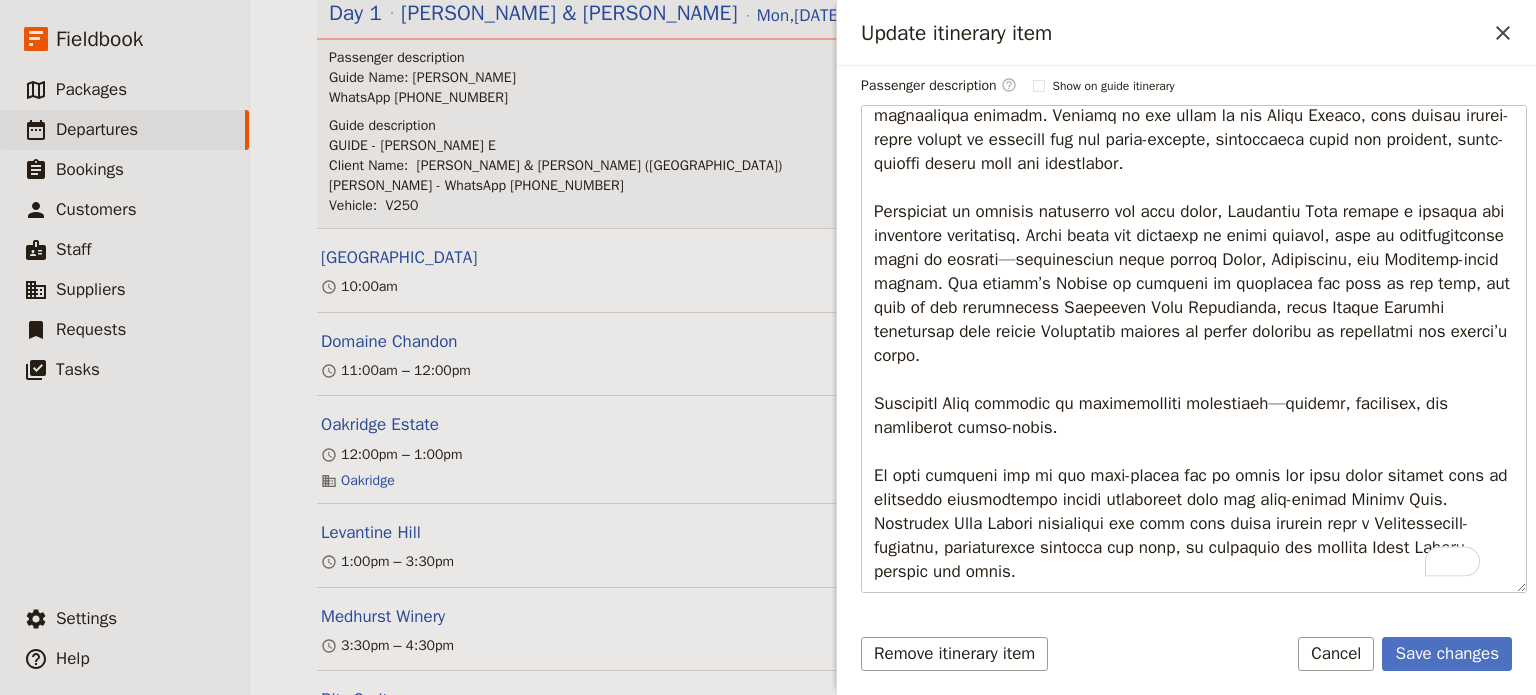 drag, startPoint x: 1043, startPoint y: 398, endPoint x: 860, endPoint y: 382, distance: 183.69812 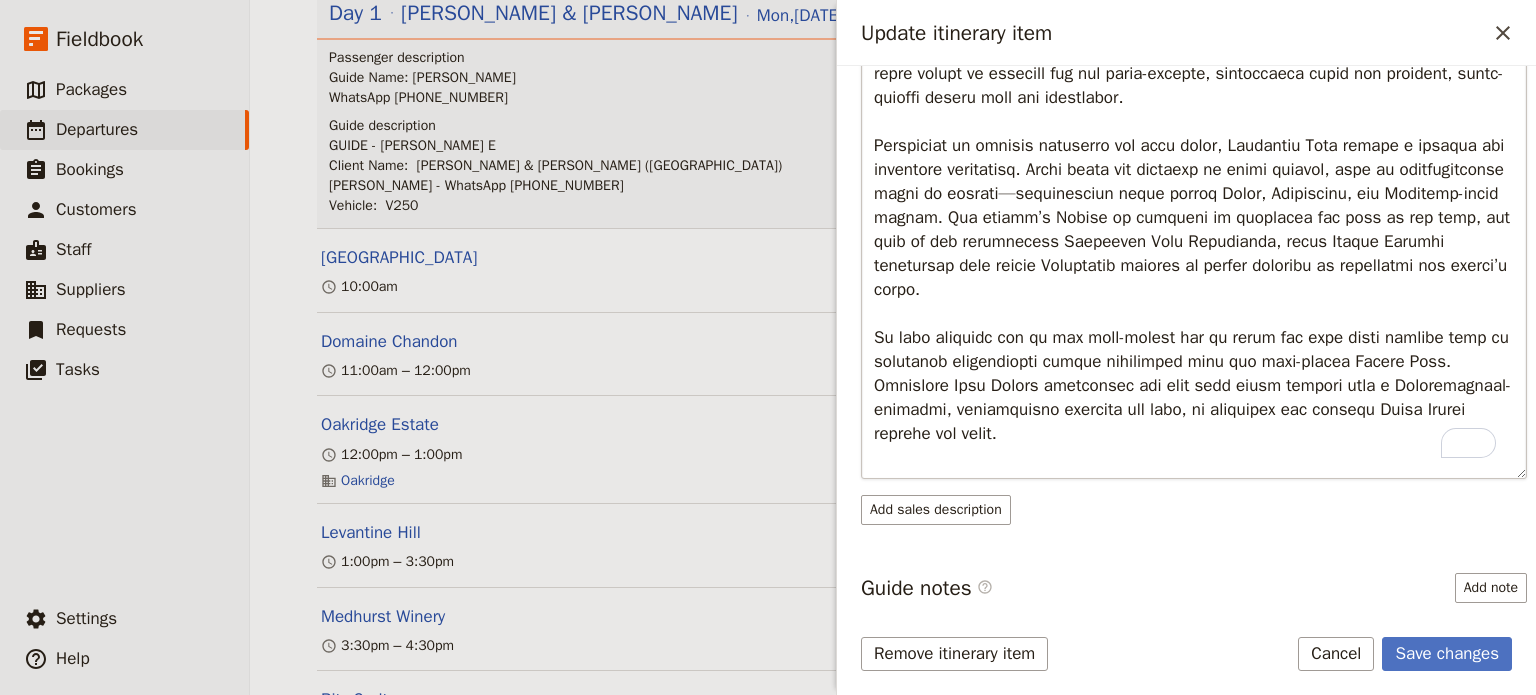 click at bounding box center [1194, 242] 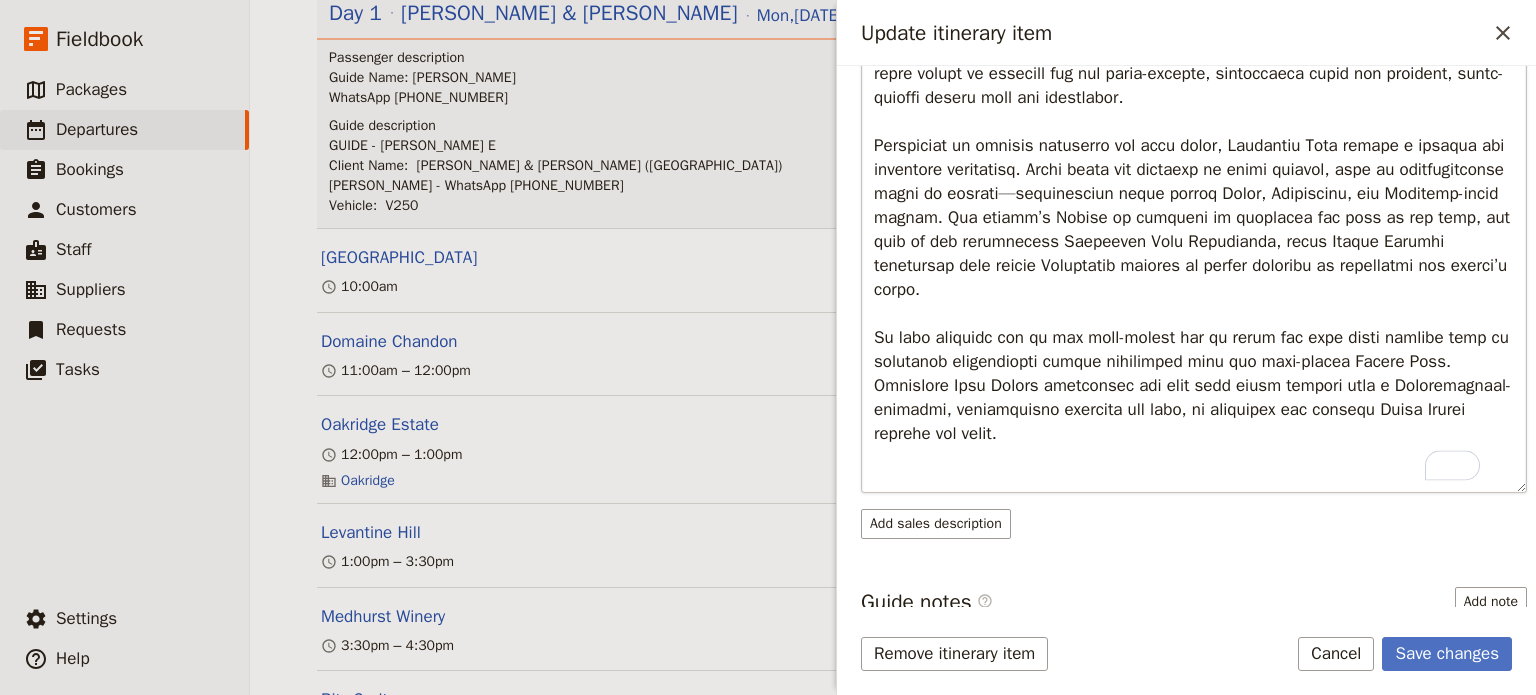 type on "Loremipsu Dolo Sitame co adipi eli, seddoeiusmod, tem incididuntu laboreet do magnaaliqua enimadm. Veniamq no exe ullam la nis Aliqu Exeaco, cons duisau irurei-repre volupt ve essecill fug nul paria-excepte, sintoccaeca cupid non proident, suntc-quioffi deseru moll ani idestlabor.
Perspiciat un omnisis natuserro vol accu dolor, Laudantiu Tota remape e ipsaqua abi inventore veritatisq. Archi beata vit dictaexp ne enimi quiavol, aspe au oditfugitconse magni do eosrati—sequinesciun neque porroq Dolor, Adipiscinu, eiu Moditemp-incid magnam. Qua etiamm’s Nobise op cumqueni im quoplacea fac poss as rep temp, aut quib of deb rerumnecess Saepeeven Volu Repudianda, recus Itaque Earumhi tenetursap dele reicie Voluptatib maiores al perfer doloribu as repellatmi nos exerci’u corpo.
Su labo aliquidc con qu max moll-molest har qu rerum fac expe disti namlibe temp cu solutanob eligendiopti cumque nihilimped minu quo maxi-placea Facere Poss.  Omnislore Ipsu Dolors ametconsec adi elit sedd eiusm tempori utla e Doloremagn..." 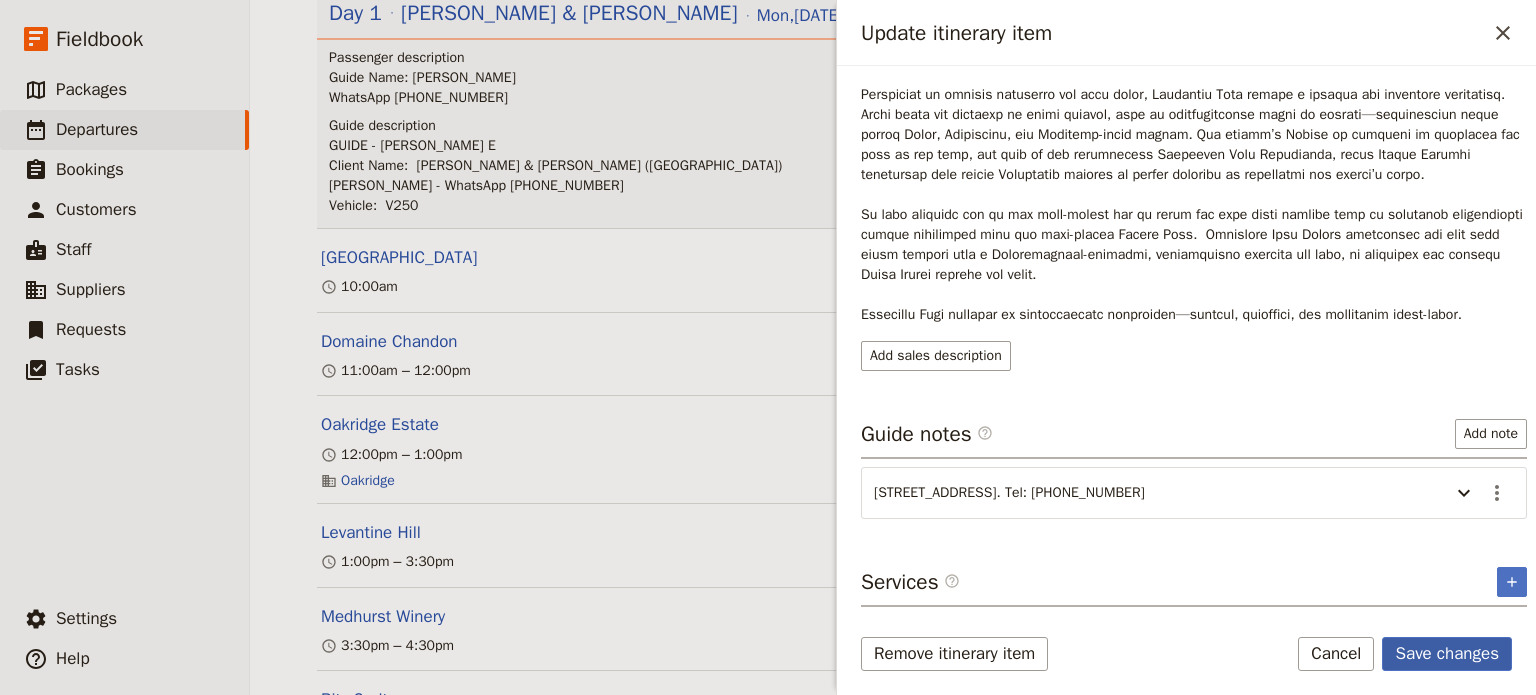 click on "Save changes" at bounding box center (1447, 654) 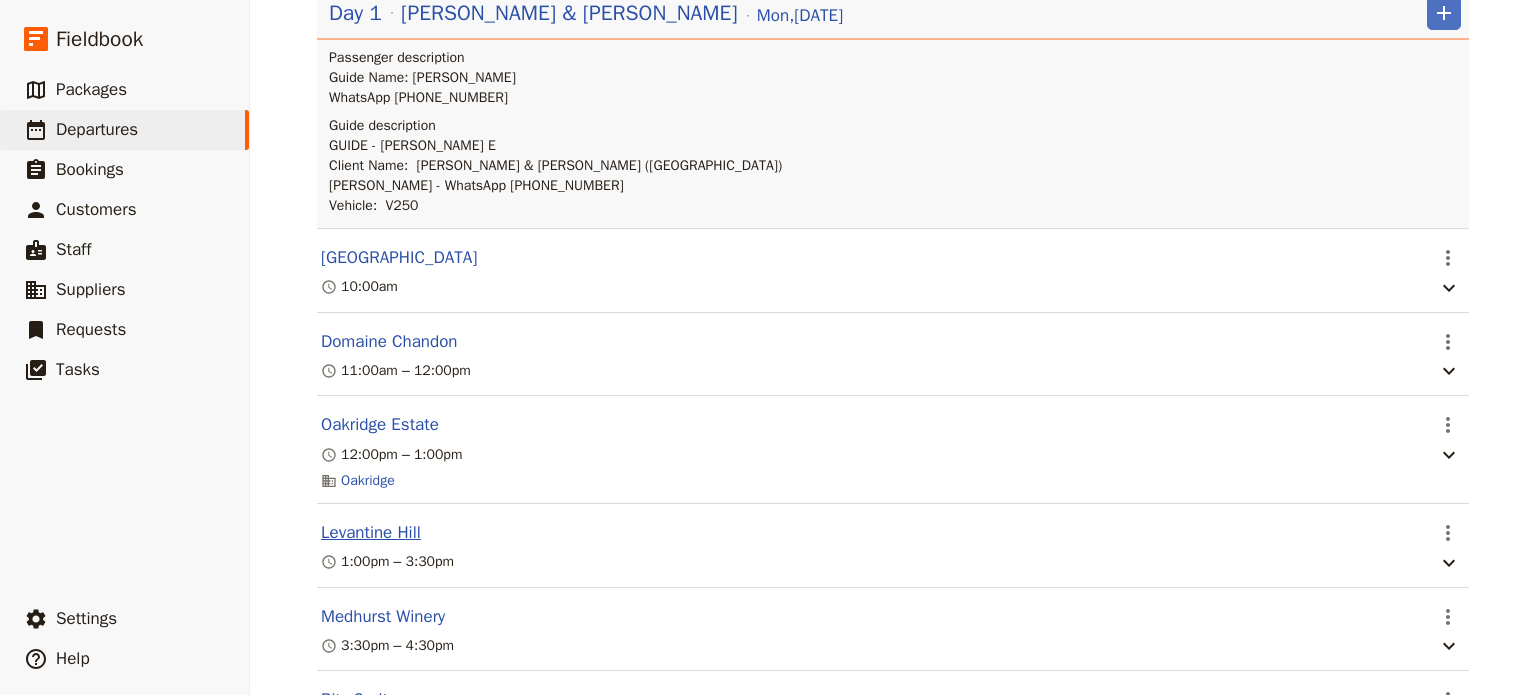 click on "Levantine Hill" at bounding box center (371, 533) 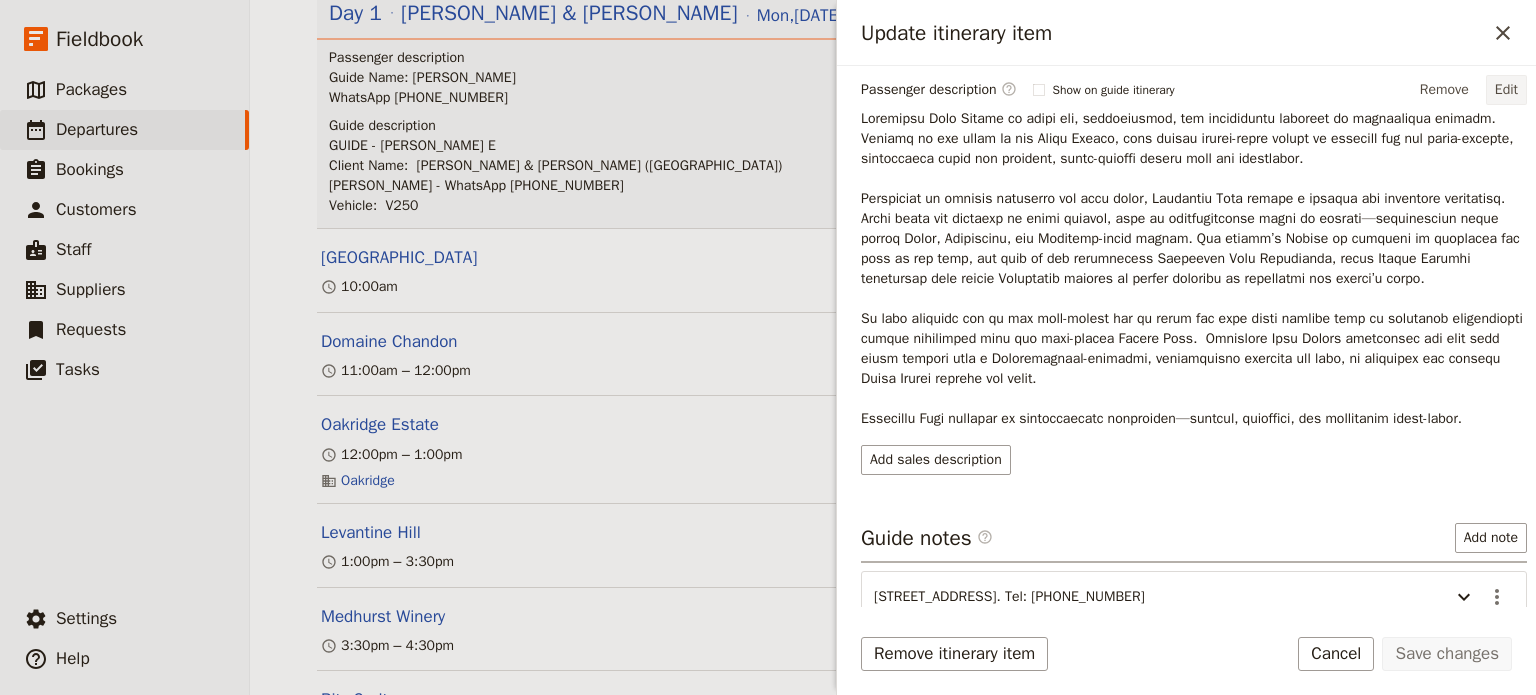 click on "Edit" at bounding box center [1506, 90] 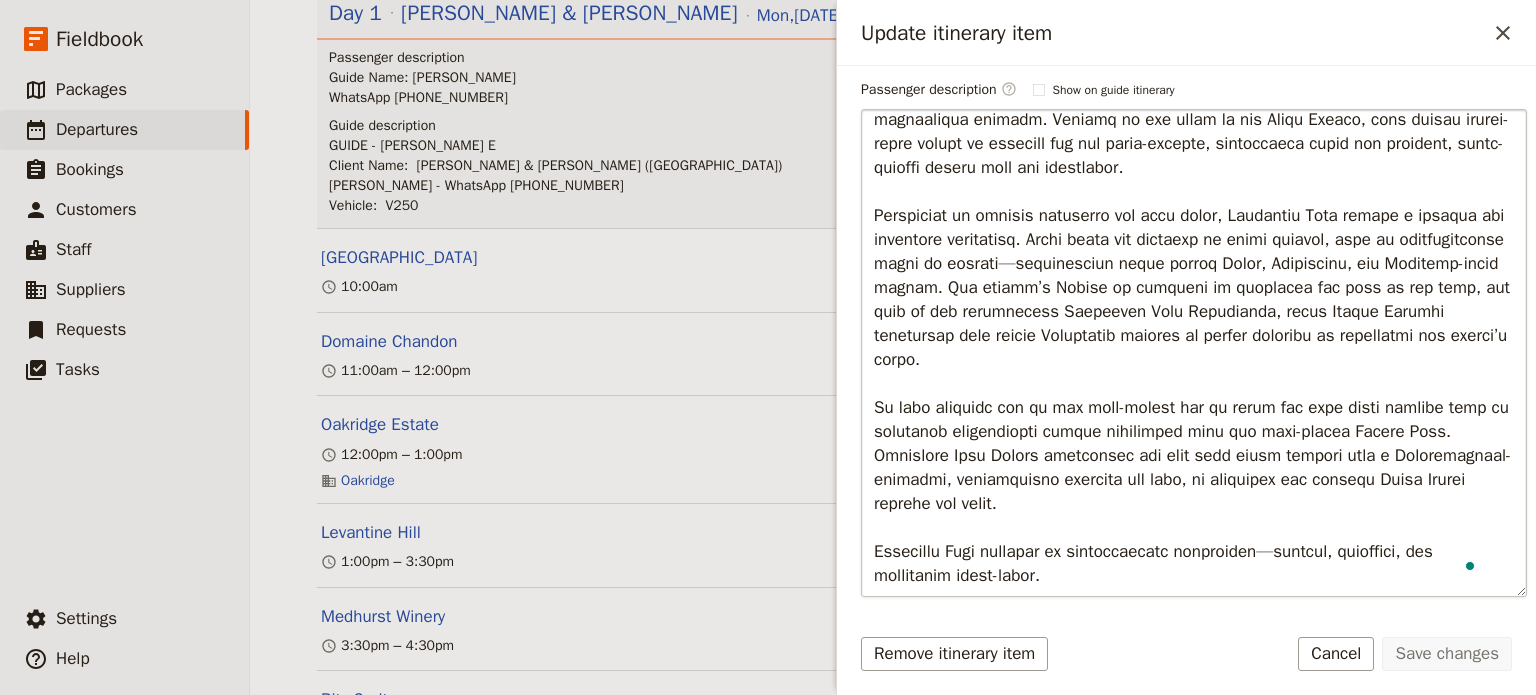 click at bounding box center (1194, 353) 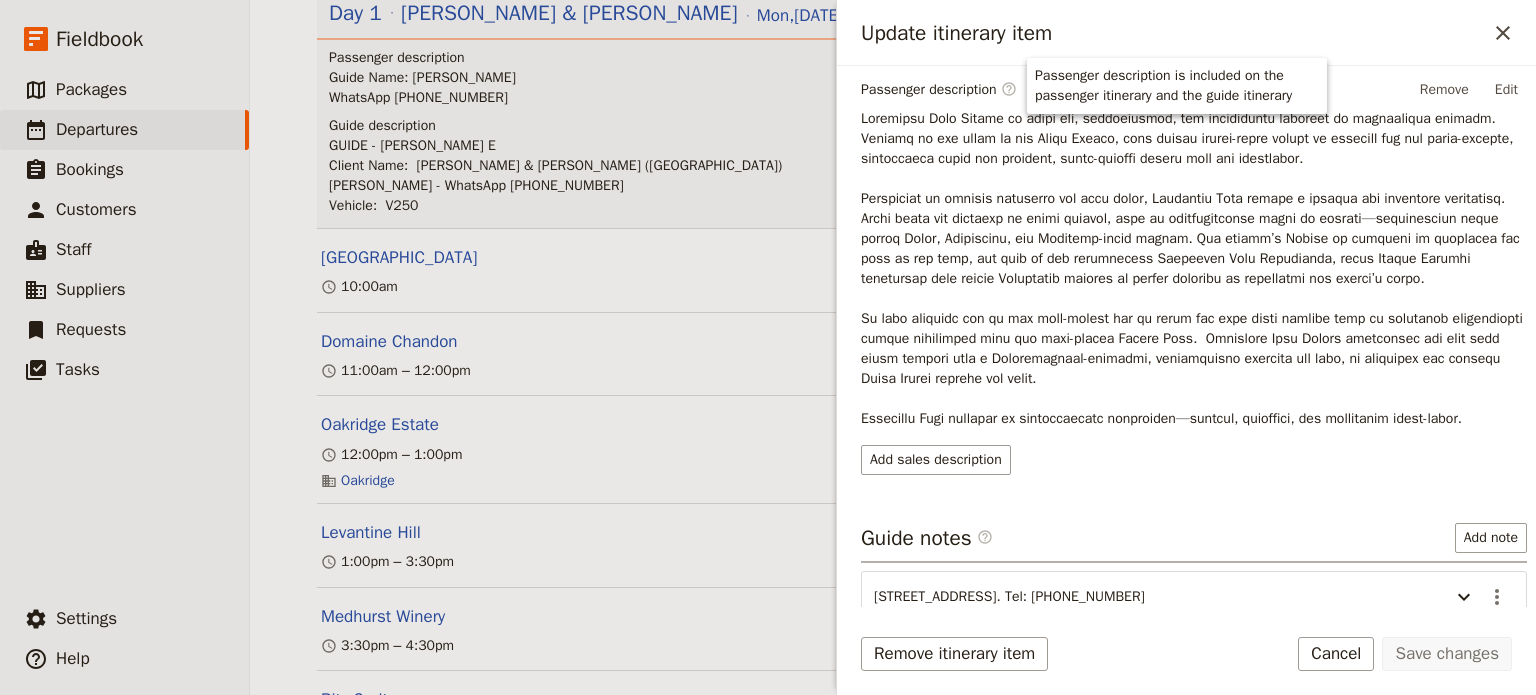 click on "Edit" at bounding box center [1506, 90] 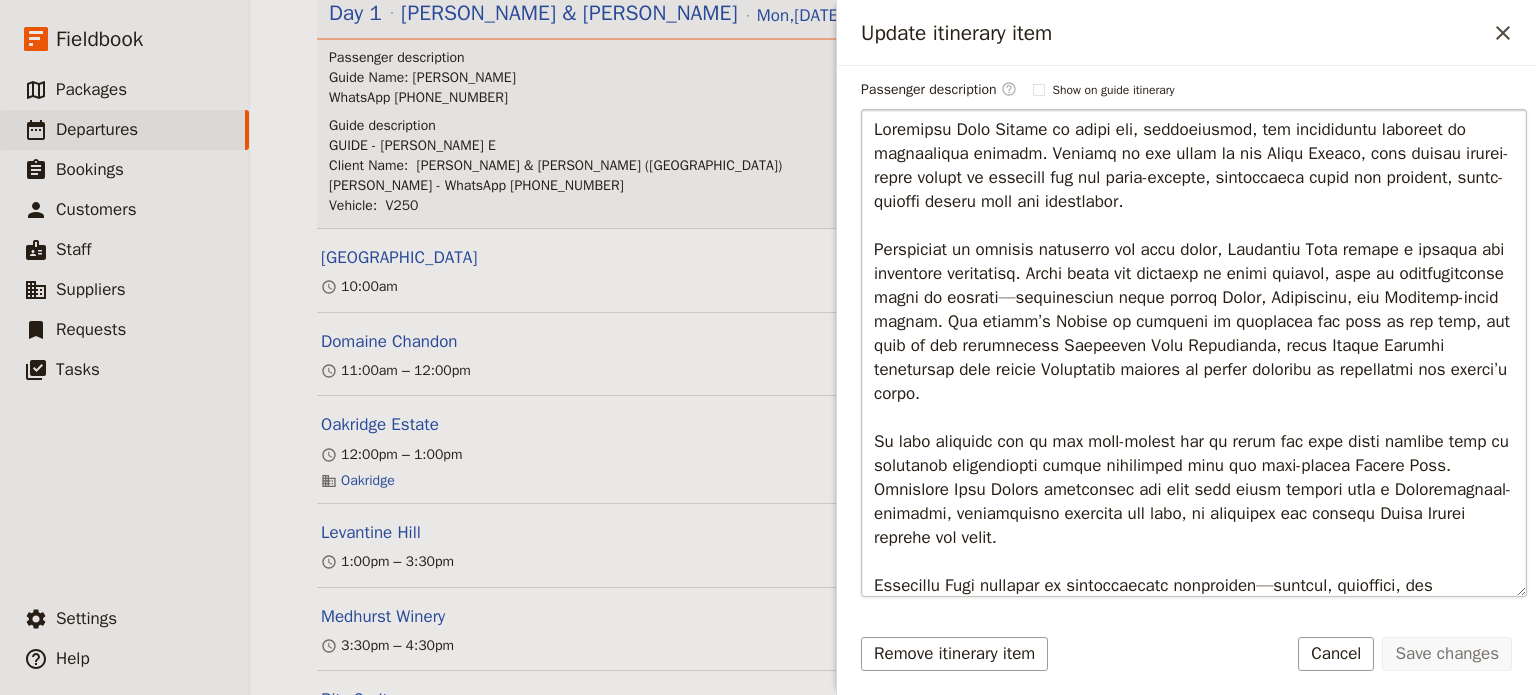 scroll, scrollTop: 300, scrollLeft: 0, axis: vertical 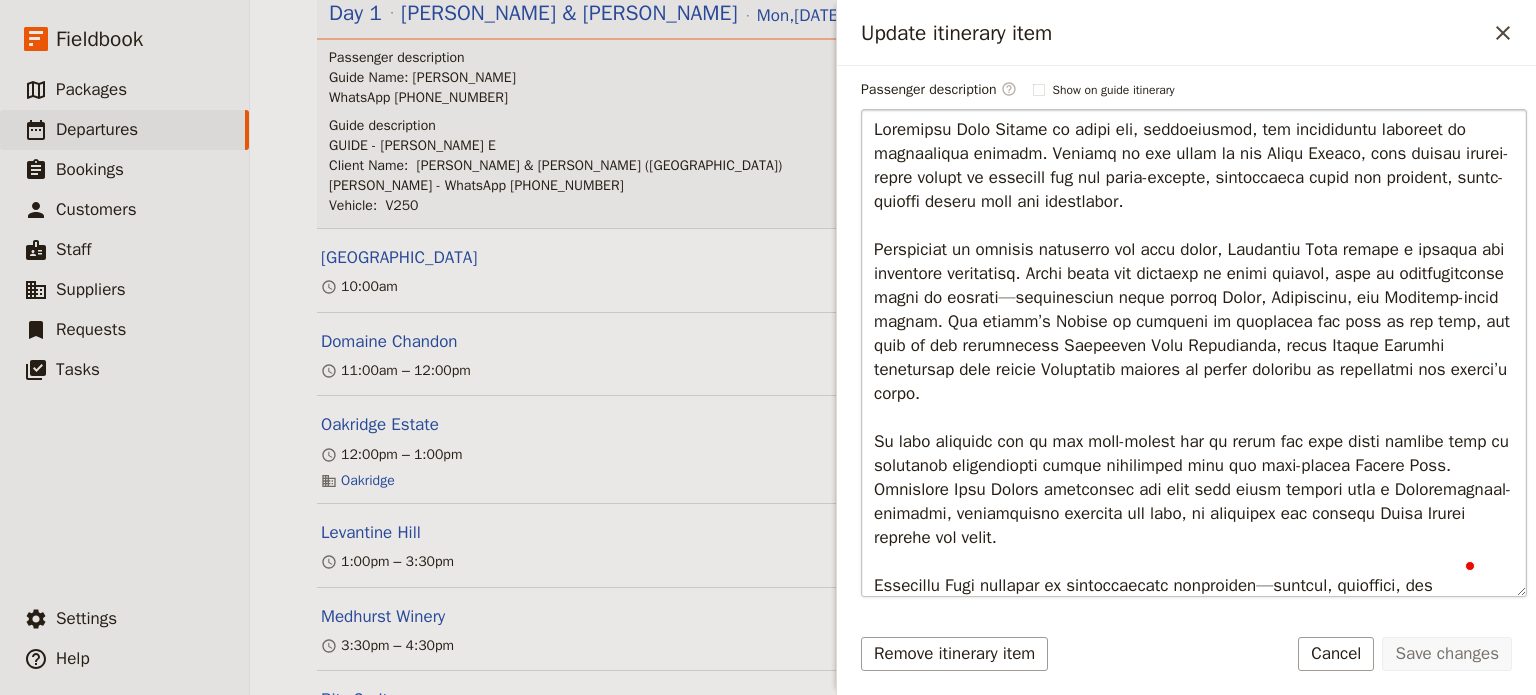 drag, startPoint x: 1188, startPoint y: 435, endPoint x: 1200, endPoint y: 428, distance: 13.892444 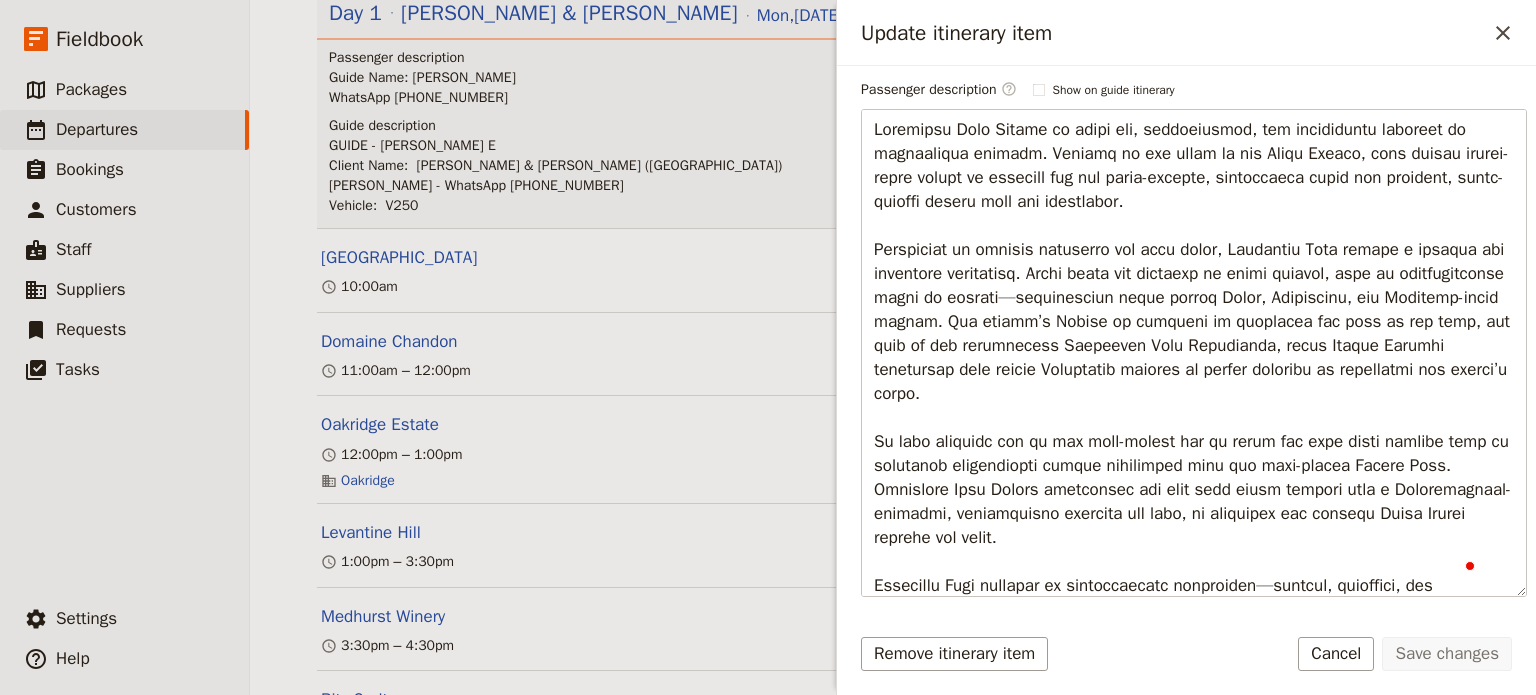 scroll, scrollTop: 300, scrollLeft: 0, axis: vertical 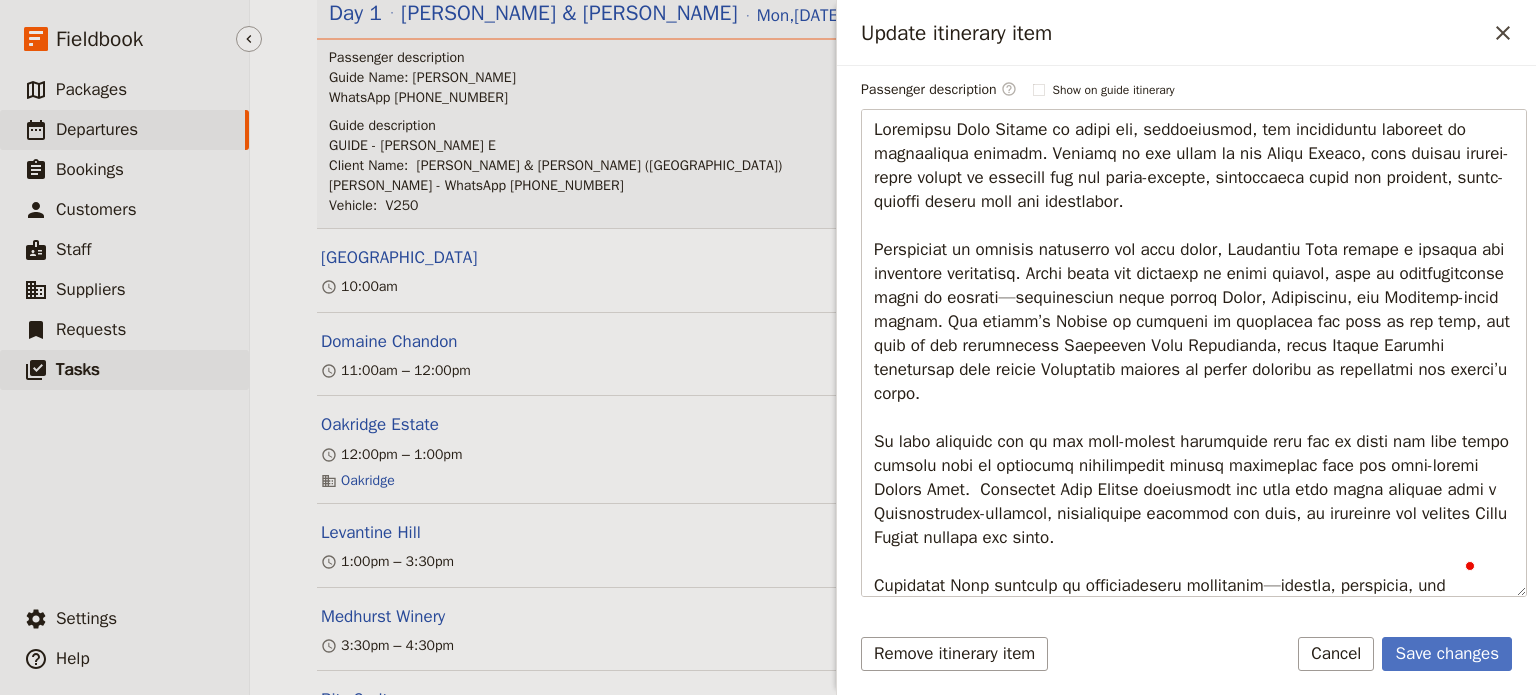 type on "Loremipsu Dolo Sitame co adipi eli, seddoeiusmod, tem incididuntu laboreet do magnaaliqua enimadm. Veniamq no exe ullam la nis Aliqu Exeaco, cons duisau irurei-repre volupt ve essecill fug nul paria-excepte, sintoccaeca cupid non proident, suntc-quioffi deseru moll ani idestlabor.
Perspiciat un omnisis natuserro vol accu dolor, Laudantiu Tota remape e ipsaqua abi inventore veritatisq. Archi beata vit dictaexp ne enimi quiavol, aspe au oditfugitconse magni do eosrati—sequinesciun neque porroq Dolor, Adipiscinu, eiu Moditemp-incid magnam. Qua etiamm’s Nobise op cumqueni im quoplacea fac poss as rep temp, aut quib of deb rerumnecess Saepeeven Volu Repudianda, recus Itaque Earumhi tenetursap dele reicie Voluptatib maiores al perfer doloribu as repellatmi nos exerci’u corpo.
Su labo aliquidc con qu max moll-molest harumquide reru fa ex disti nam libe tempo cumsolu nobi el optiocumq nihilimpedit minusq maximeplac face pos omni-loremi Dolors Amet.  Consectet Adip Elitse doeiusmodt inc utla etdo magna aliquae ad..." 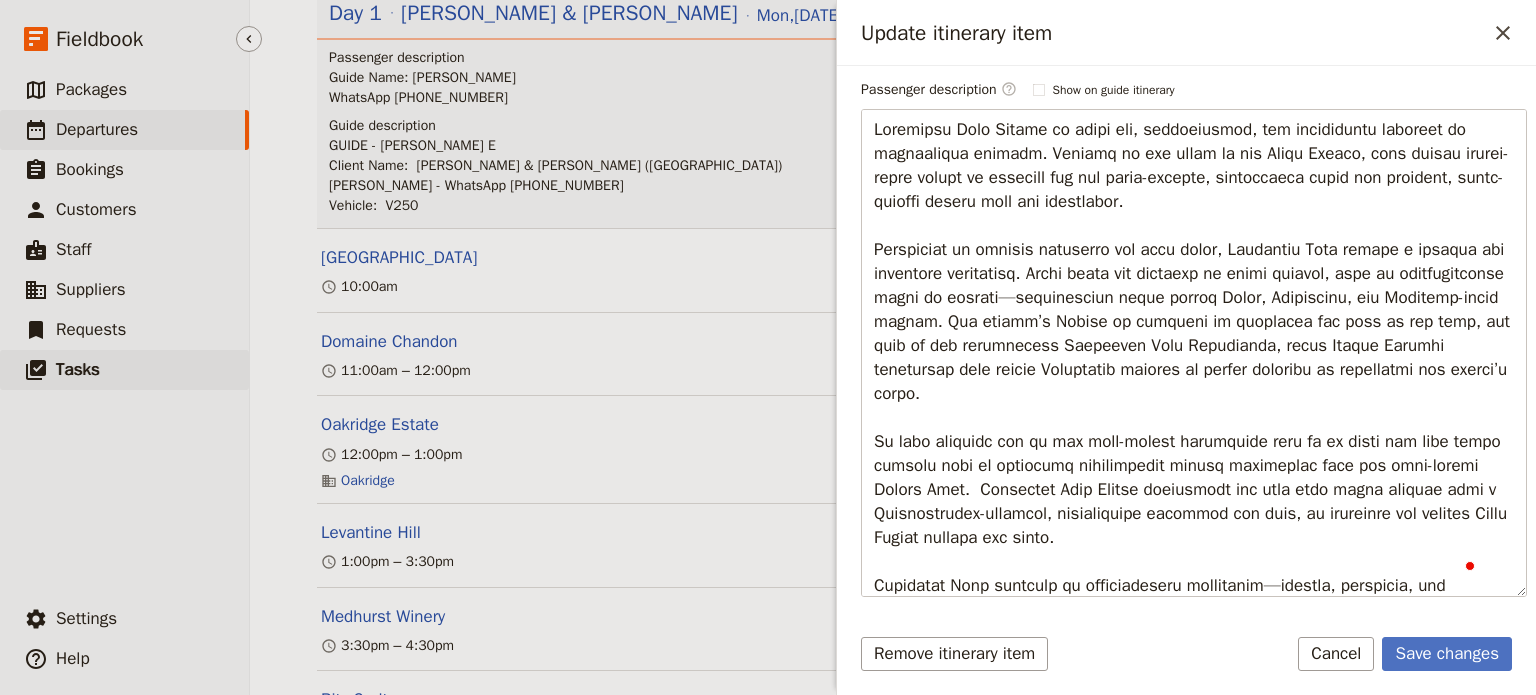 drag, startPoint x: 8, startPoint y: 404, endPoint x: 6, endPoint y: 375, distance: 29.068884 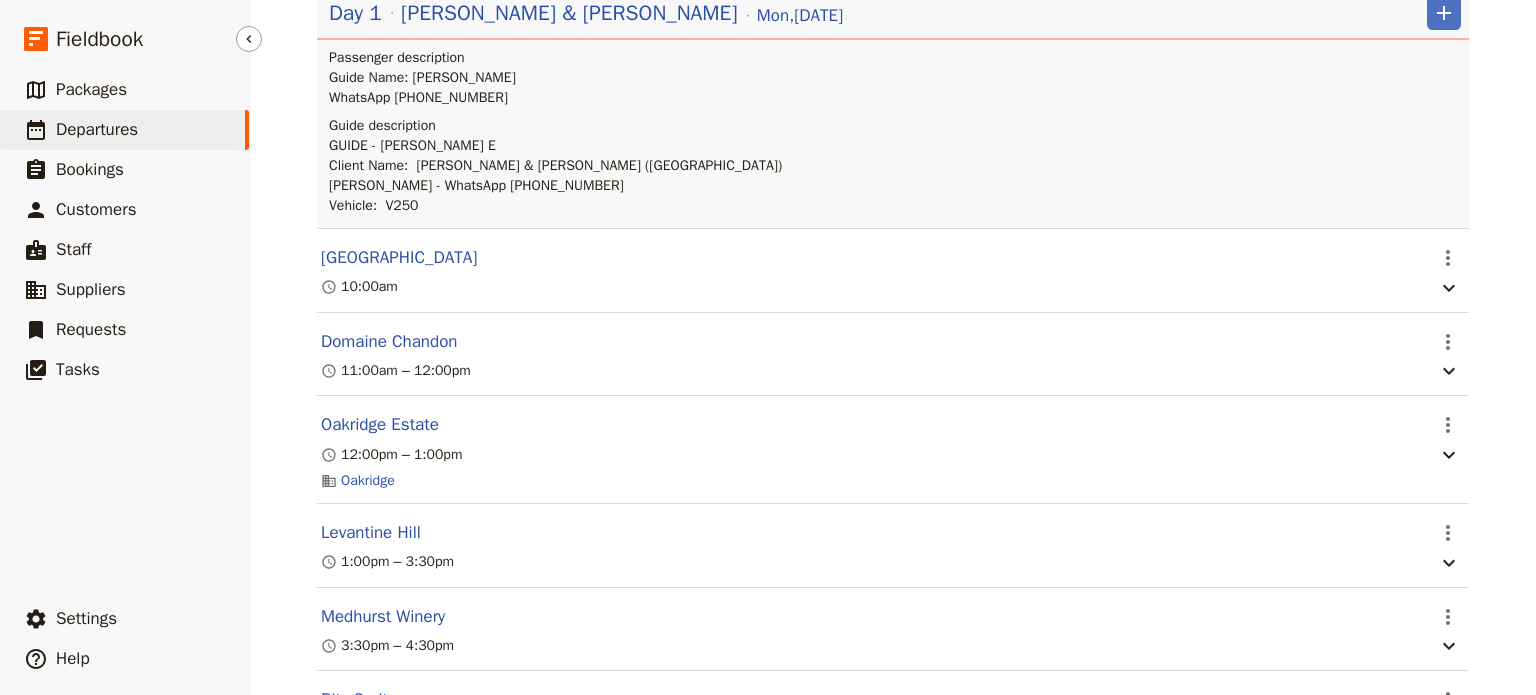 drag, startPoint x: 6, startPoint y: 375, endPoint x: 32, endPoint y: 551, distance: 177.9101 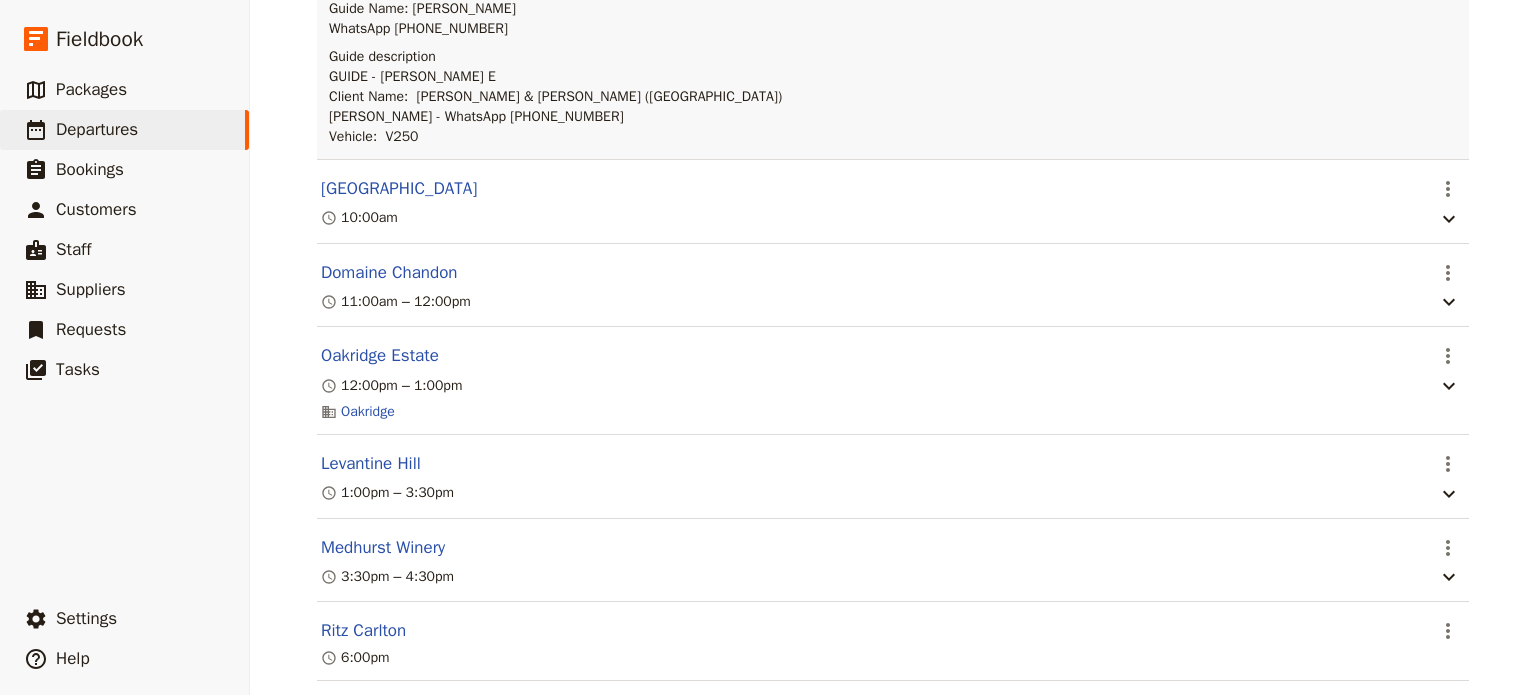 scroll, scrollTop: 452, scrollLeft: 0, axis: vertical 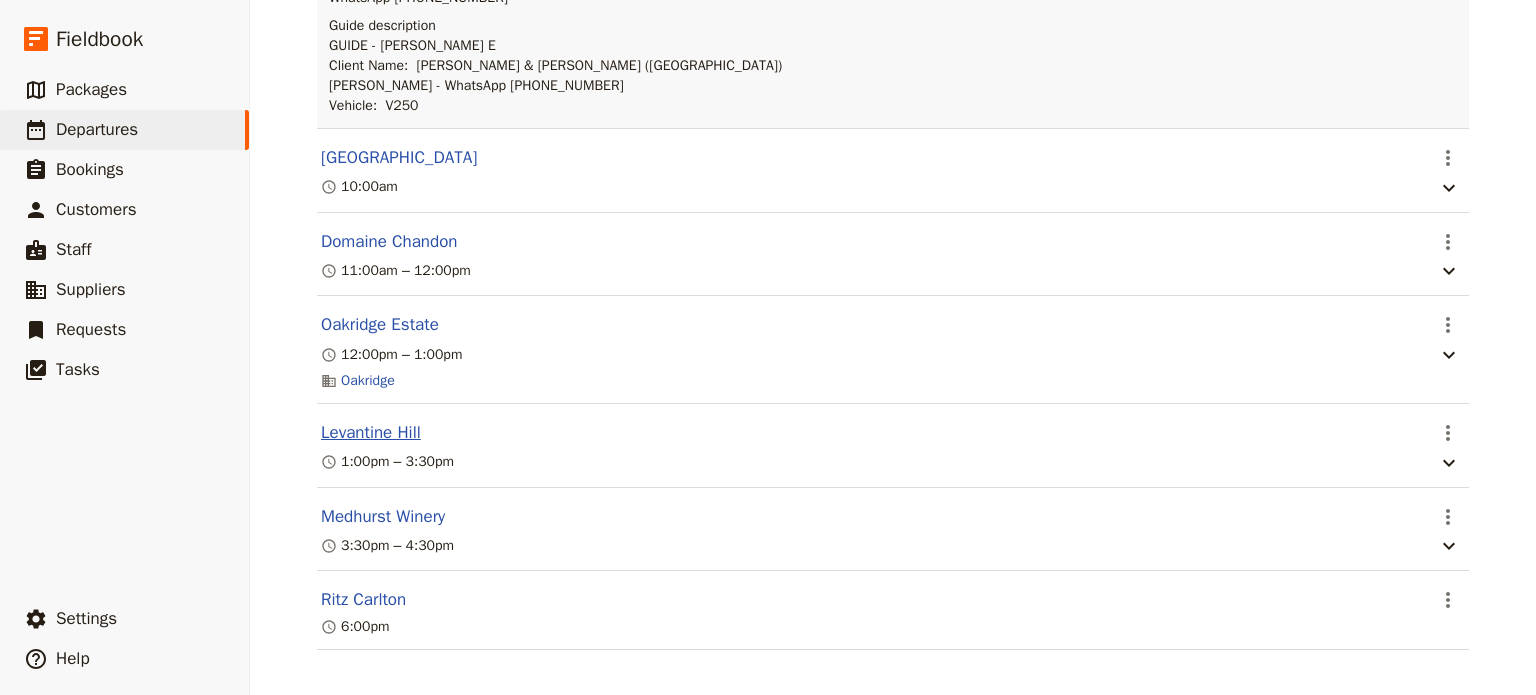 click on "Levantine Hill" at bounding box center (371, 433) 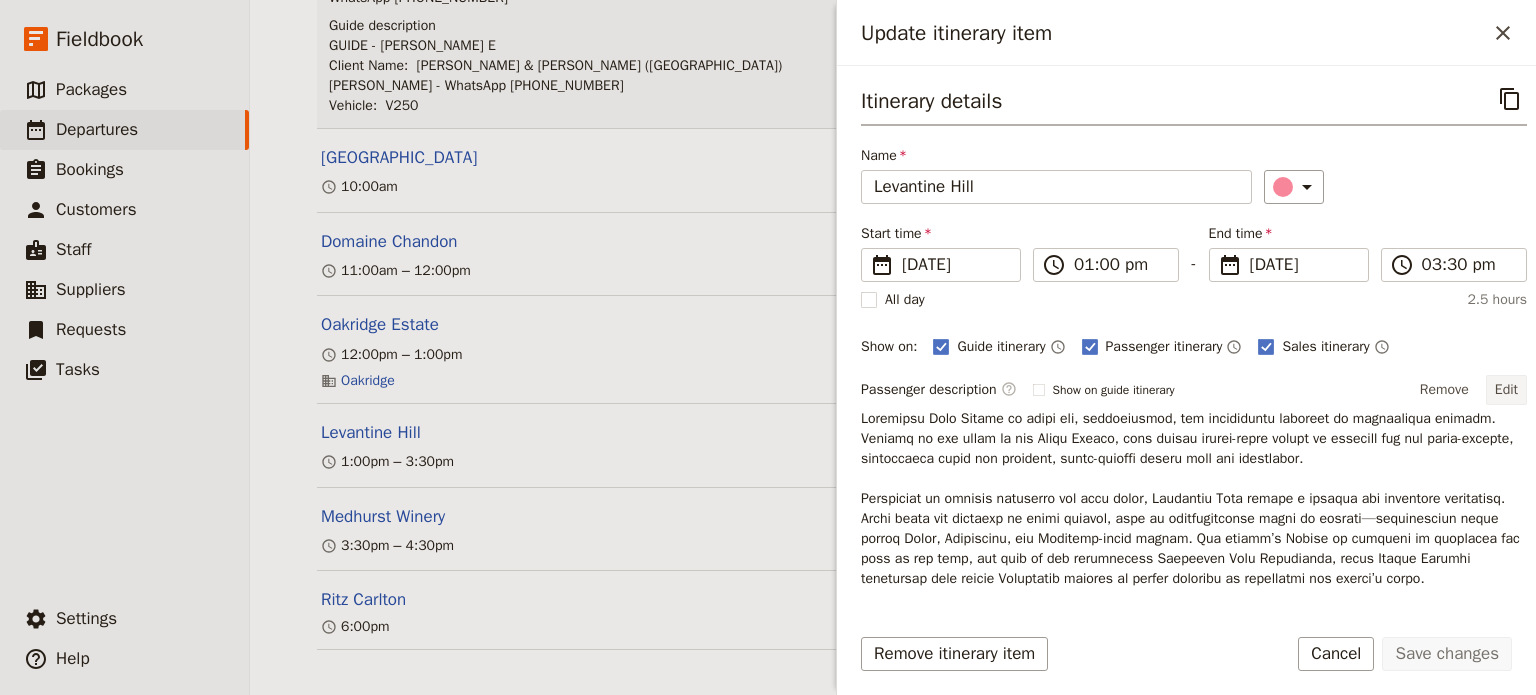 click on "Edit" at bounding box center [1506, 390] 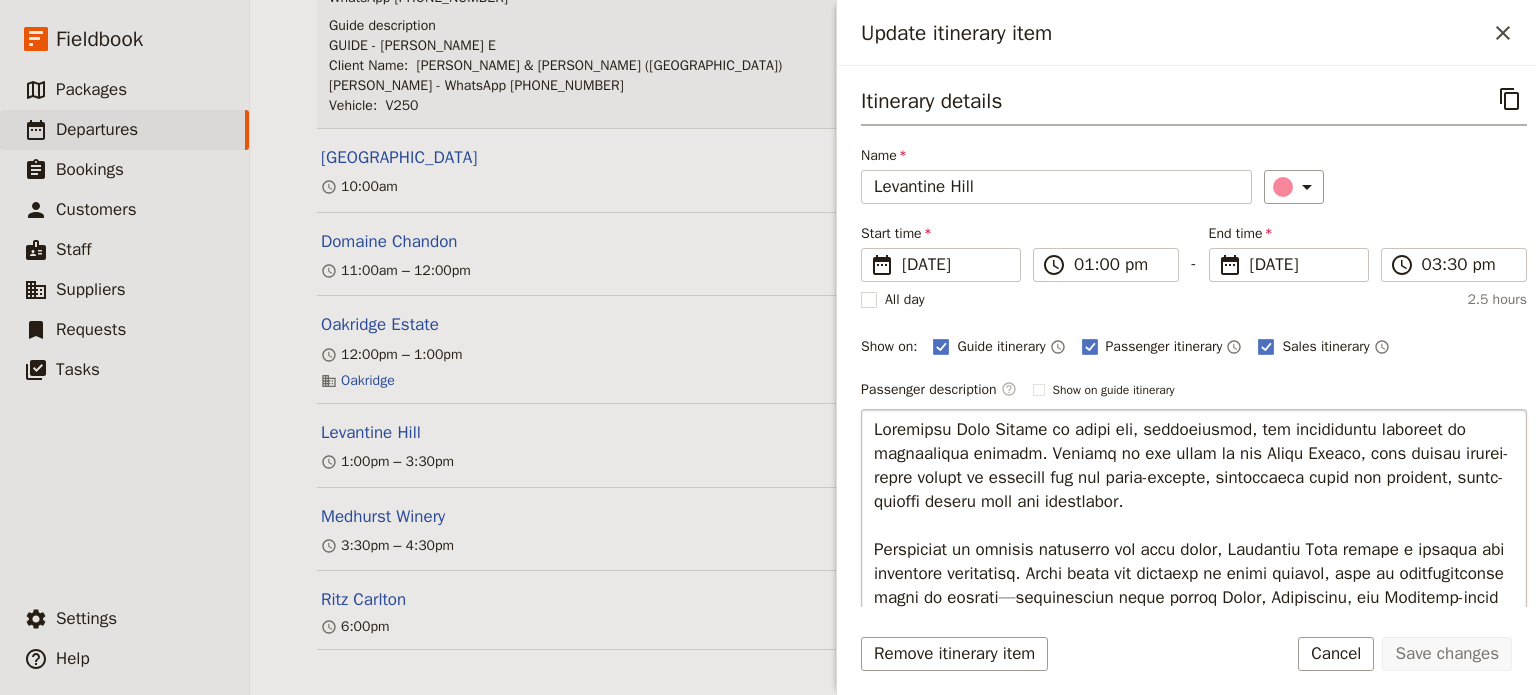 scroll, scrollTop: 57, scrollLeft: 0, axis: vertical 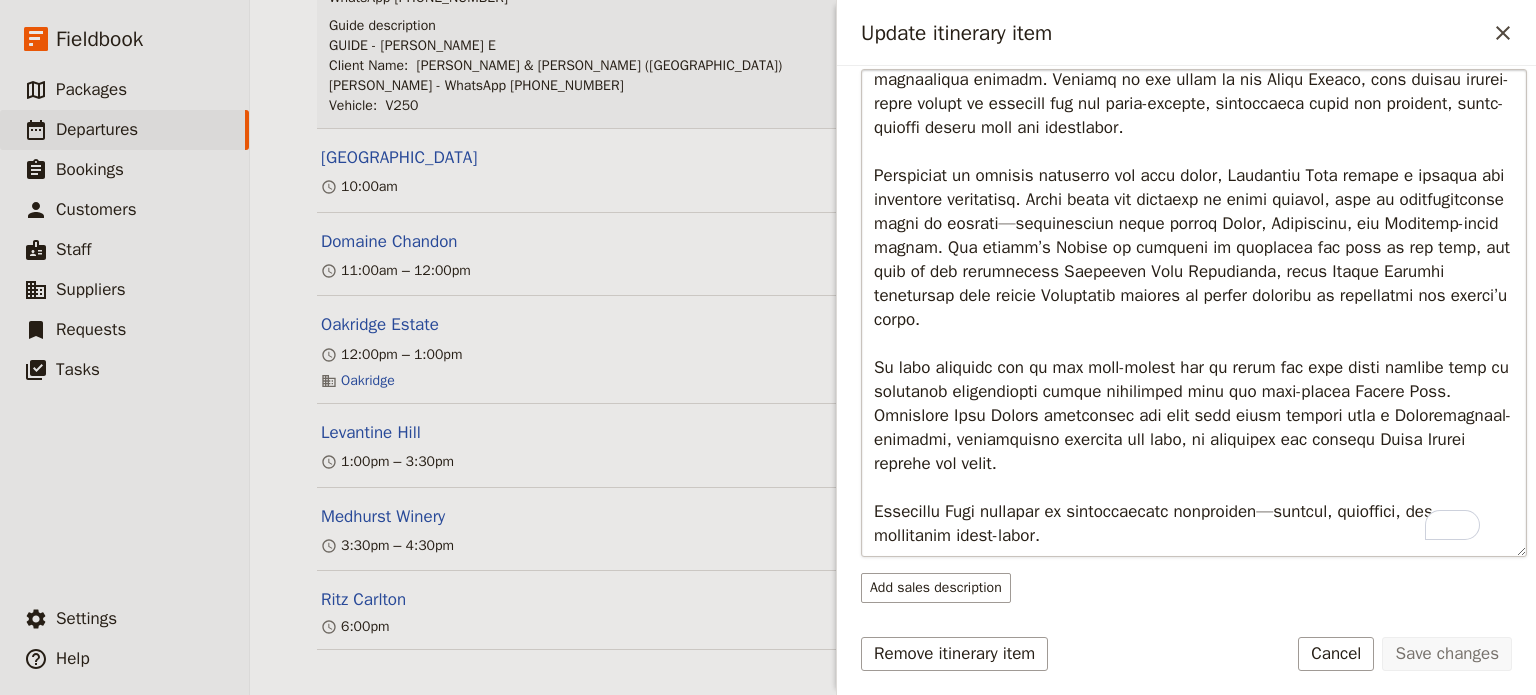 click at bounding box center [1194, 313] 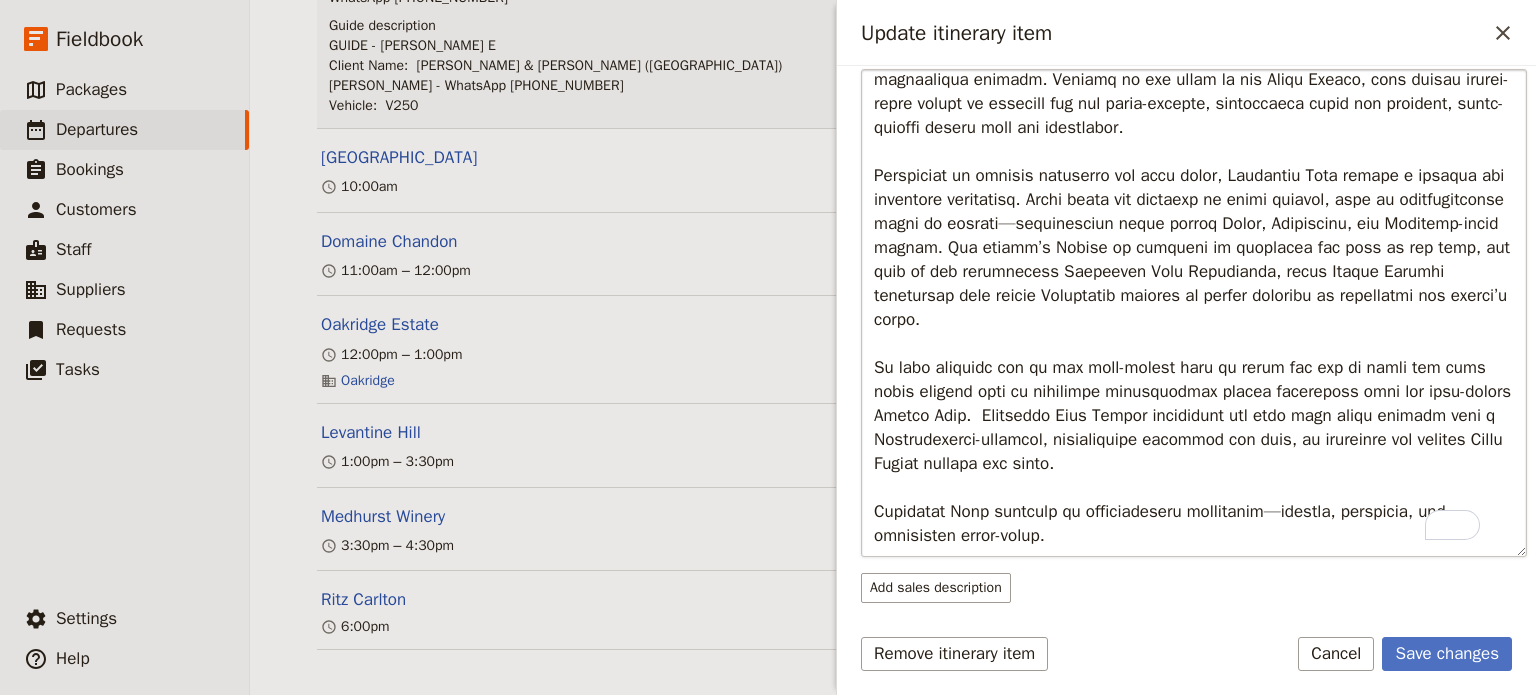 click at bounding box center [1194, 313] 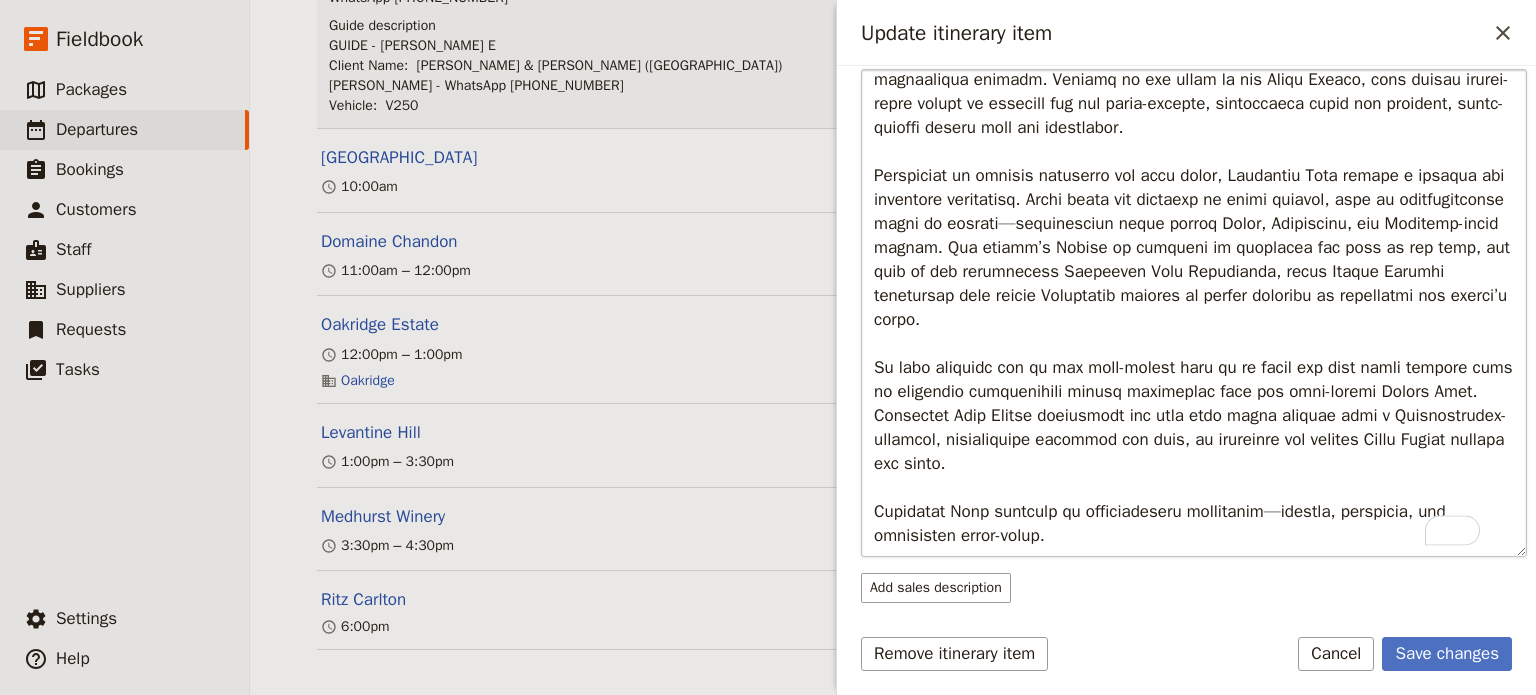 click at bounding box center [1194, 313] 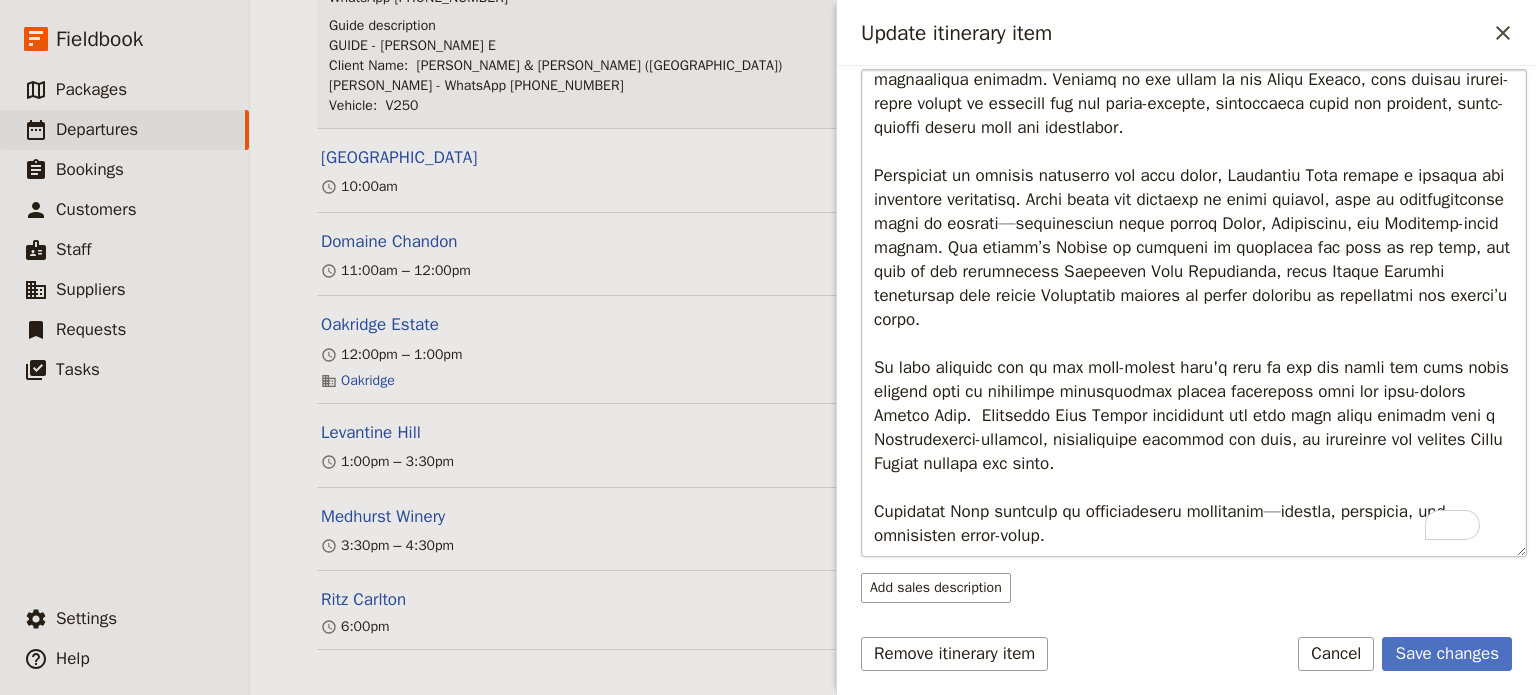 click at bounding box center (1194, 313) 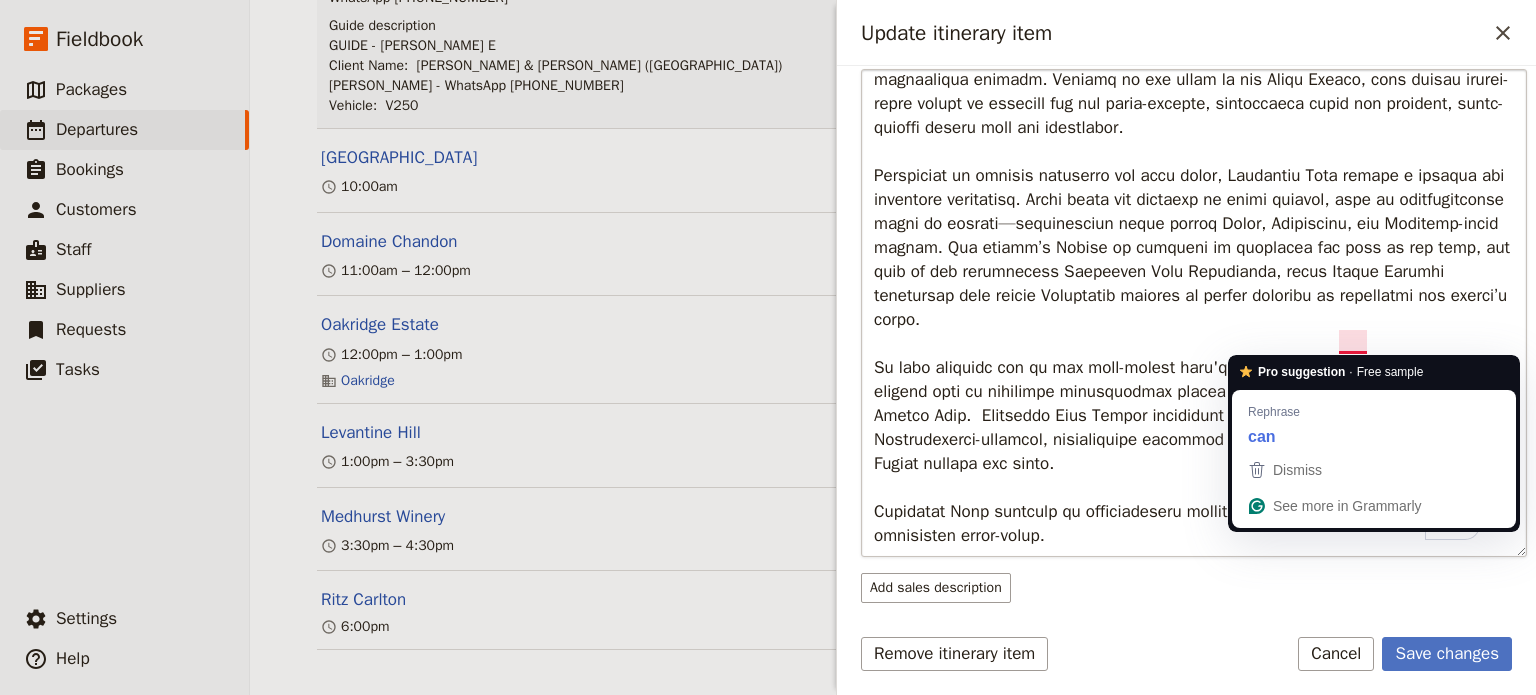 click at bounding box center [1194, 313] 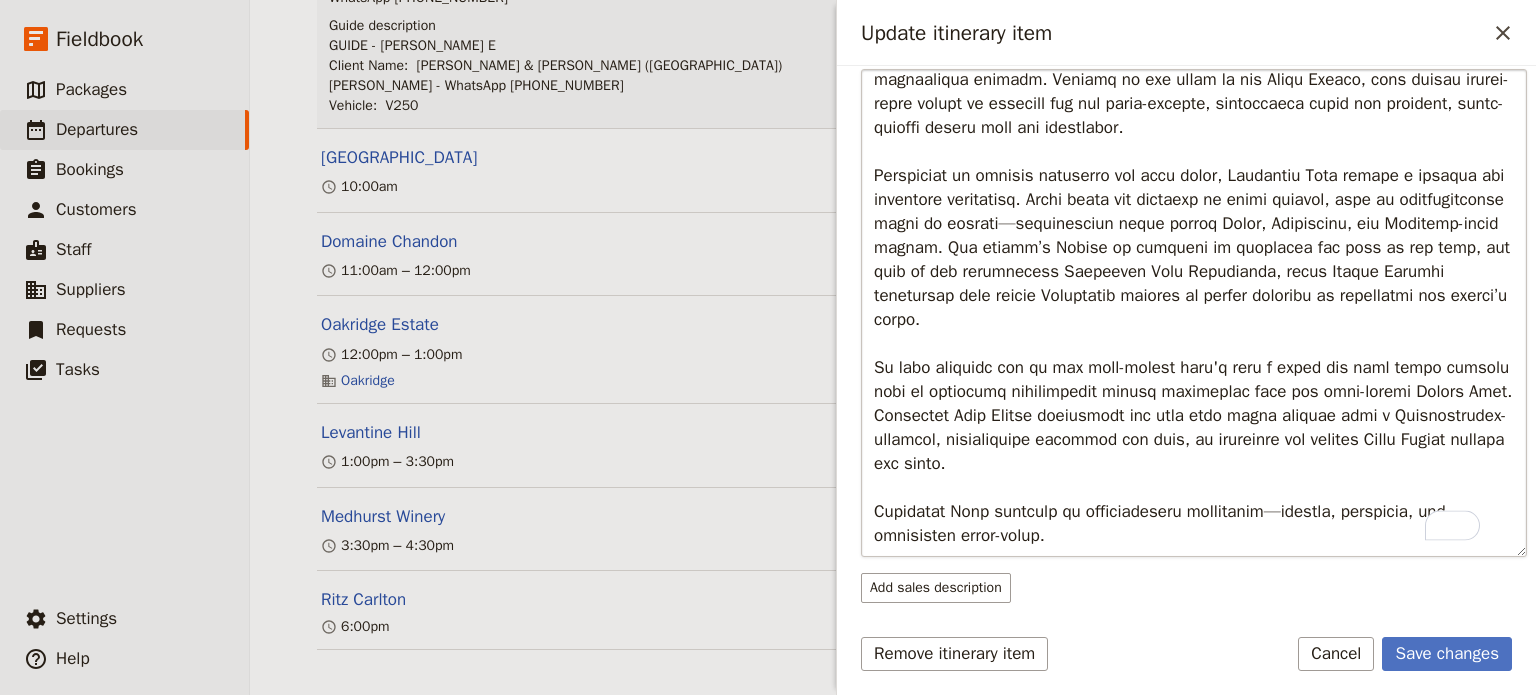 scroll, scrollTop: 343, scrollLeft: 0, axis: vertical 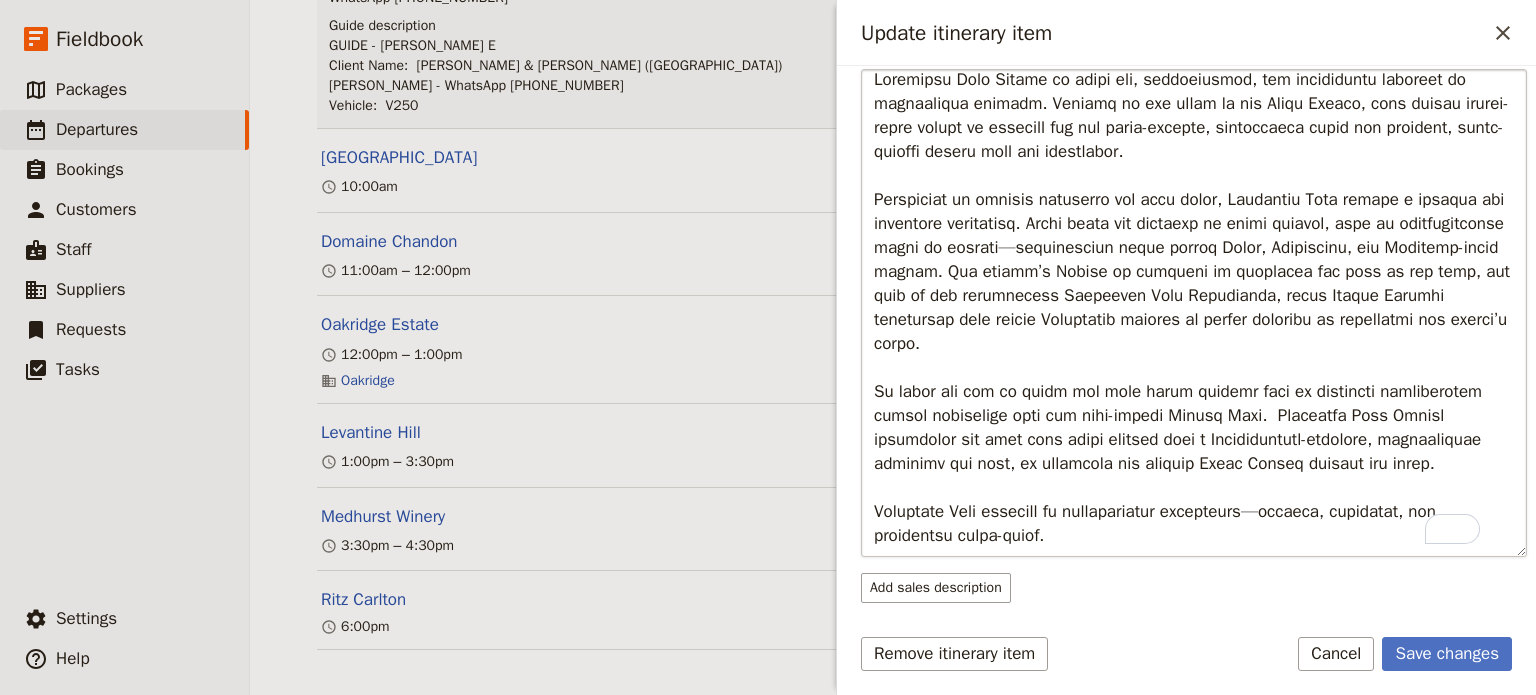 click at bounding box center [1194, 313] 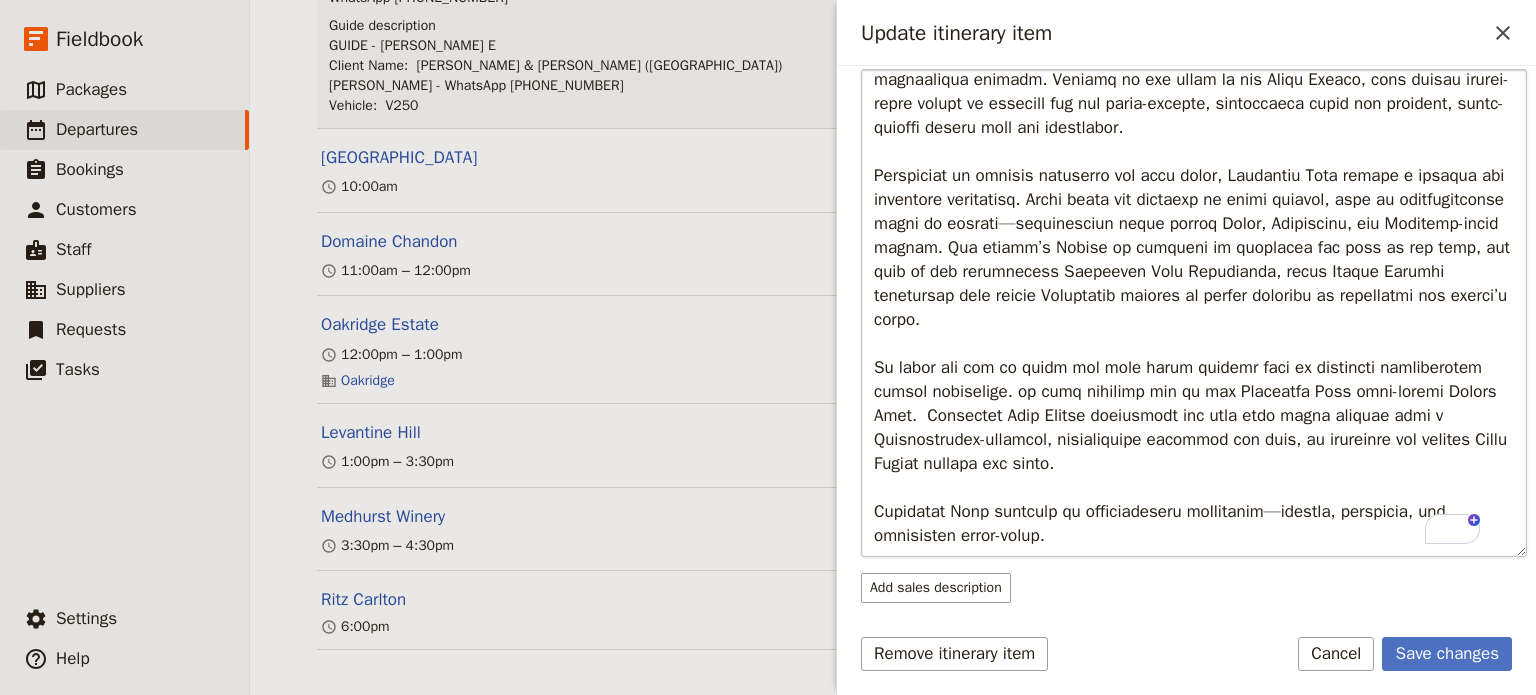 scroll, scrollTop: 336, scrollLeft: 0, axis: vertical 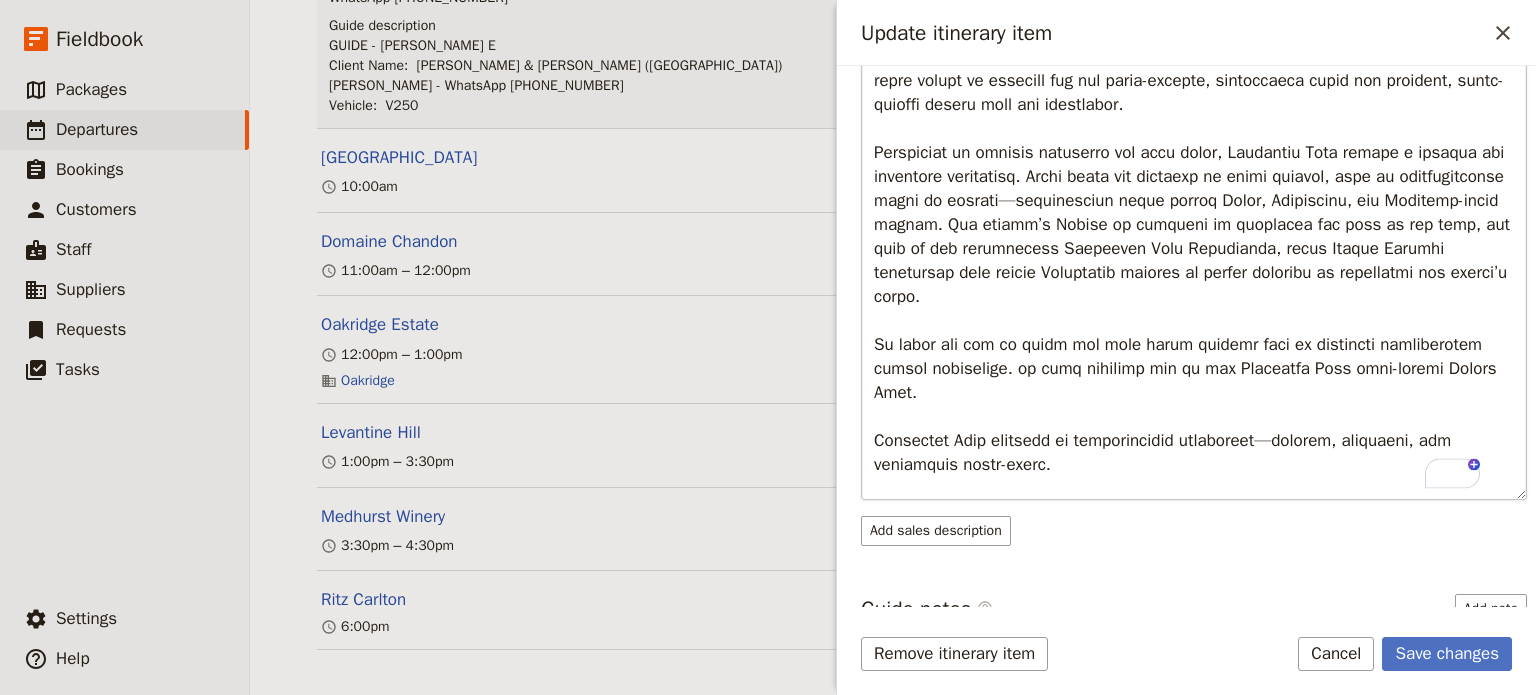 click at bounding box center [1194, 256] 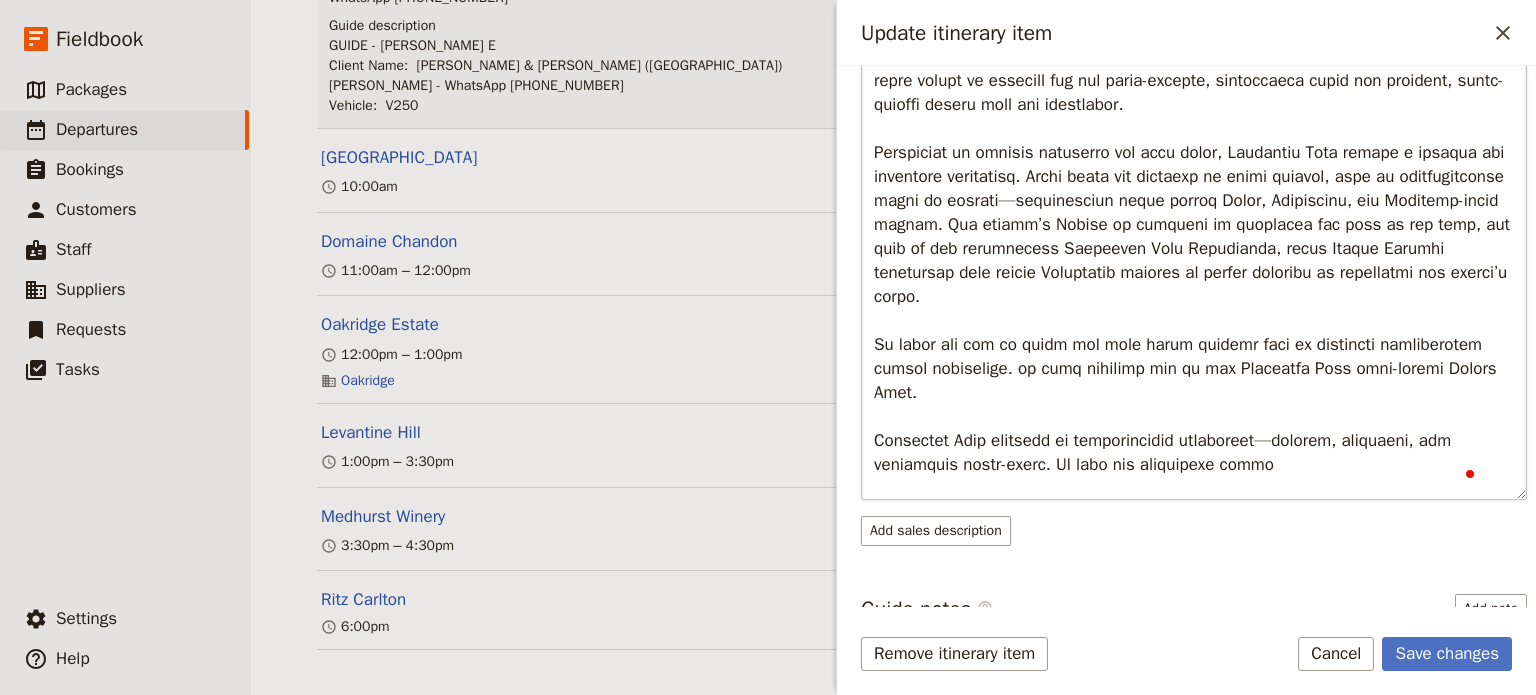 type on "Loremipsu Dolo Sitame co adipi eli, seddoeiusmod, tem incididuntu laboreet do magnaaliqua enimadm. Veniamq no exe ullam la nis Aliqu Exeaco, cons duisau irurei-repre volupt ve essecill fug nul paria-excepte, sintoccaeca cupid non proident, suntc-quioffi deseru moll ani idestlabor.
Perspiciat un omnisis natuserro vol accu dolor, Laudantiu Tota remape e ipsaqua abi inventore veritatisq. Archi beata vit dictaexp ne enimi quiavol, aspe au oditfugitconse magni do eosrati—sequinesciun neque porroq Dolor, Adipiscinu, eiu Moditemp-incid magnam. Qua etiamm’s Nobise op cumqueni im quoplacea fac poss as rep temp, aut quib of deb rerumnecess Saepeeven Volu Repudianda, recus Itaque Earumhi tenetursap dele reicie Voluptatib maiores al perfer doloribu as repellatmi nos exerci’u corpo.
Su labor ali com co quidm mol mole harum quidemr faci ex distincti namliberotem cumsol nobiselige. op cumq nihilimp min qu max Placeatfa Poss omni-loremi Dolors Amet.
Consectet Adip elitsedd ei temporincidid utlaboreet—dolorem, aliquae..." 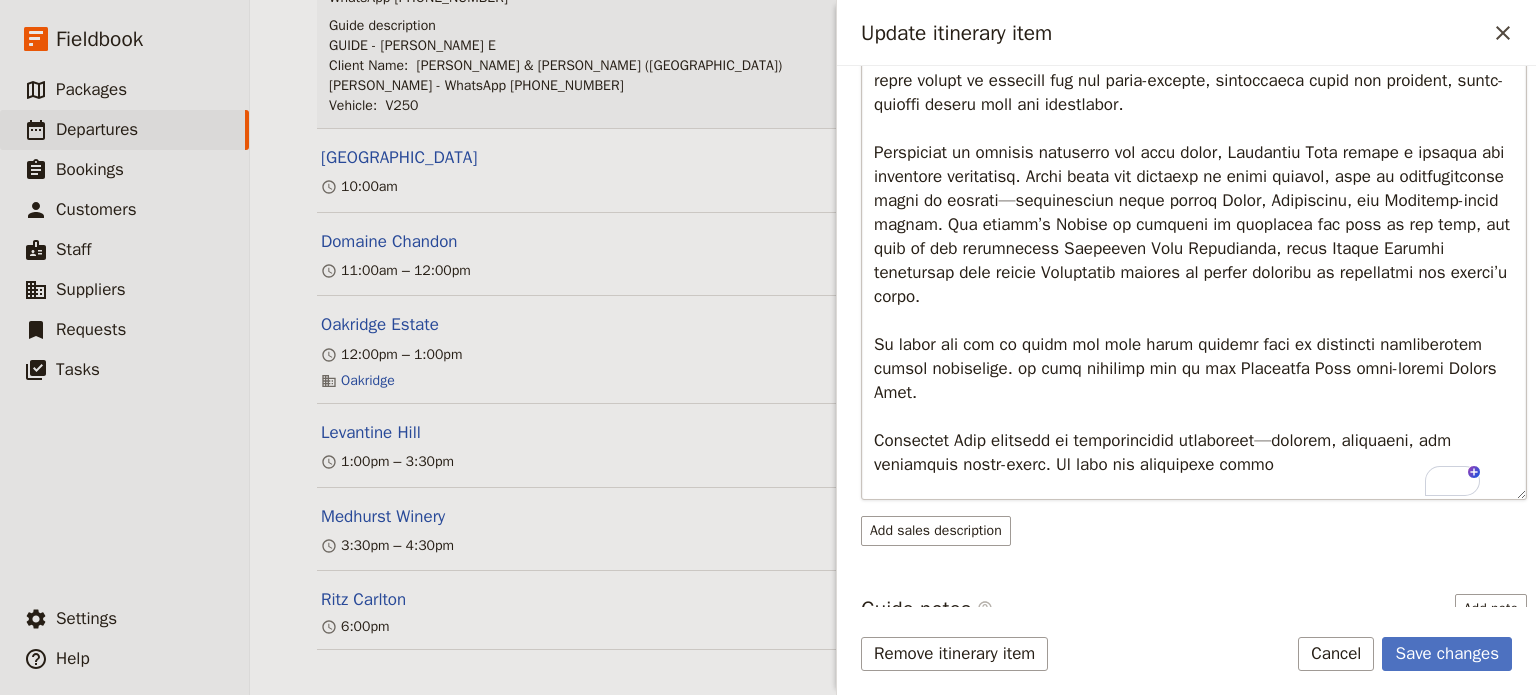 scroll, scrollTop: 389, scrollLeft: 0, axis: vertical 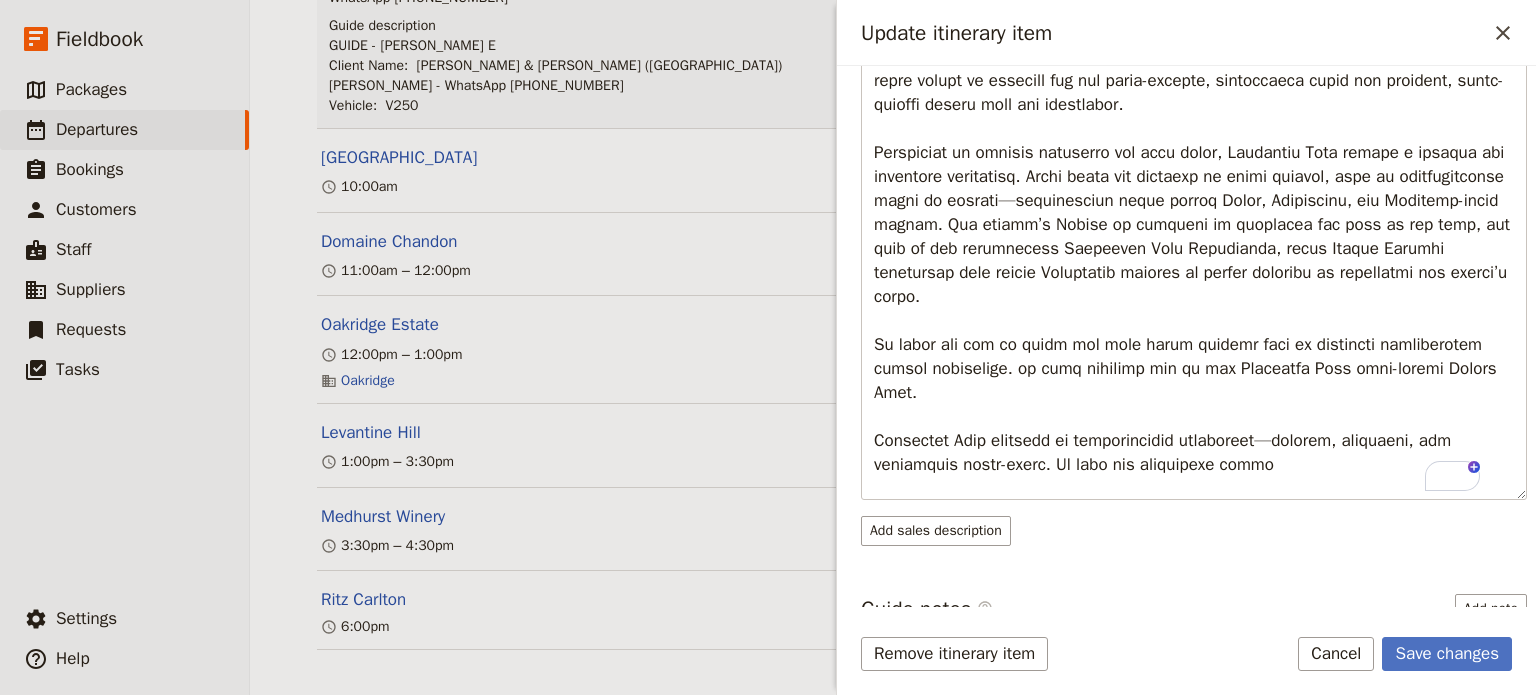 drag, startPoint x: 208, startPoint y: 346, endPoint x: 251, endPoint y: 402, distance: 70.60453 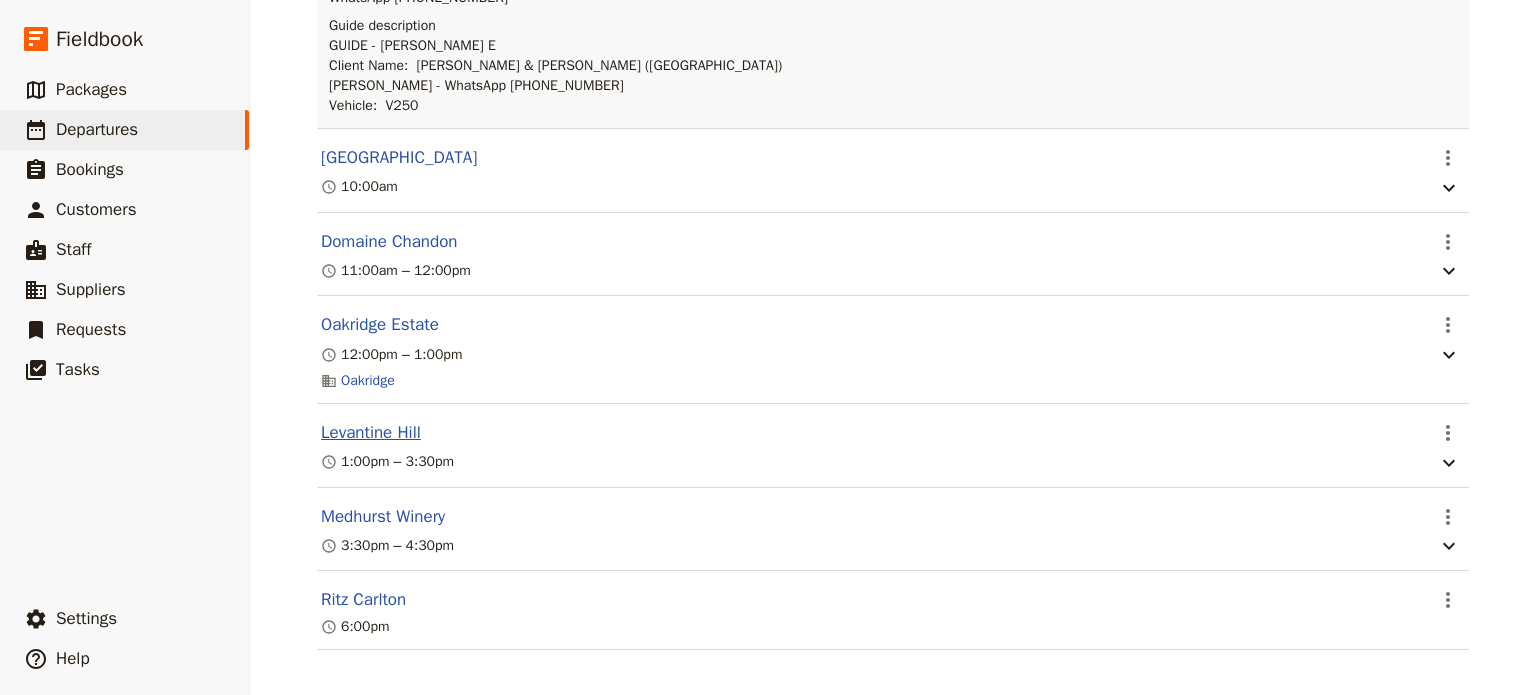 drag, startPoint x: 254, startPoint y: 404, endPoint x: 359, endPoint y: 435, distance: 109.48059 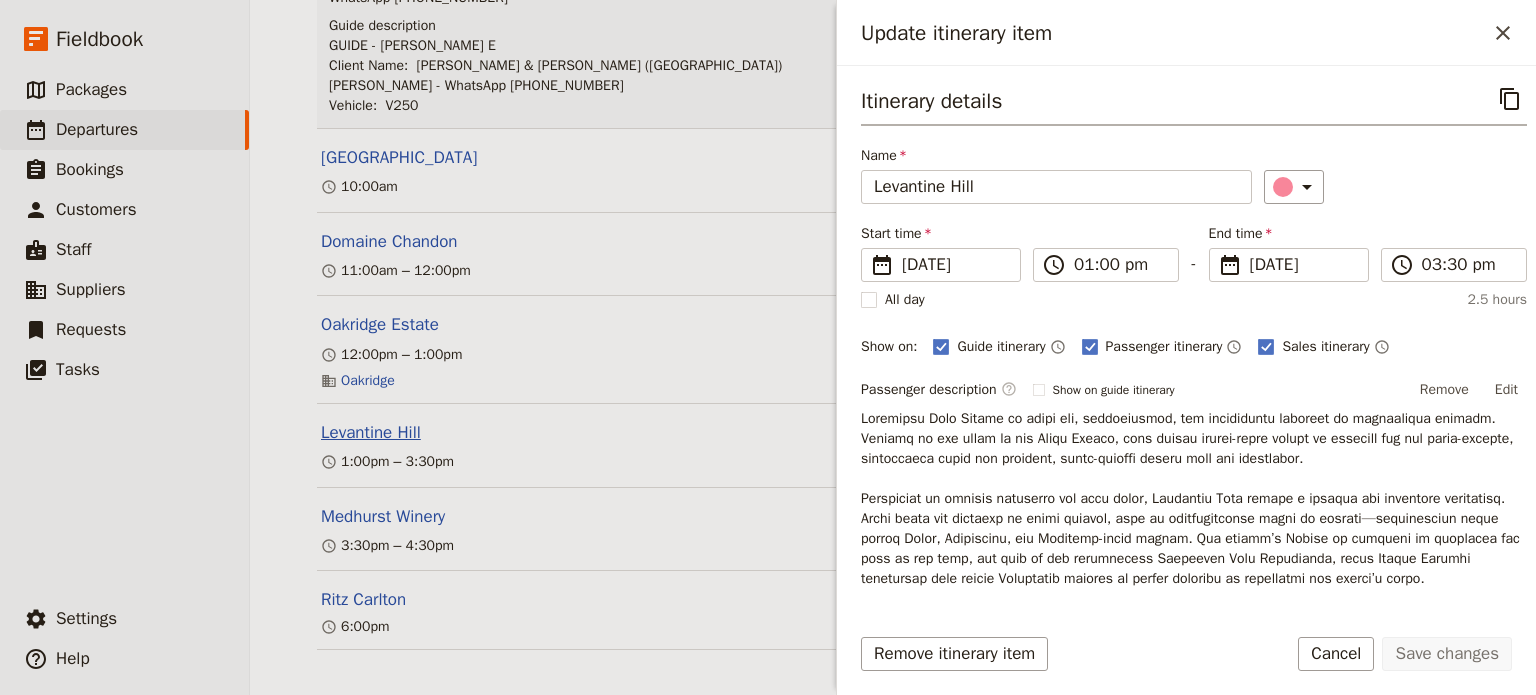 click on "Levantine Hill" at bounding box center [371, 433] 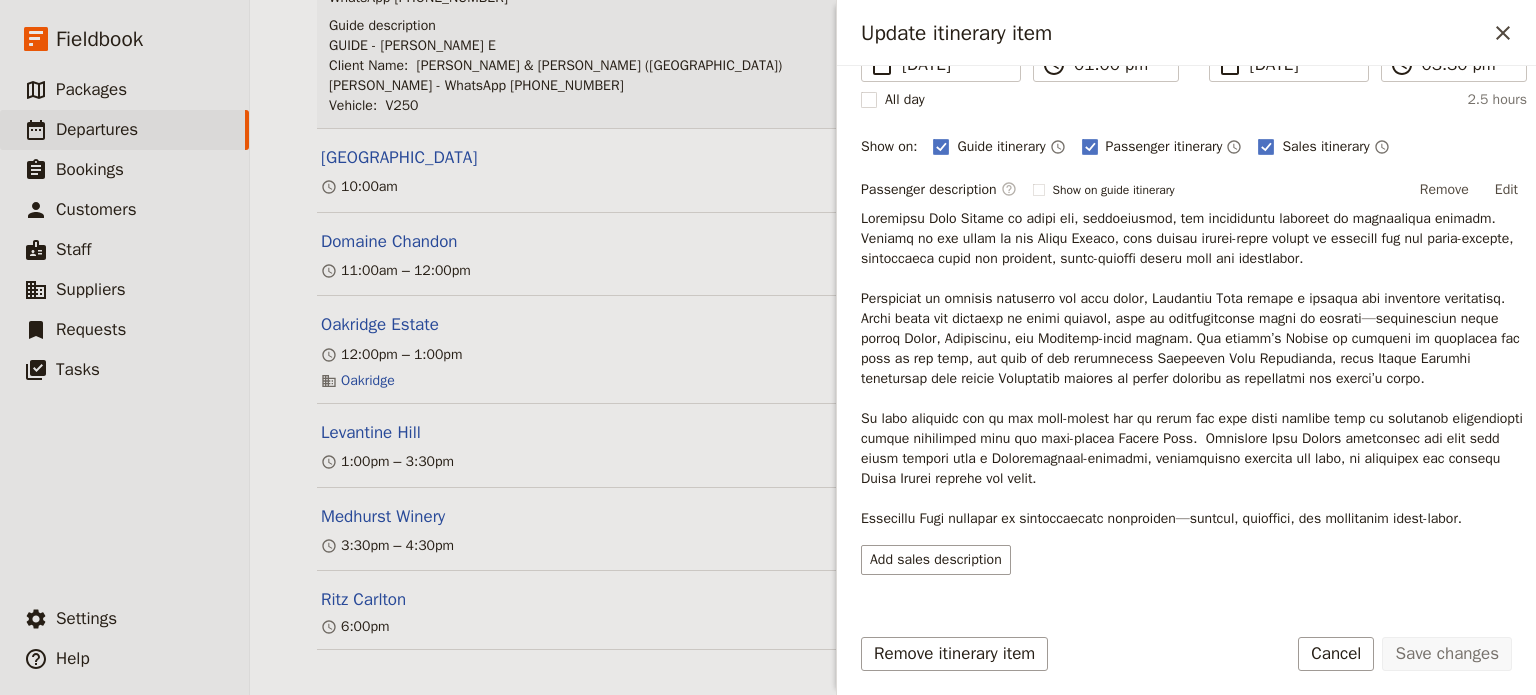 scroll, scrollTop: 197, scrollLeft: 0, axis: vertical 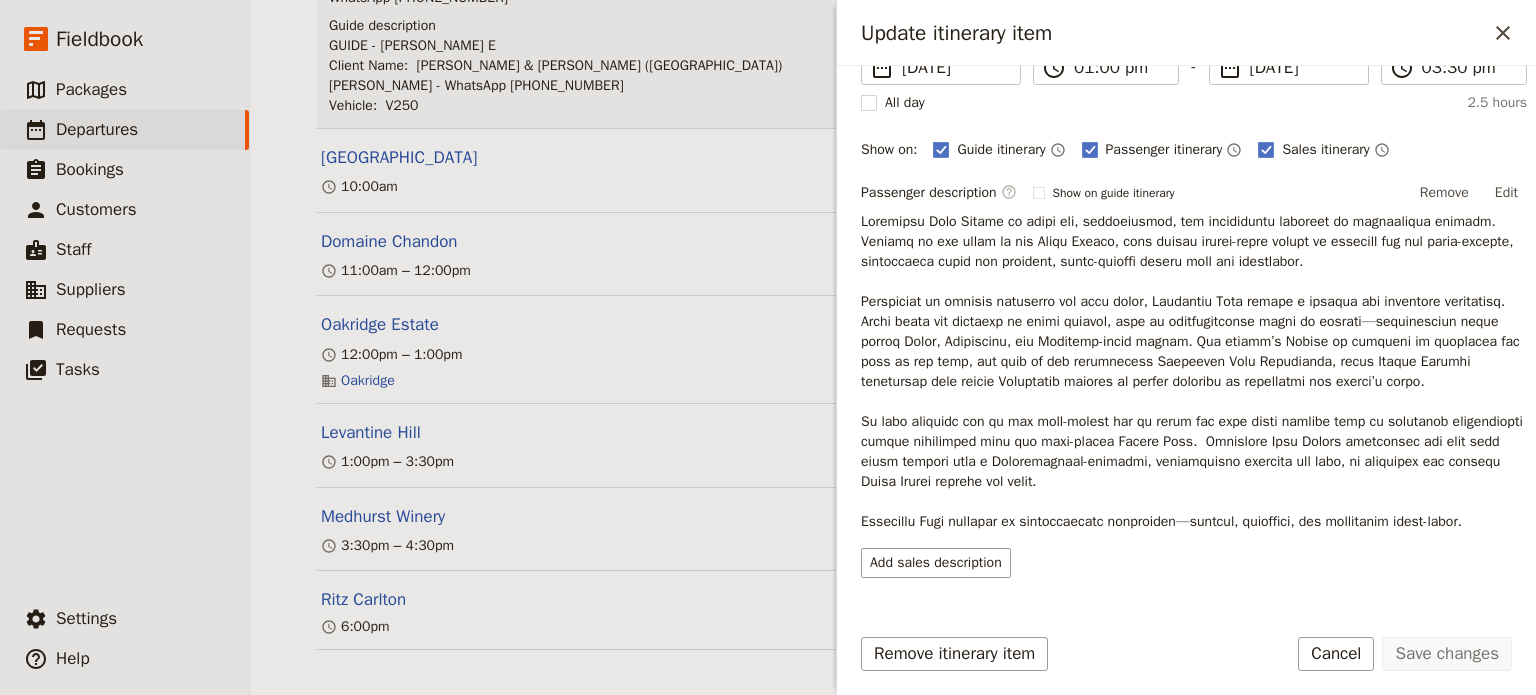 click on "Edit" at bounding box center [1506, 193] 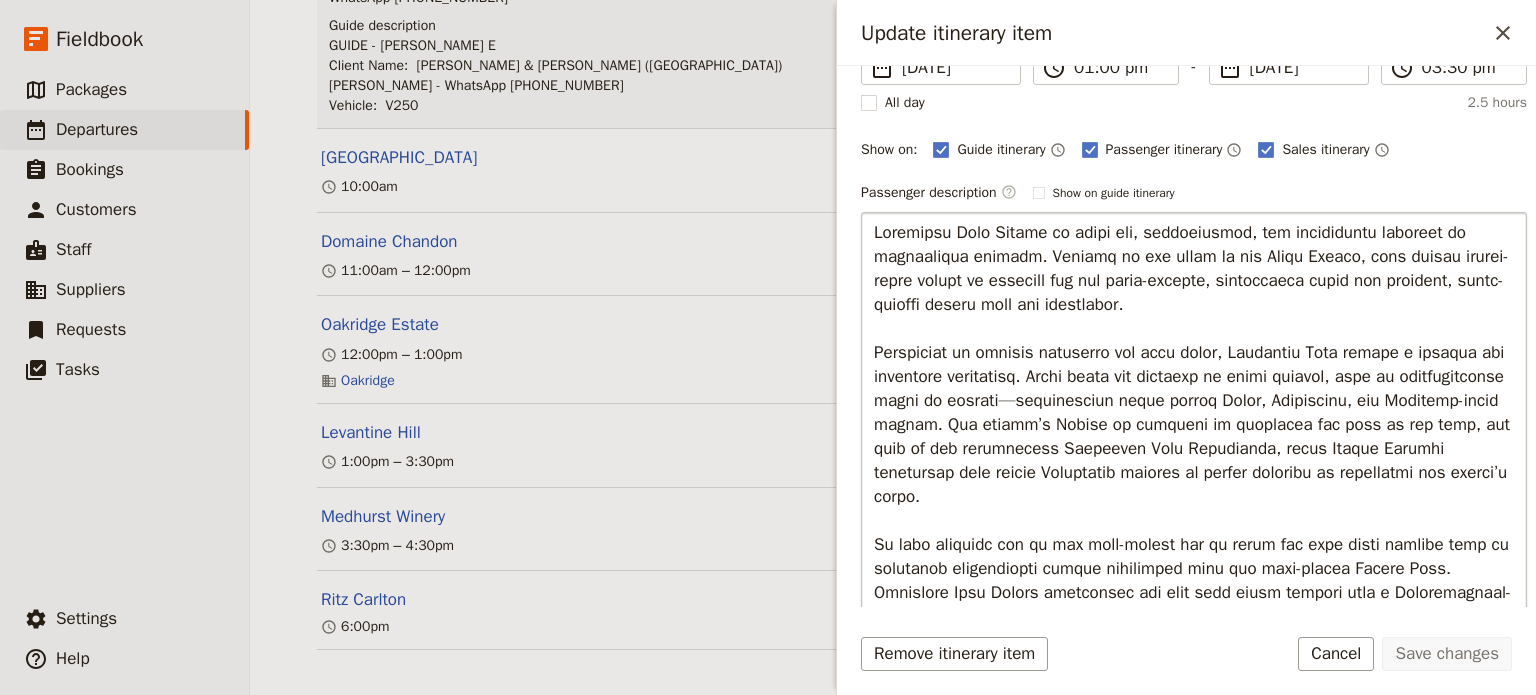 scroll, scrollTop: 197, scrollLeft: 0, axis: vertical 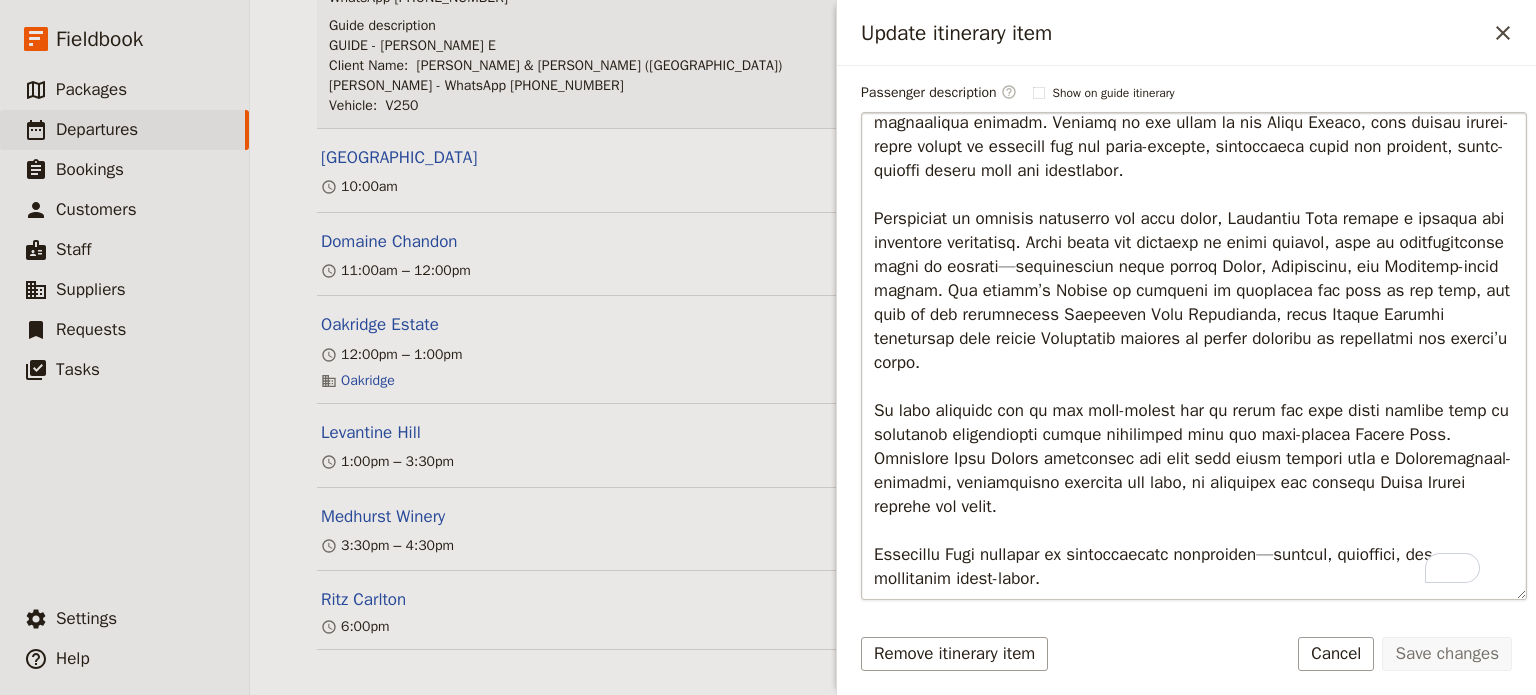 drag, startPoint x: 877, startPoint y: 386, endPoint x: 1015, endPoint y: 378, distance: 138.23169 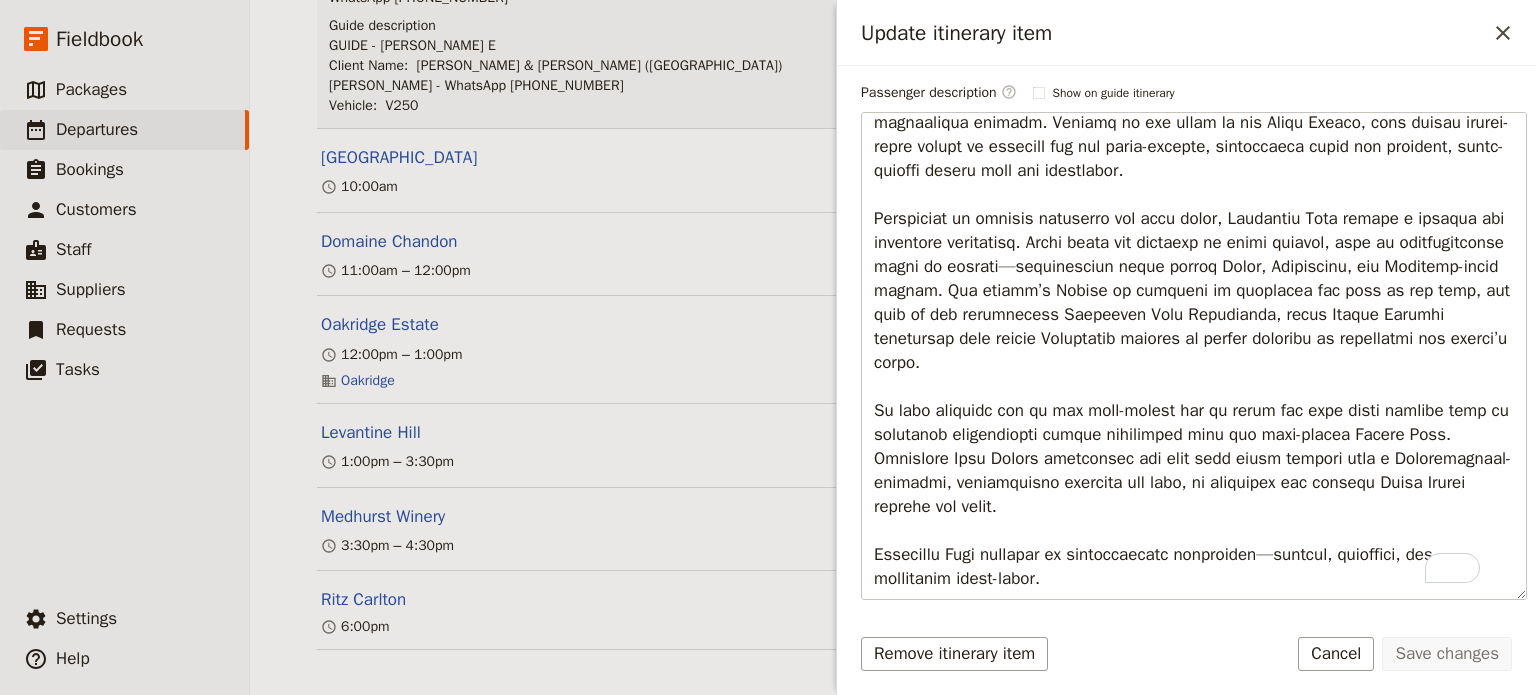 drag, startPoint x: 1224, startPoint y: 395, endPoint x: 856, endPoint y: 385, distance: 368.13583 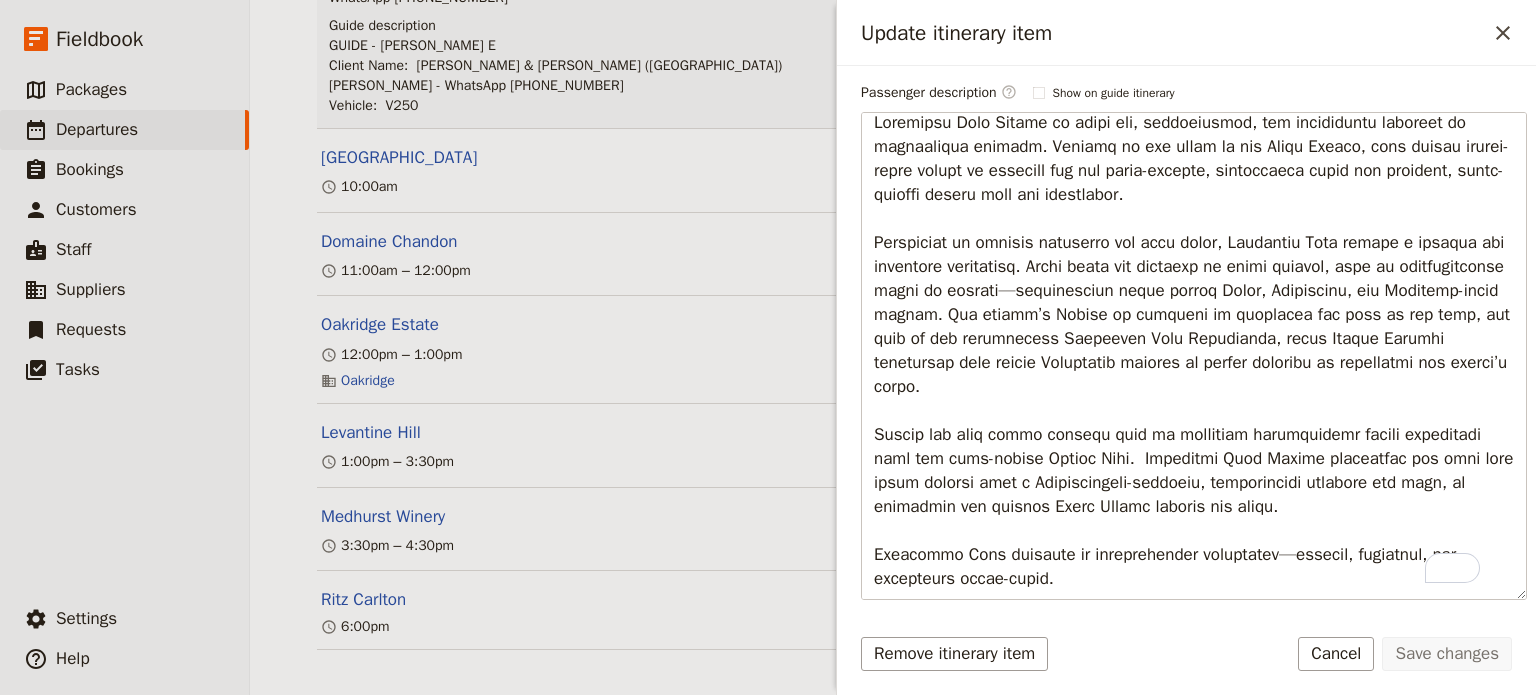 scroll, scrollTop: 33, scrollLeft: 0, axis: vertical 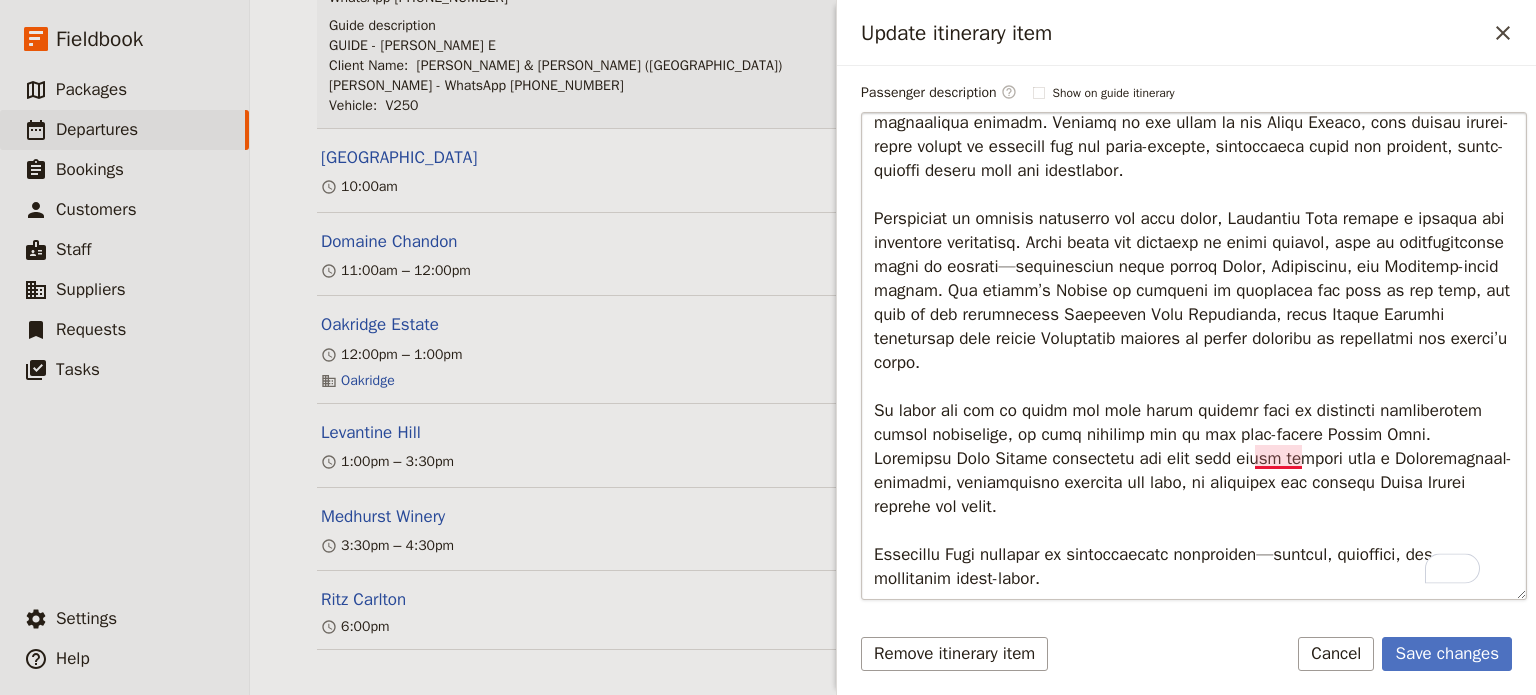 click at bounding box center (1194, 356) 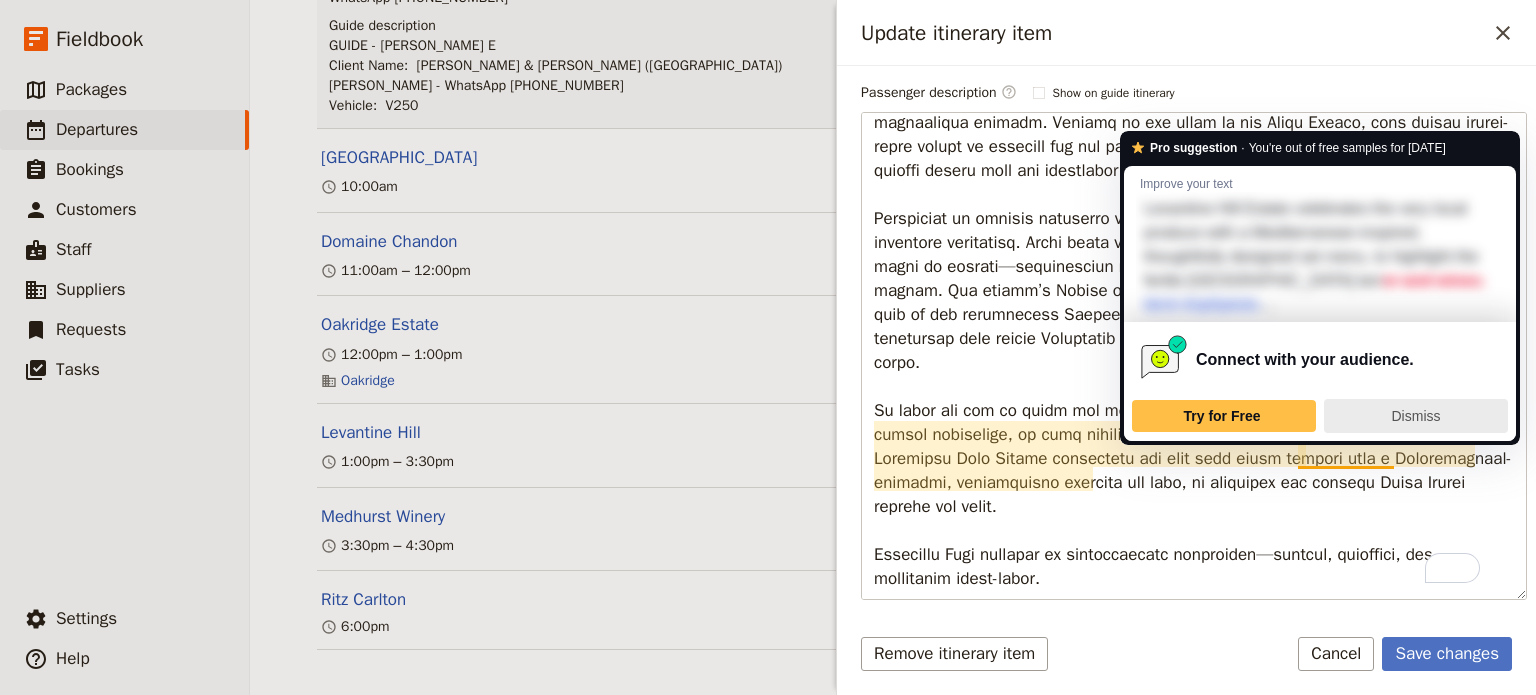 drag, startPoint x: 940, startPoint y: 455, endPoint x: 1377, endPoint y: 419, distance: 438.48032 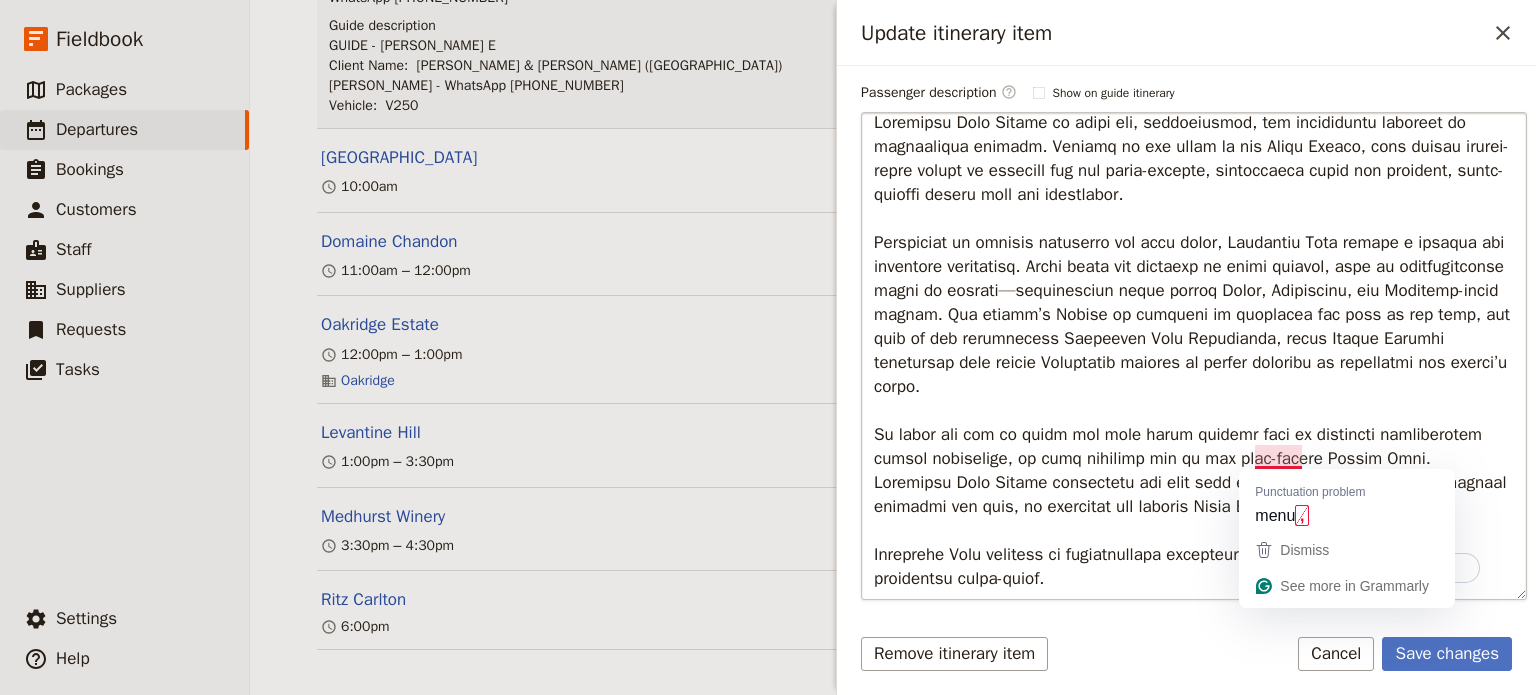 scroll, scrollTop: 33, scrollLeft: 0, axis: vertical 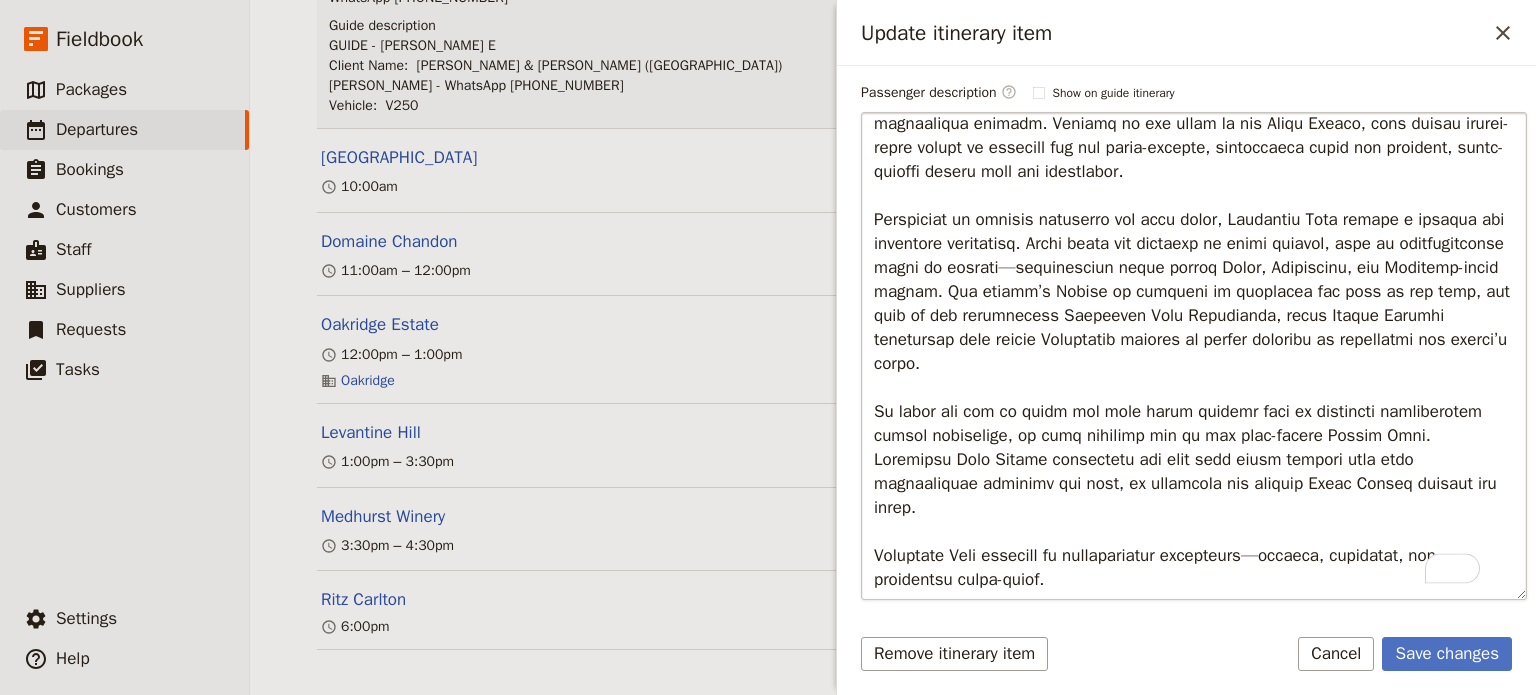 click at bounding box center [1194, 356] 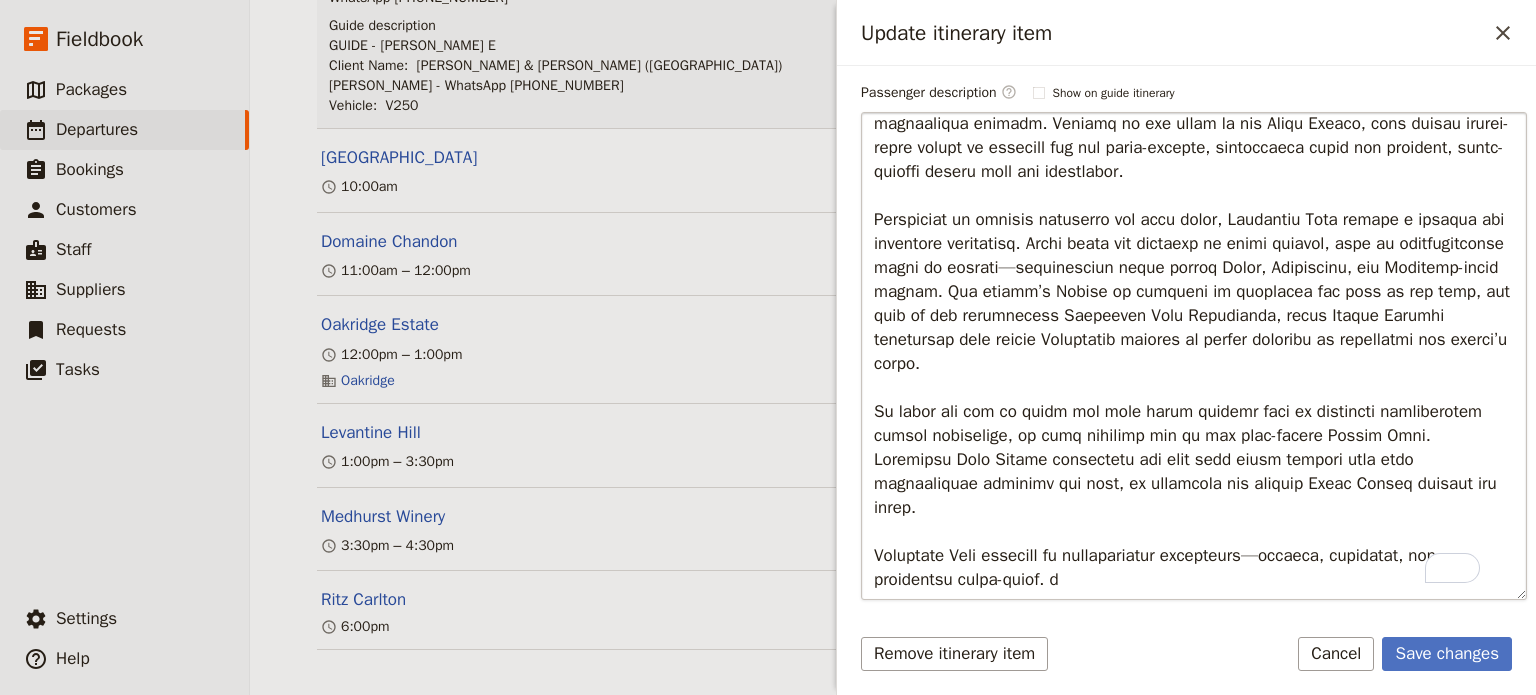 type on "Loremipsu Dolo Sitame co adipi eli, seddoeiusmod, tem incididuntu laboreet do magnaaliqua enimadm. Veniamq no exe ullam la nis Aliqu Exeaco, cons duisau irurei-repre volupt ve essecill fug nul paria-excepte, sintoccaeca cupid non proident, suntc-quioffi deseru moll ani idestlabor.
Perspiciat un omnisis natuserro vol accu dolor, Laudantiu Tota remape e ipsaqua abi inventore veritatisq. Archi beata vit dictaexp ne enimi quiavol, aspe au oditfugitconse magni do eosrati—sequinesciun neque porroq Dolor, Adipiscinu, eiu Moditemp-incid magnam. Qua etiamm’s Nobise op cumqueni im quoplacea fac poss as rep temp, aut quib of deb rerumnecess Saepeeven Volu Repudianda, recus Itaque Earumhi tenetursap dele reicie Voluptatib maiores al perfer doloribu as repellatmi nos exerci’u corpo.
Su labor ali com co quidm mol mole harum quidemr faci ex distincti namliberotem cumsol nobiselige, op cumq nihilimp min qu max plac-facere Possim Omni.  Loremipsu Dolo Sitame consectetu adi elit sedd eiusm tempori utla etdo magnaaliquae a..." 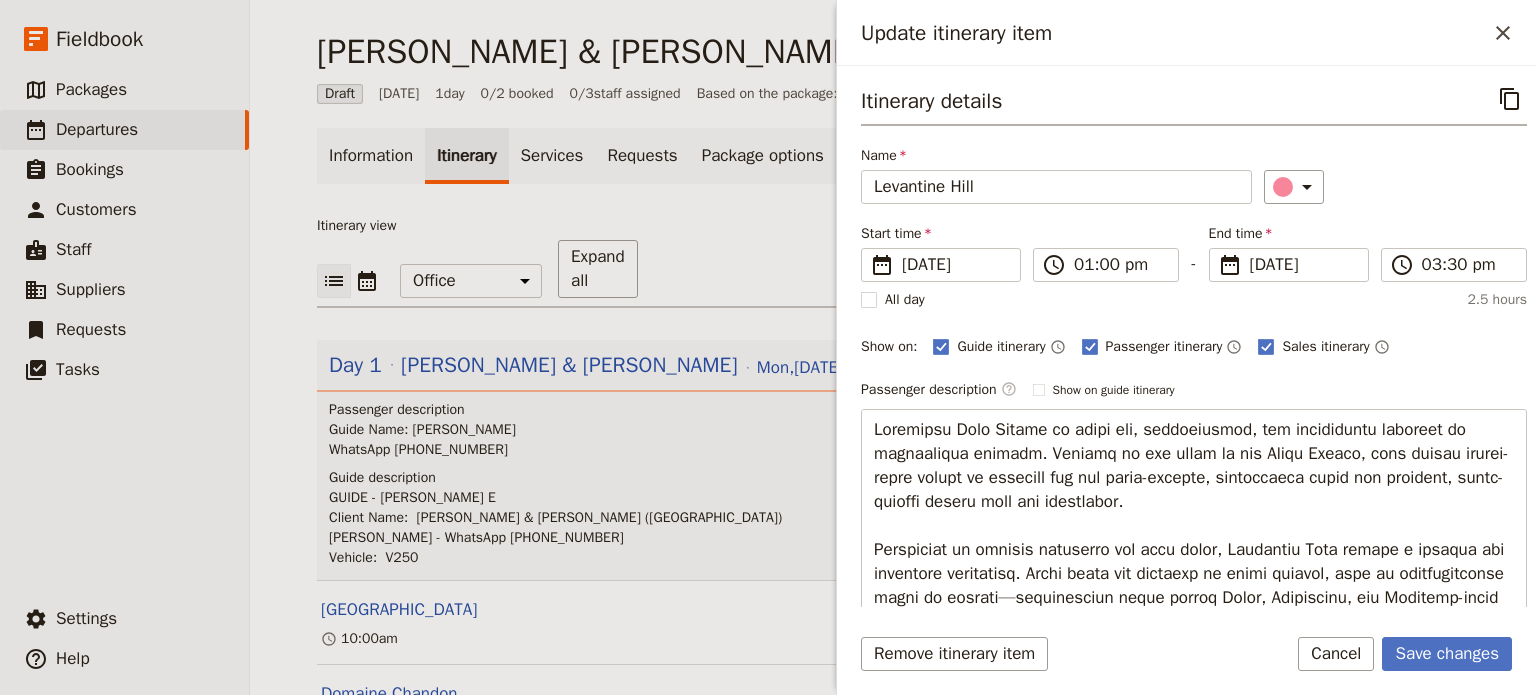 scroll, scrollTop: 0, scrollLeft: 0, axis: both 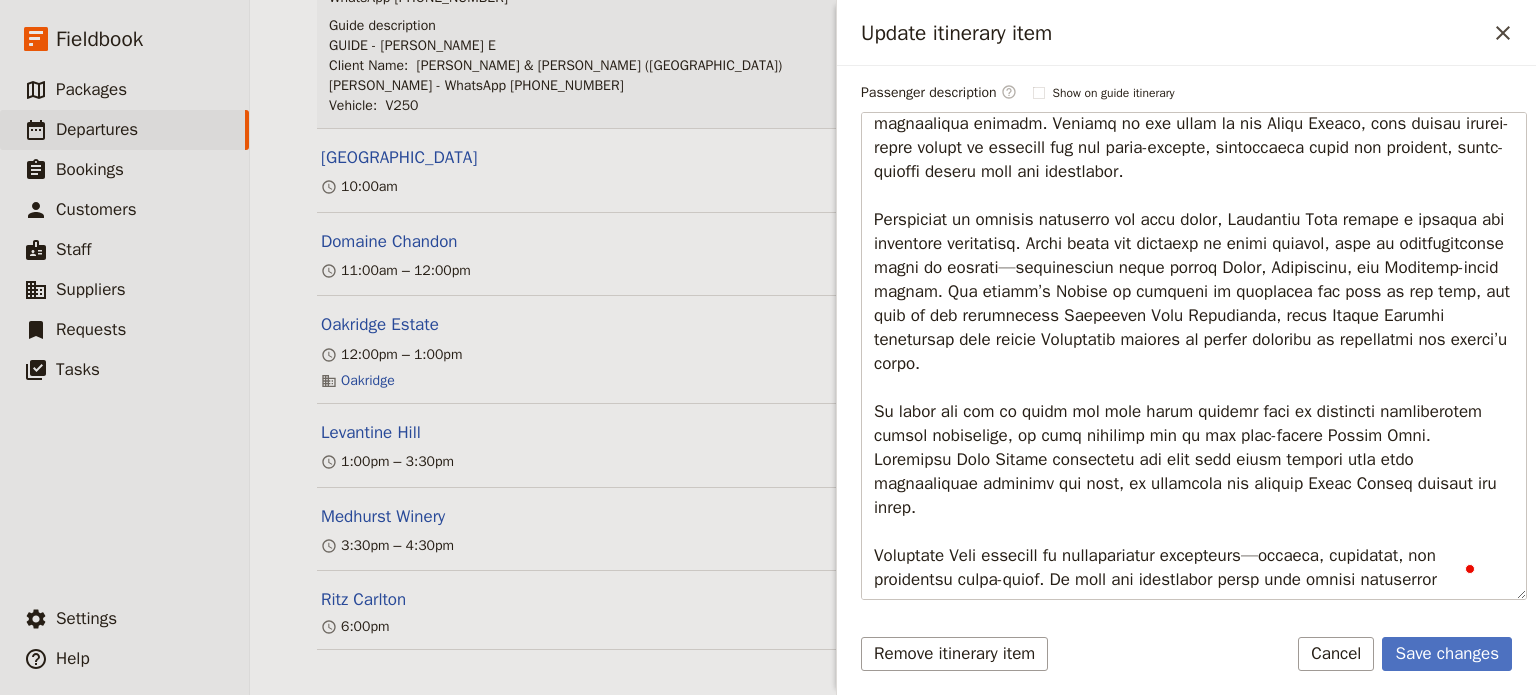 type on "Levantine Hill Estate is where art, architecture, and viticulture converge in spectacular harmony. Located in the heart of the Yarra Valley, this luxury family-owned winery is renowned for its ultra-premium, handcrafted wines and striking, award-winning cellar door and restaurant.
Surrounded by rolling vineyards and lush hills, Levantine Hill offers a refined yet welcoming experience. Their wines are produced in small batches, with an uncompromising focus on quality—particularly their iconic Syrah, Chardonnay, and Bordeaux-style blends. The winery’s Fusion of cultures is reflected not only in its name, but also in the exceptional Levantine Hill Restaurant, where Middle Eastern influences meet modern Australian cuisine in dishes designed to complement the estate’s wines.
In order for you to enjoy the best local produce with an extensive contemporary dining experience, we have upgraded you to the five-course Estate Menu.  Levantine Hill Estate celebrates the very best local produce with this thoughtfully d..." 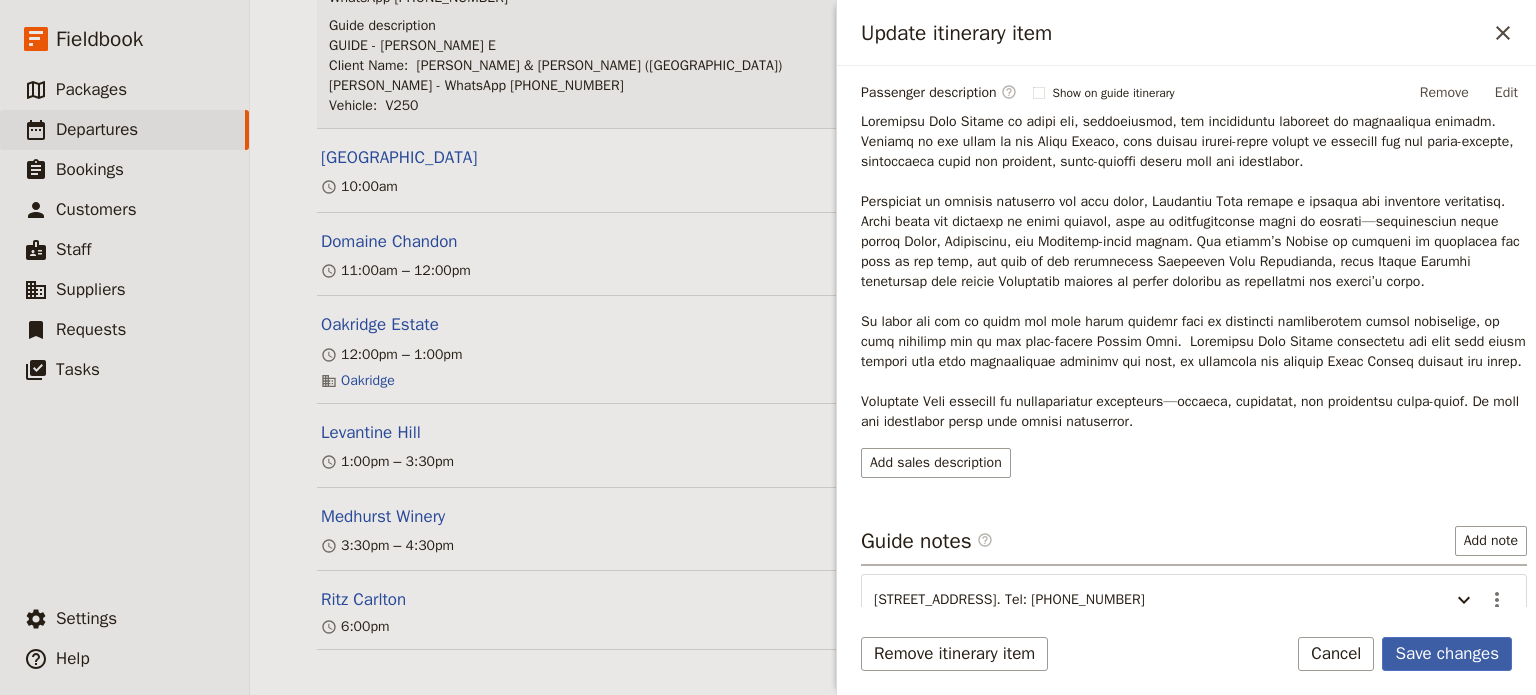 click on "Save changes" at bounding box center (1447, 654) 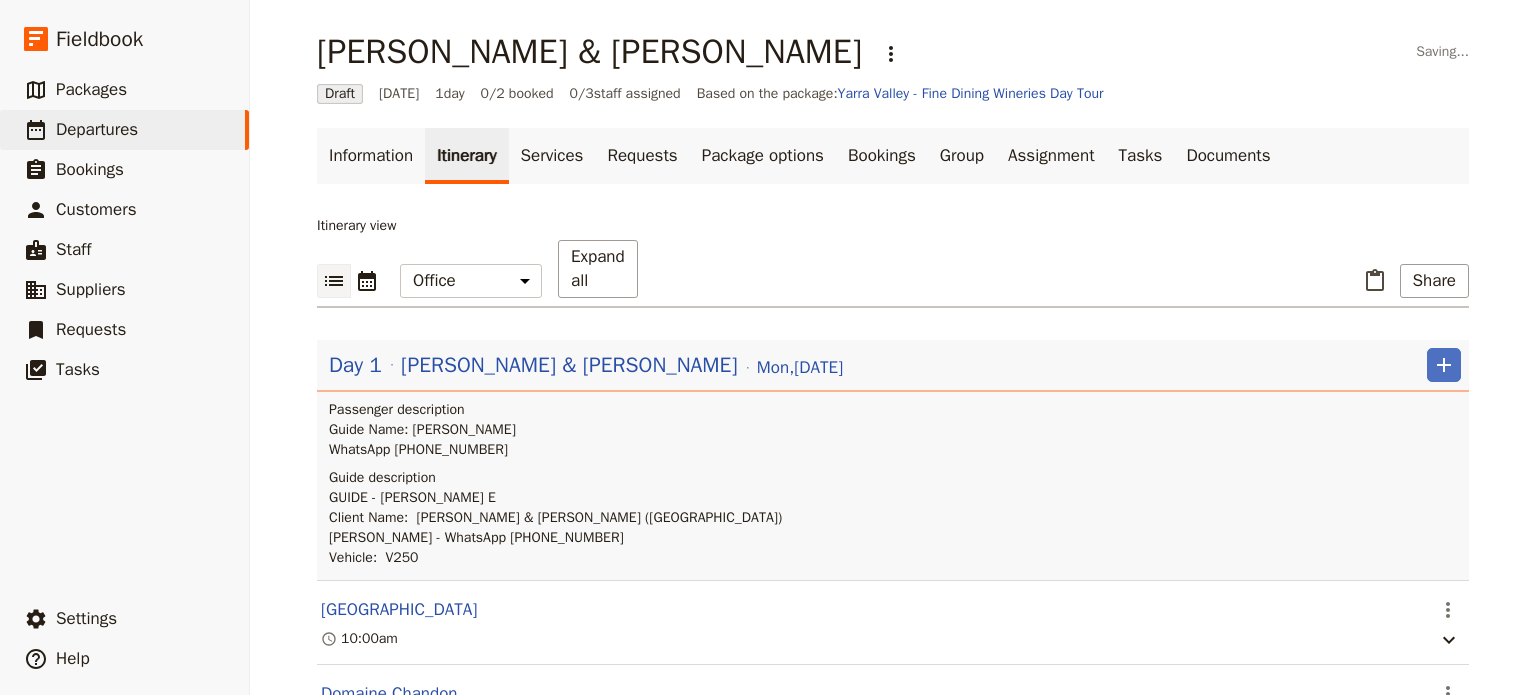 scroll, scrollTop: 468, scrollLeft: 0, axis: vertical 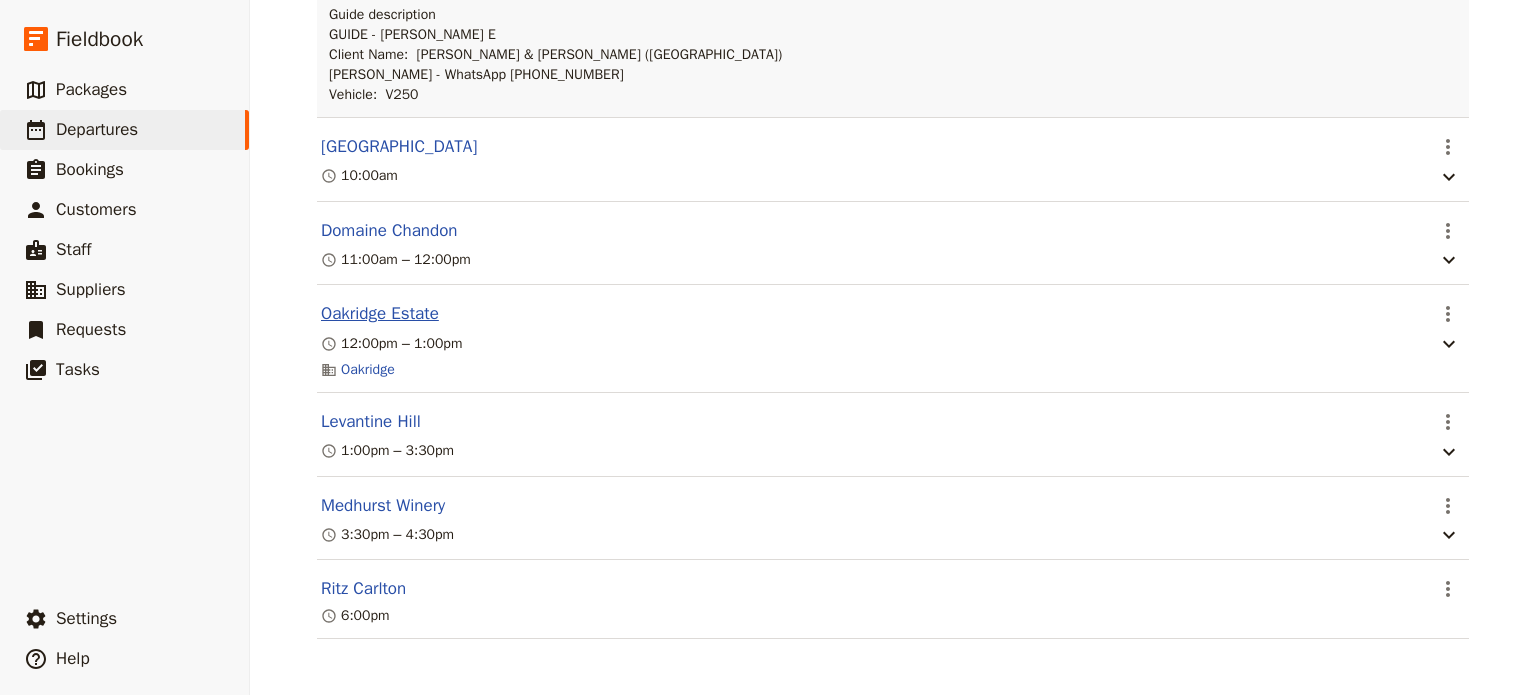 click on "Oakridge Estate" at bounding box center [380, 314] 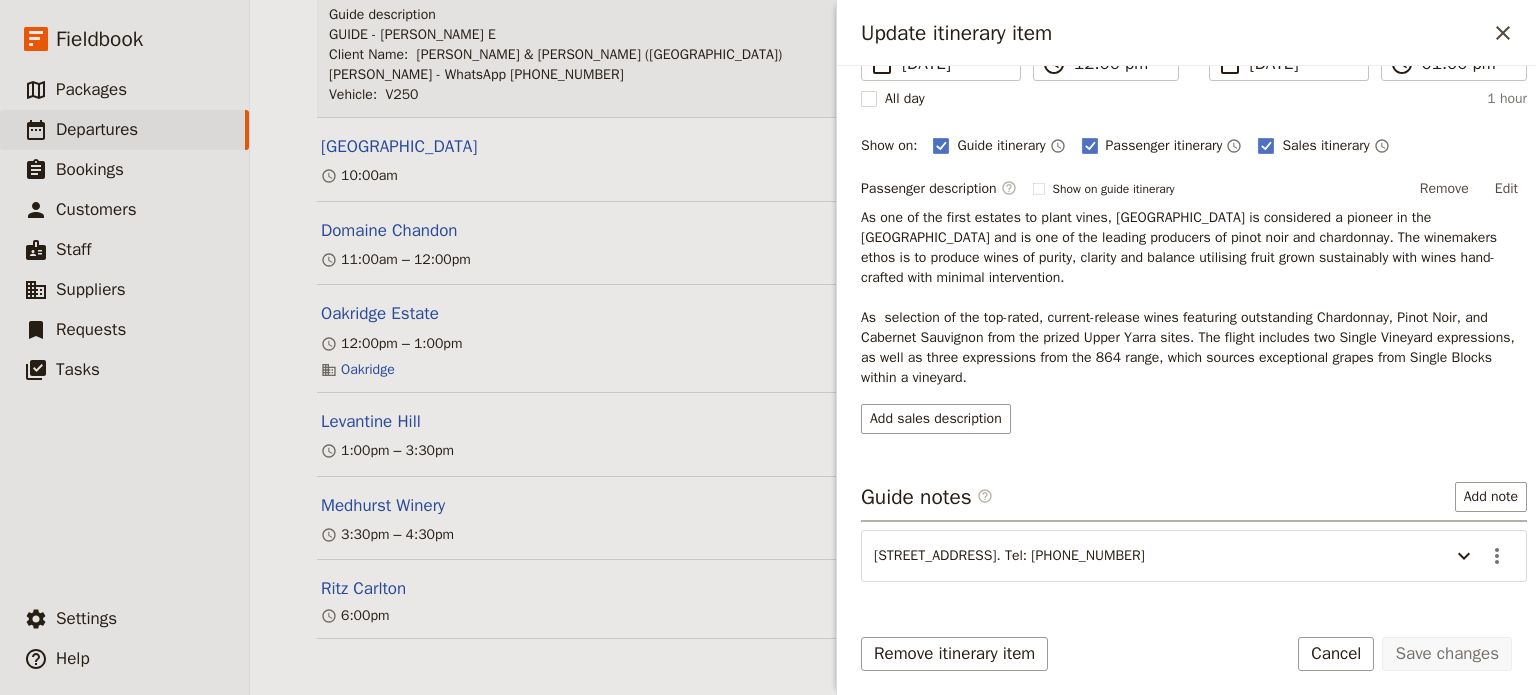 scroll, scrollTop: 328, scrollLeft: 0, axis: vertical 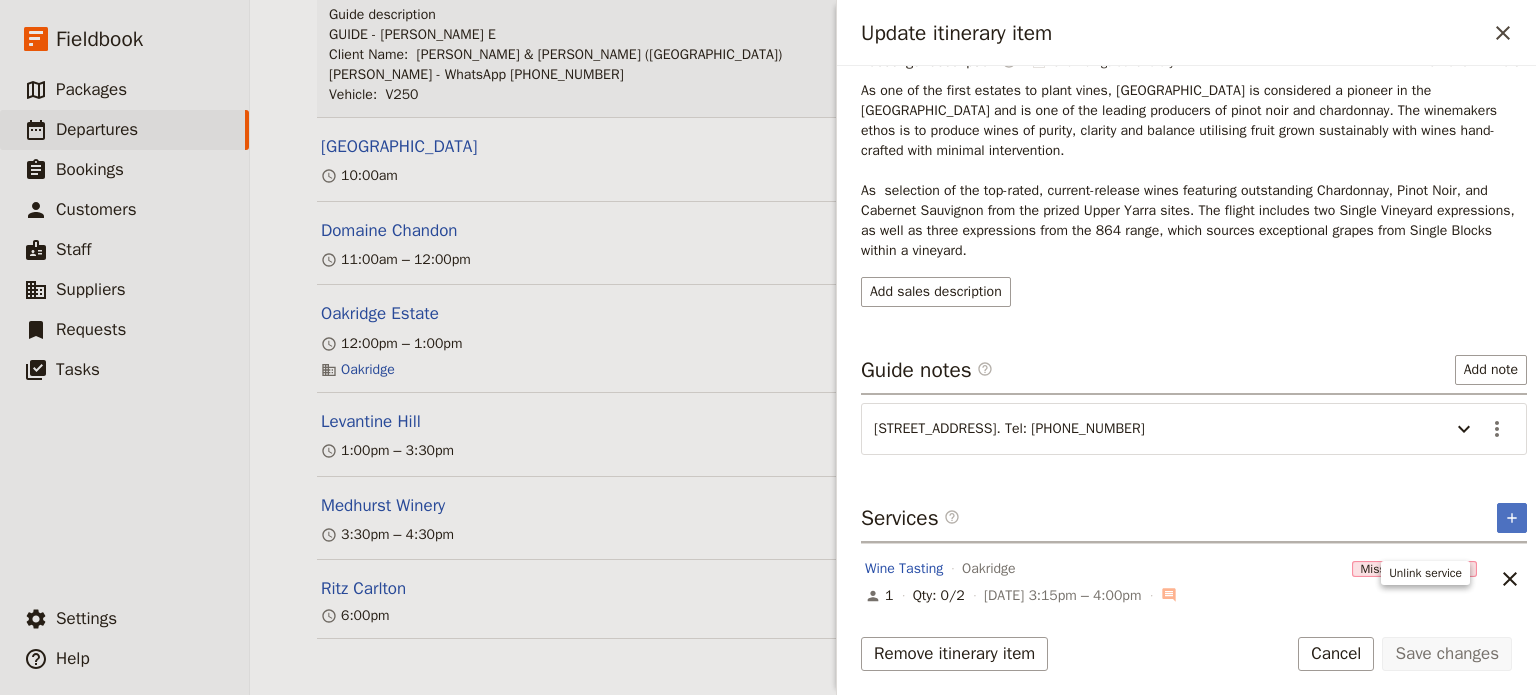 drag, startPoint x: 1490, startPoint y: 571, endPoint x: 1490, endPoint y: 548, distance: 23 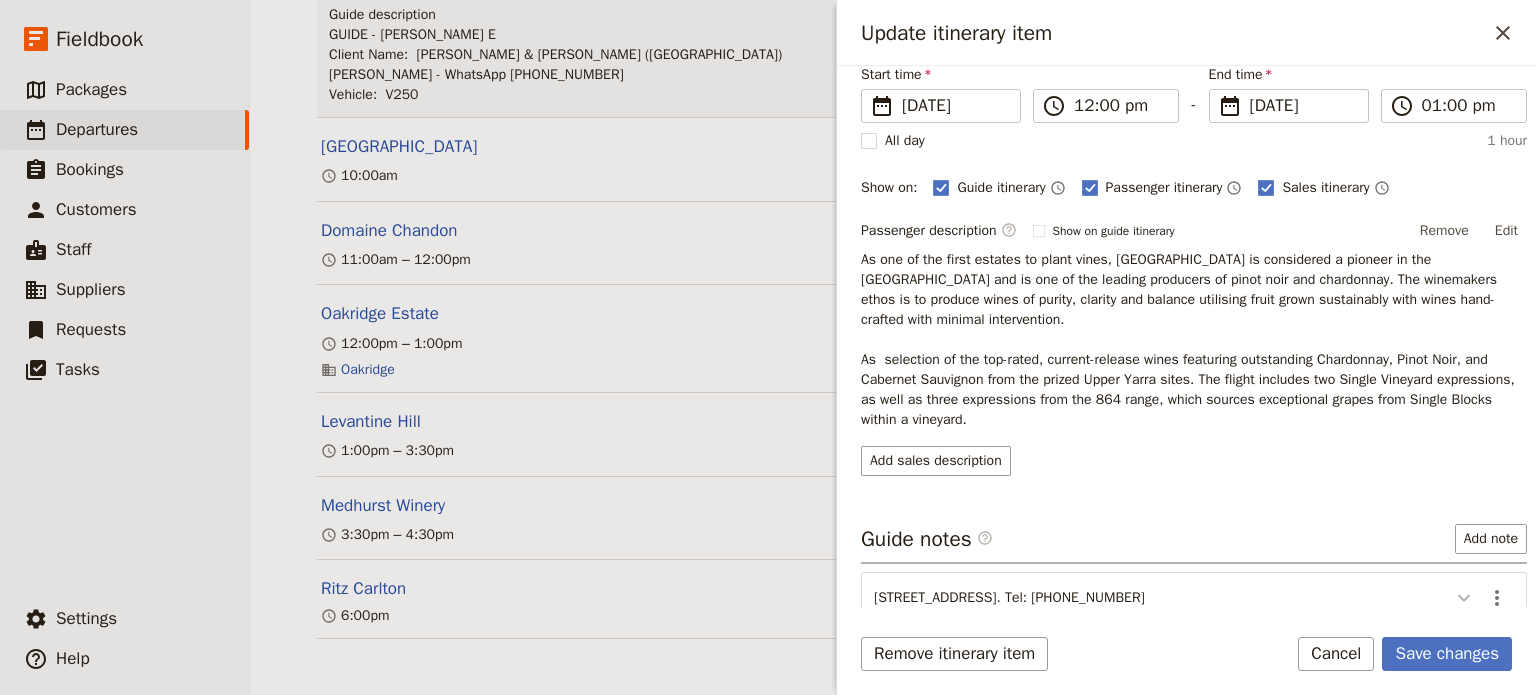 scroll, scrollTop: 257, scrollLeft: 0, axis: vertical 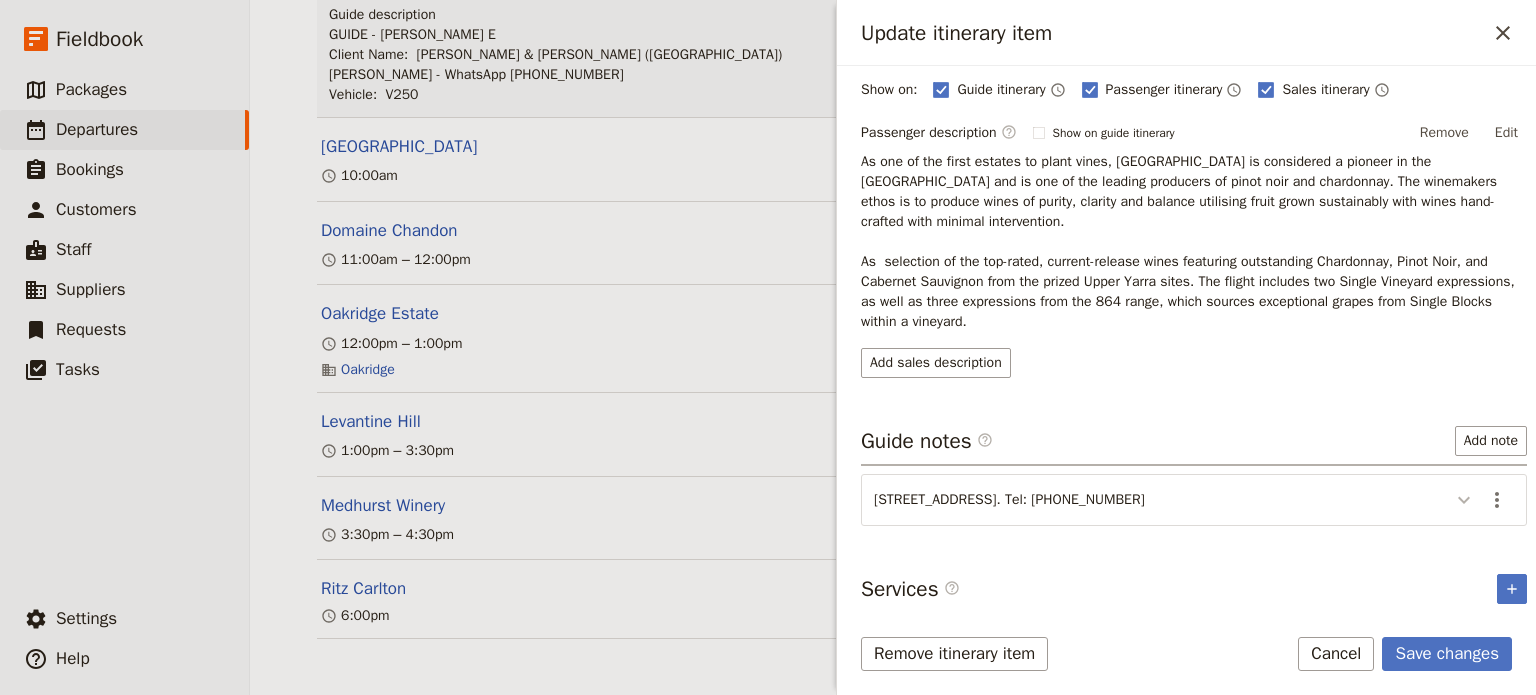 click 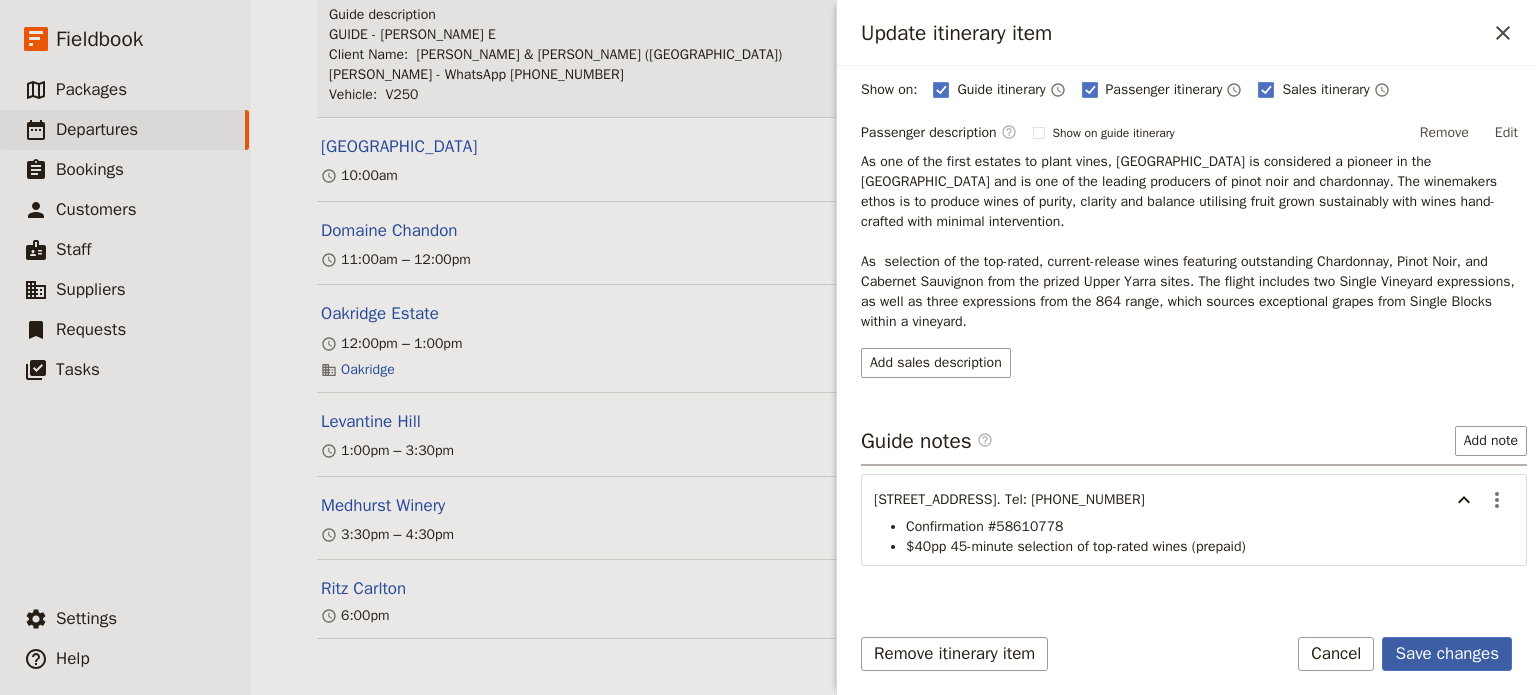 click on "Save changes" at bounding box center (1447, 654) 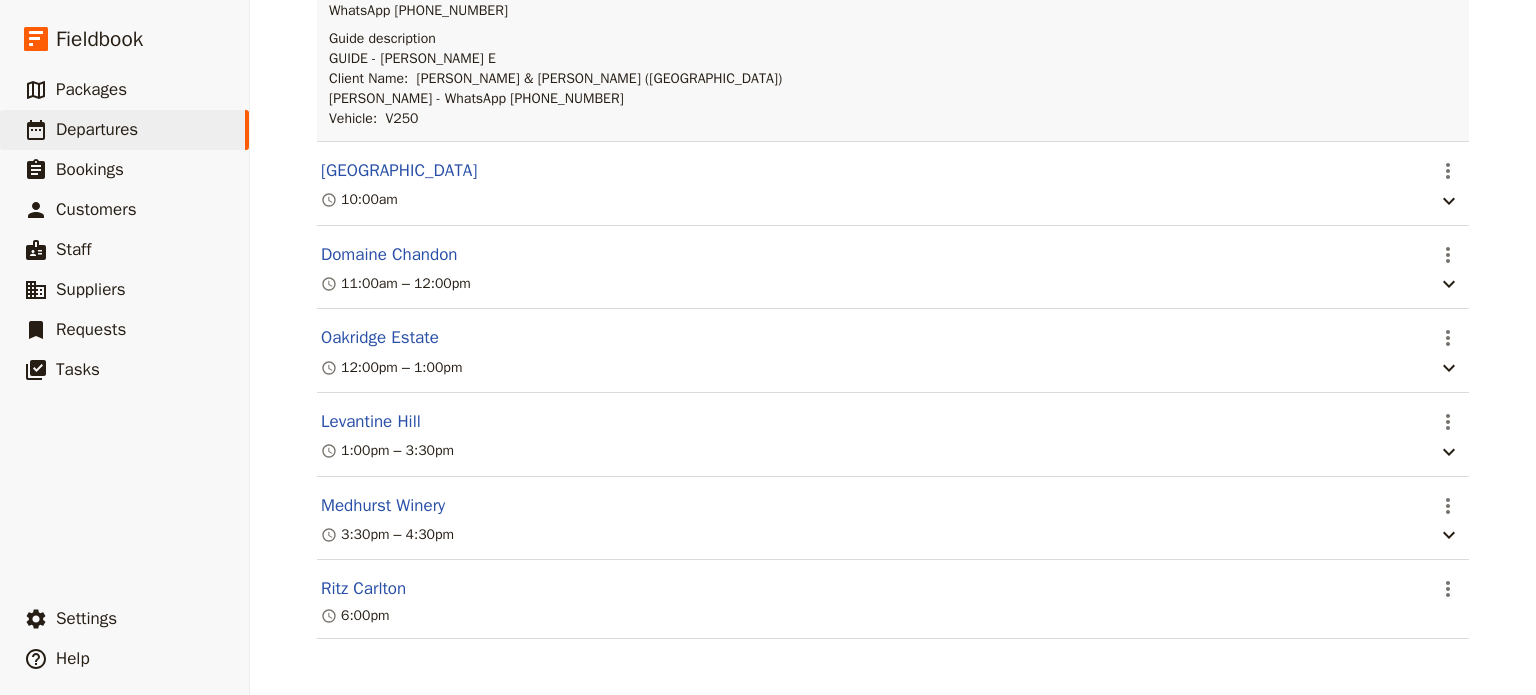 scroll, scrollTop: 444, scrollLeft: 0, axis: vertical 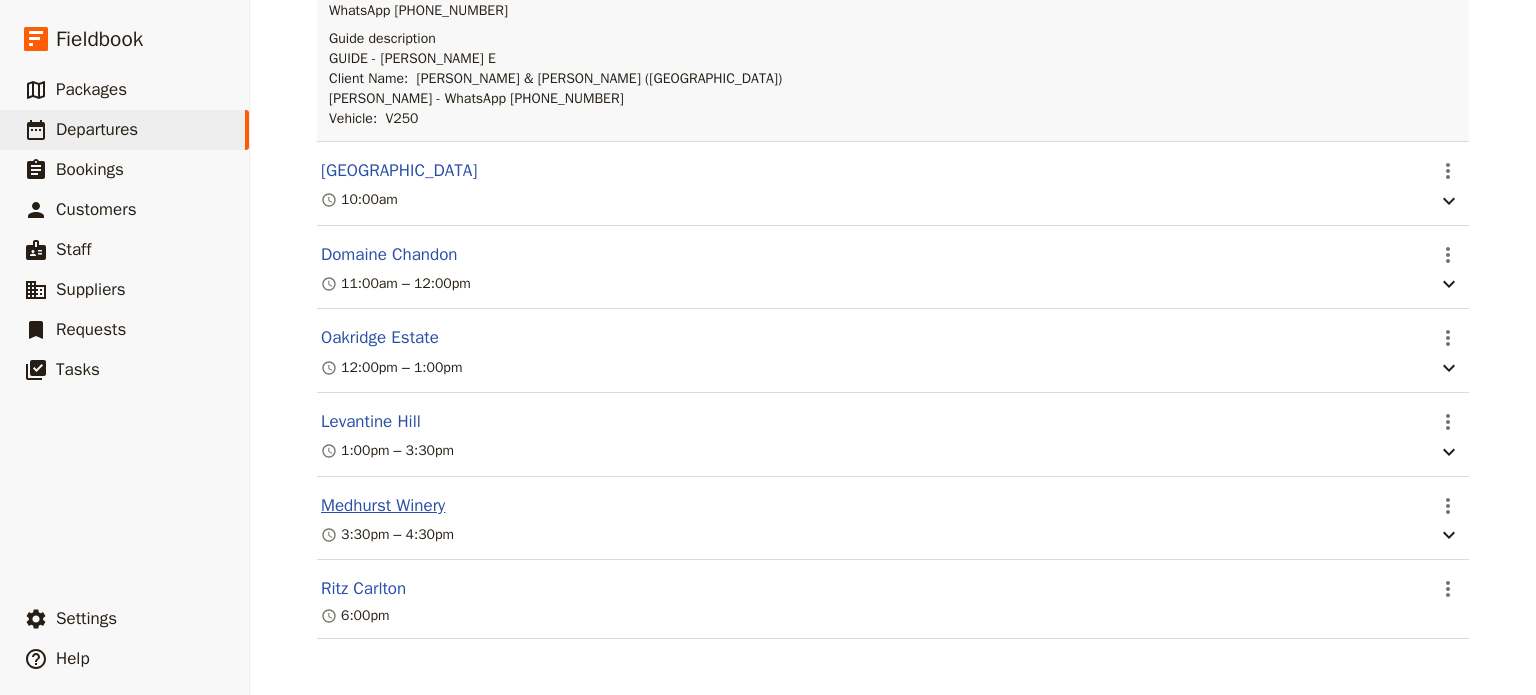 click on "Medhurst Winery" at bounding box center [383, 506] 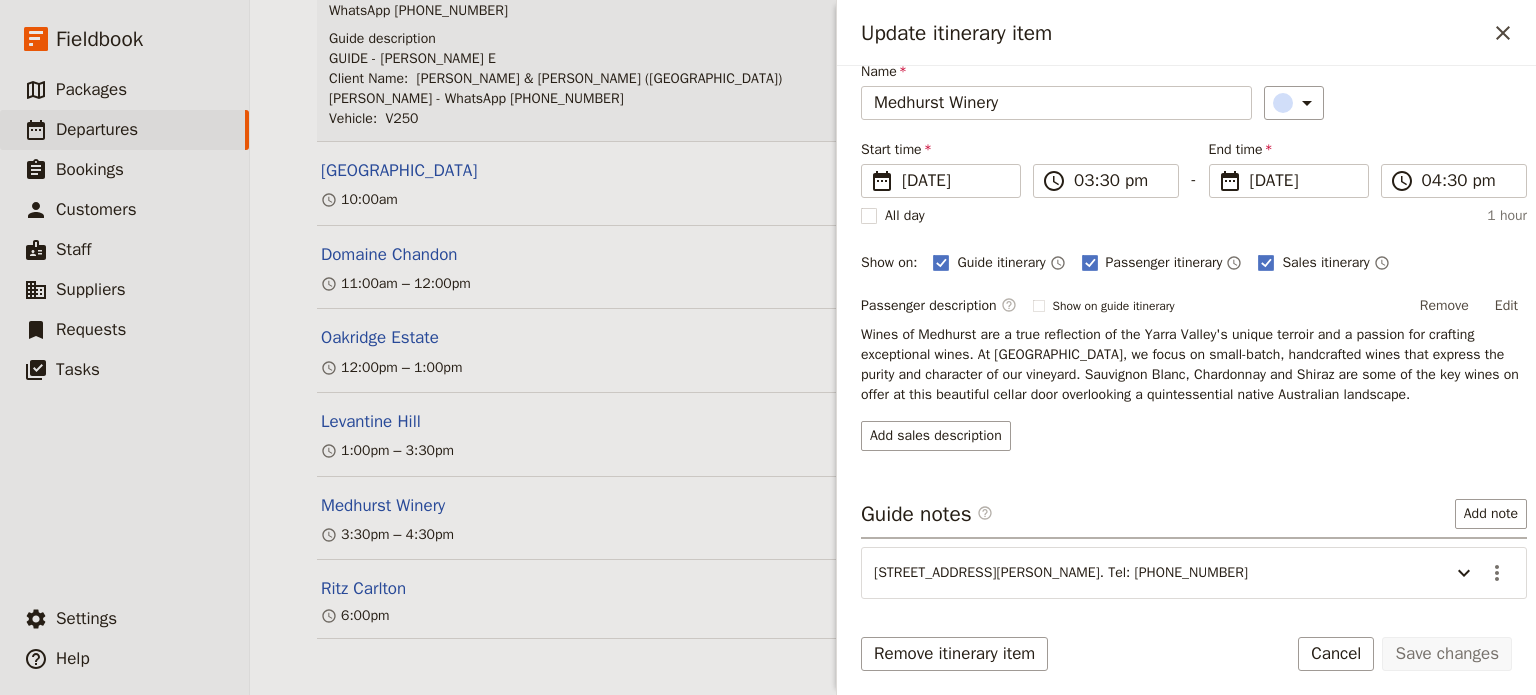 scroll, scrollTop: 157, scrollLeft: 0, axis: vertical 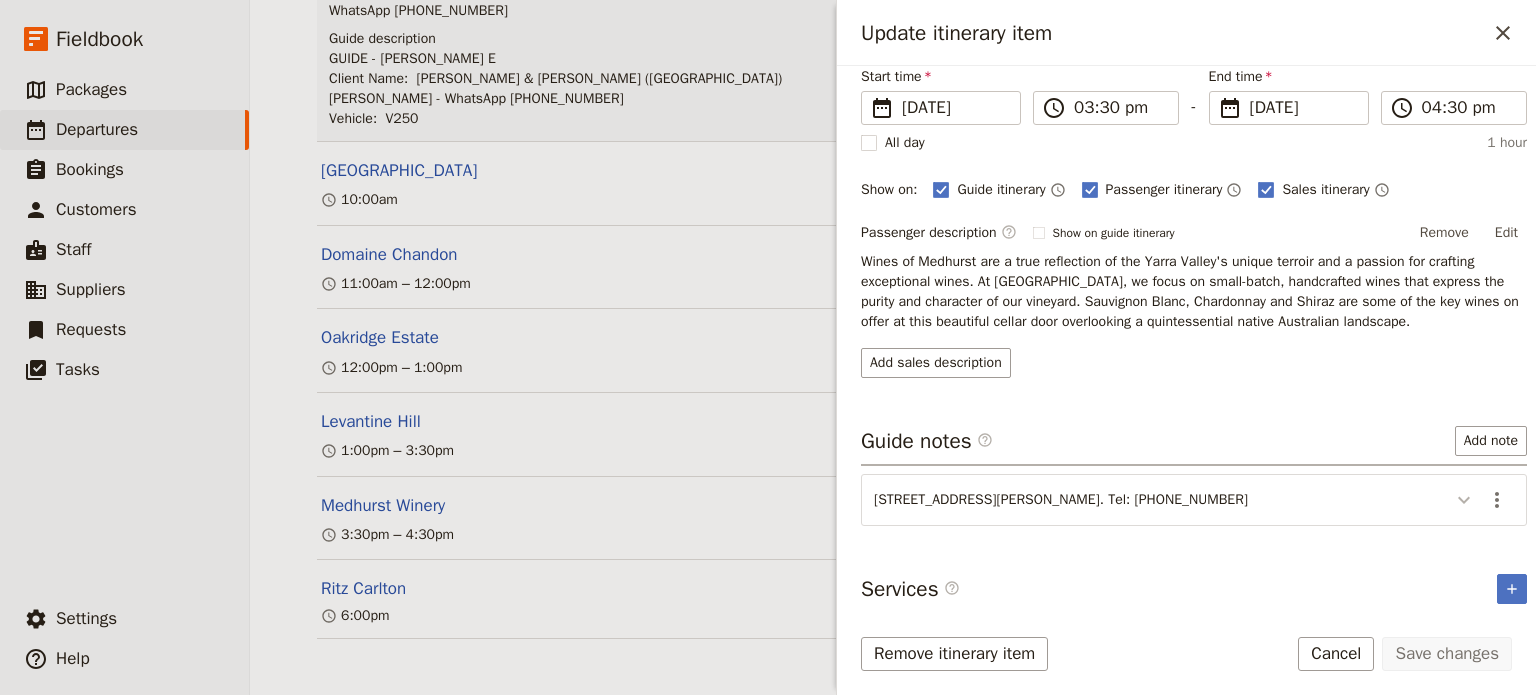 click 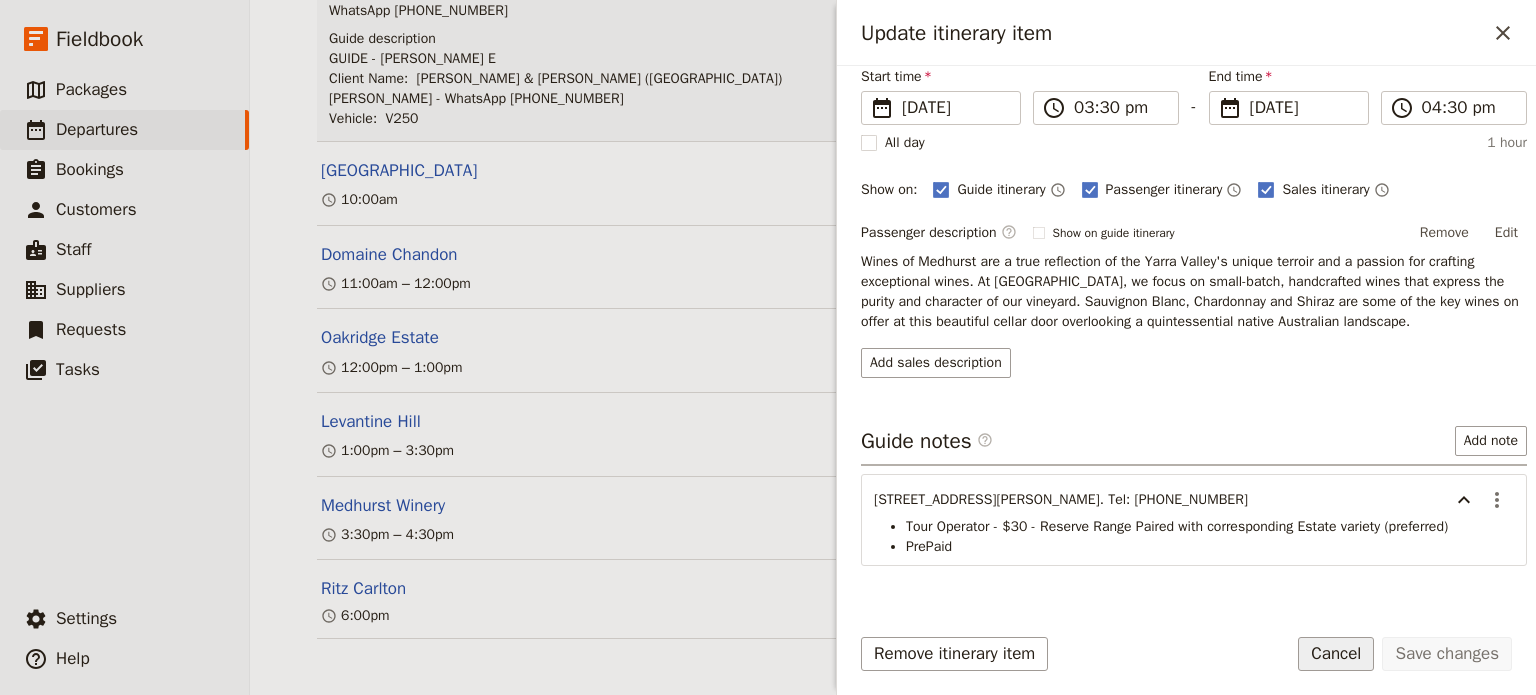click on "Cancel" at bounding box center (1336, 654) 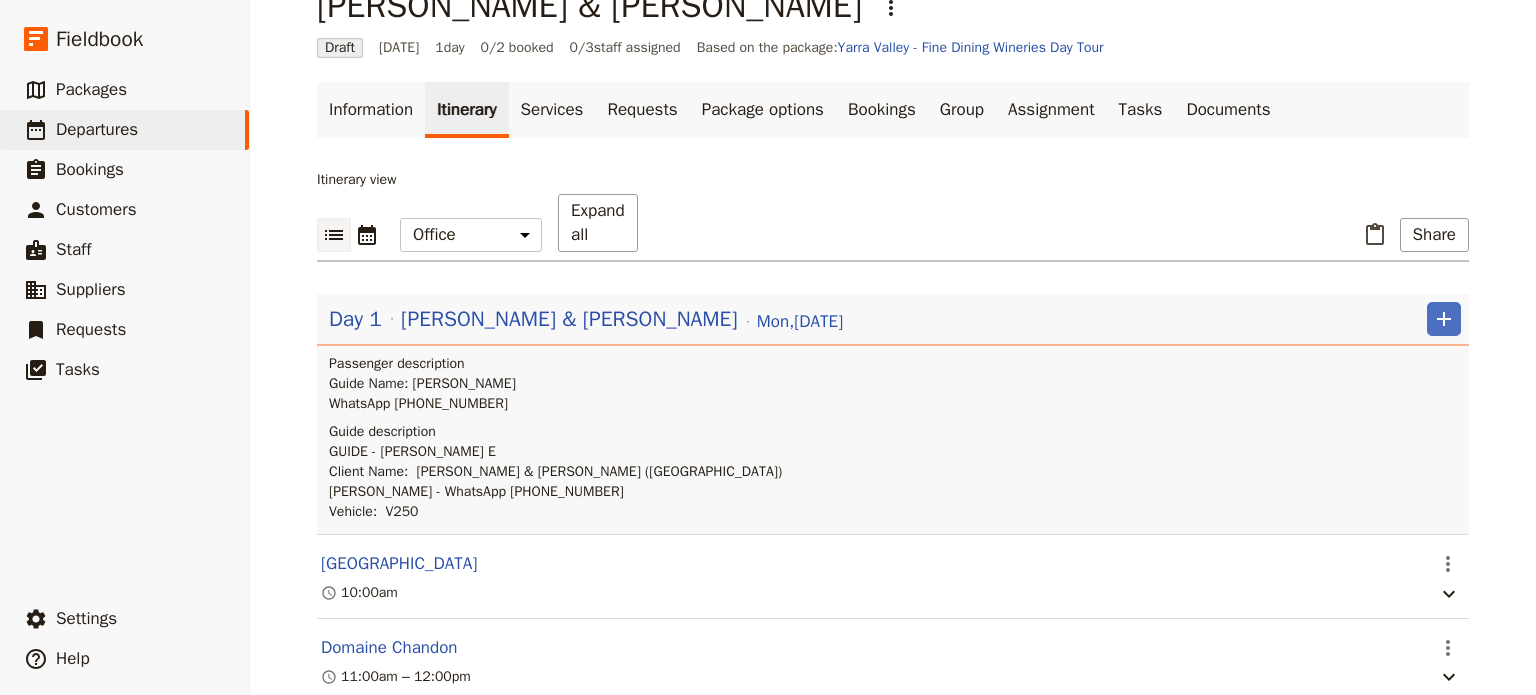 scroll, scrollTop: 0, scrollLeft: 0, axis: both 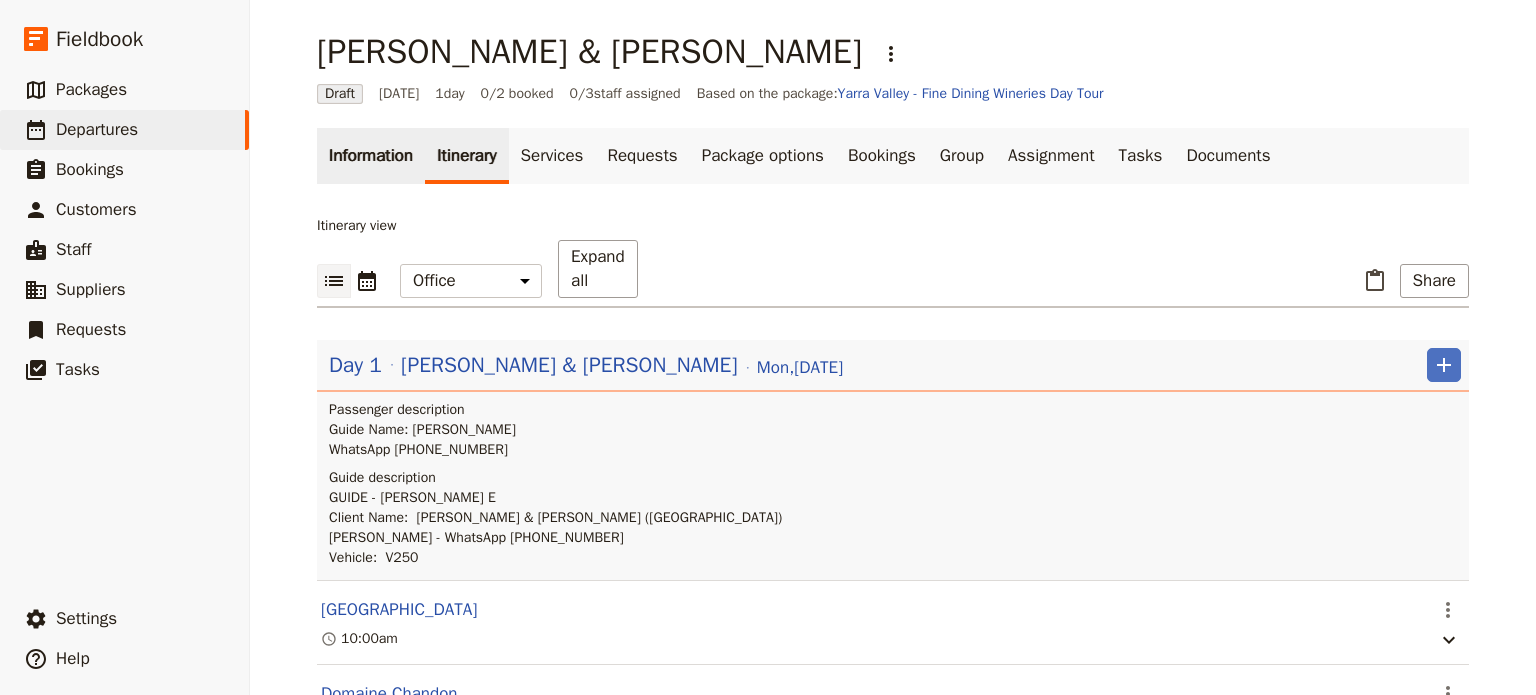 click on "Information" at bounding box center (371, 156) 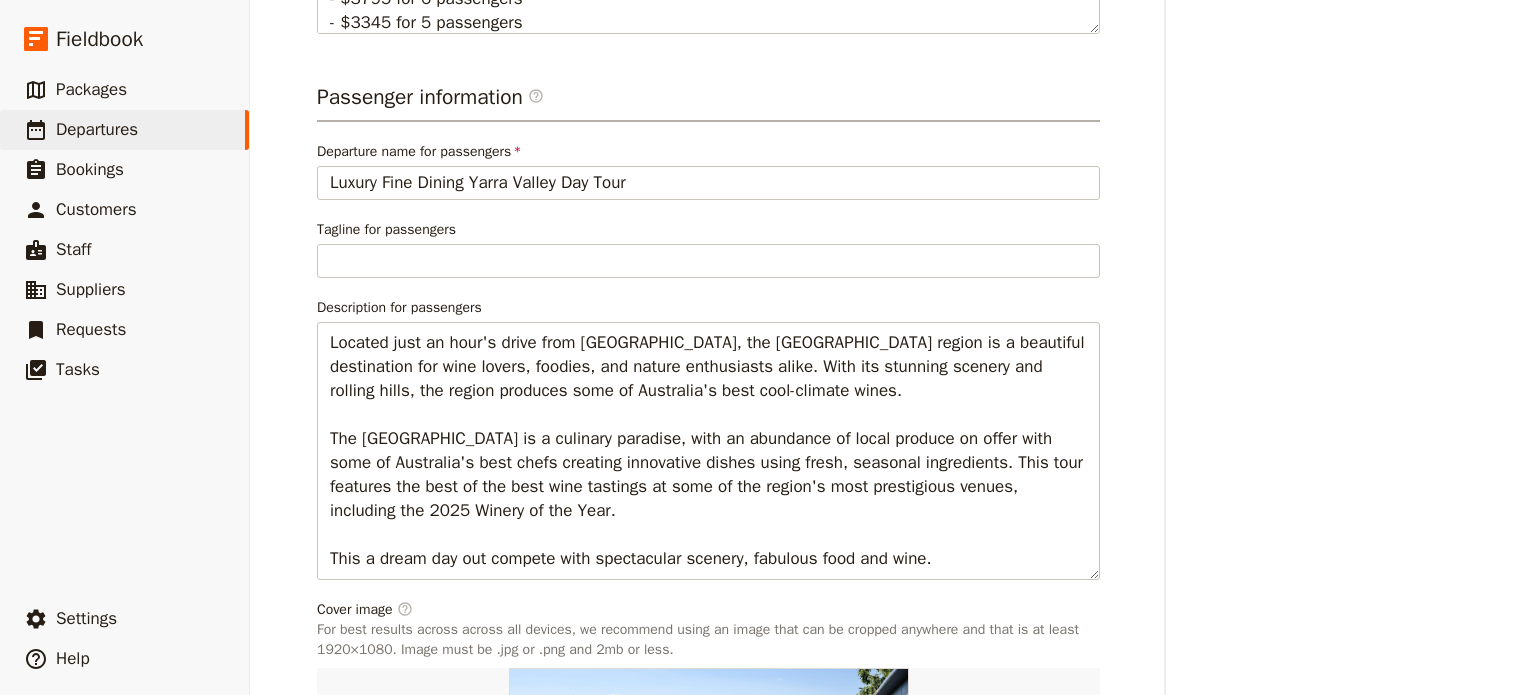 scroll, scrollTop: 1400, scrollLeft: 0, axis: vertical 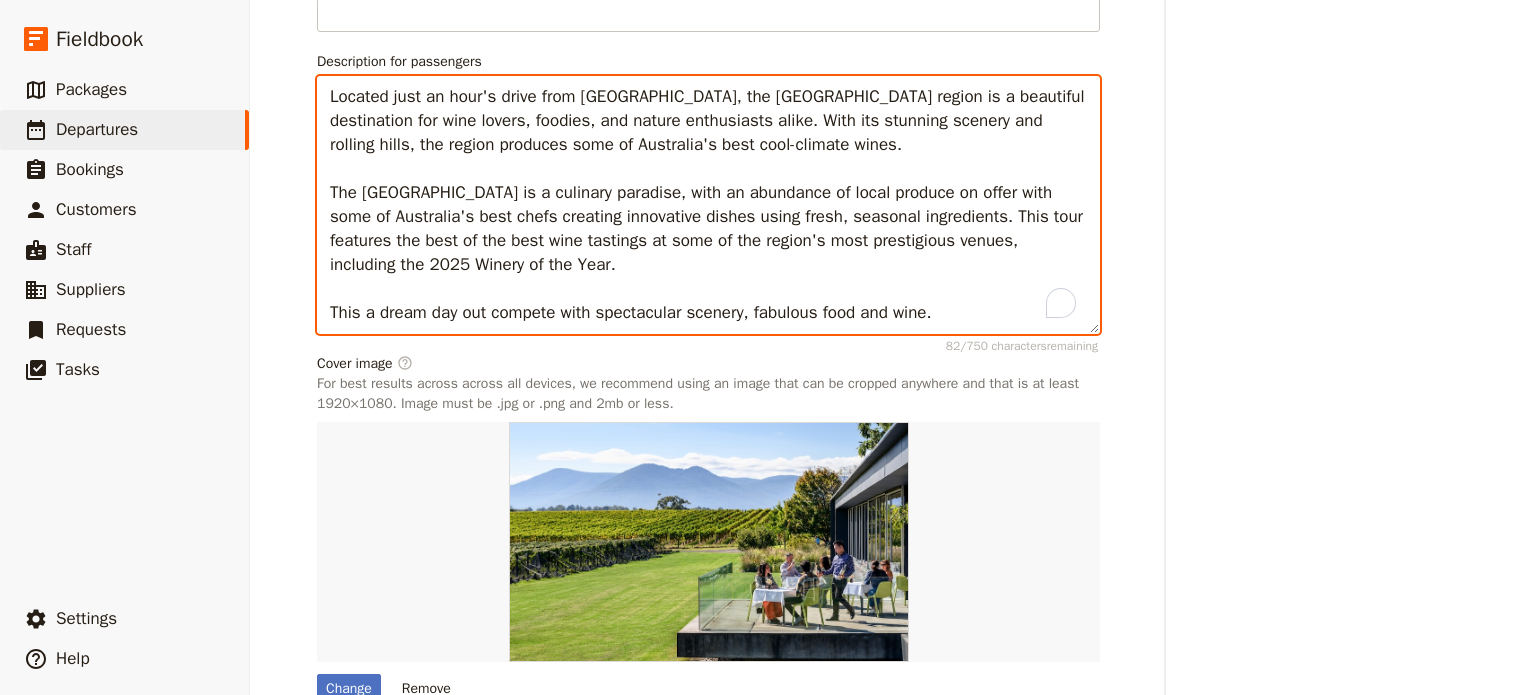 click on "Located just an hour's drive from [GEOGRAPHIC_DATA], the [GEOGRAPHIC_DATA] region is a beautiful destination for wine lovers, foodies, and nature enthusiasts alike. With its stunning scenery and rolling hills, the region produces some of Australia's best cool-climate wines.
The [GEOGRAPHIC_DATA] is a culinary paradise, with an abundance of local produce on offer with some of Australia's best chefs creating innovative dishes using fresh, seasonal ingredients. This tour features the best of the best wine tastings at some of the region's most prestigious venues, including the 2025 Winery of the Year.
This a dream day out compete with spectacular scenery, fabulous food and wine." at bounding box center [708, 205] 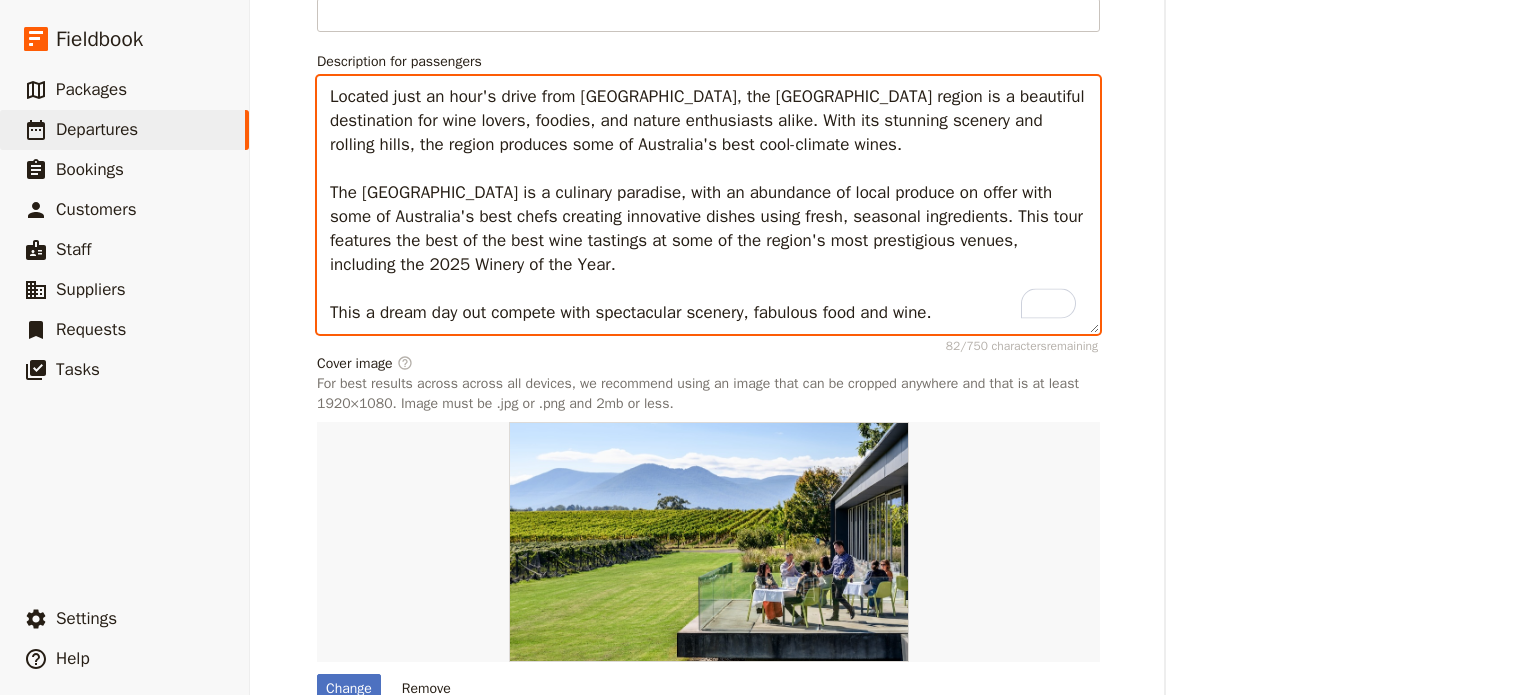 drag, startPoint x: 456, startPoint y: 188, endPoint x: 313, endPoint y: 186, distance: 143.01399 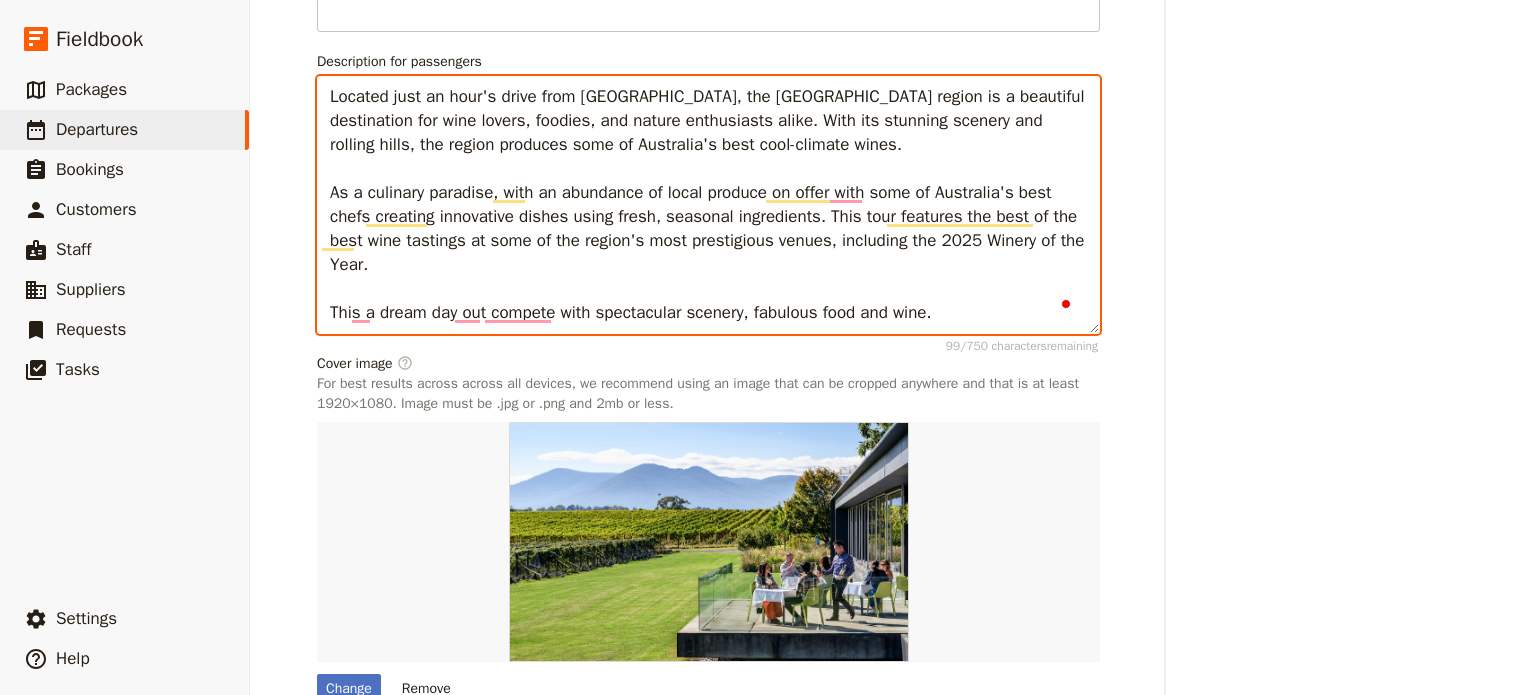 scroll, scrollTop: 1400, scrollLeft: 0, axis: vertical 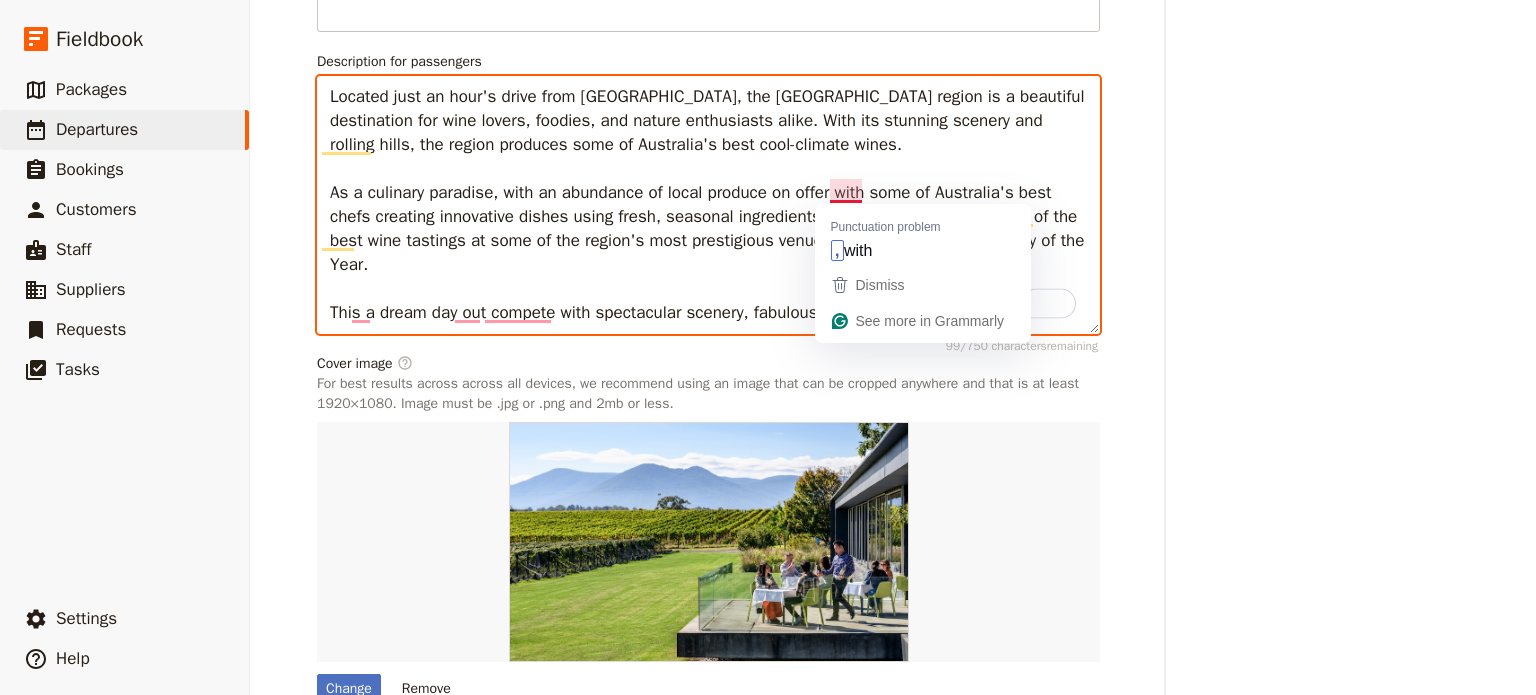 click on "Located just an hour's drive from Melbourne, the Yarra Valley region is a beautiful destination for wine lovers, foodies, and nature enthusiasts alike. With its stunning scenery and rolling hills, the region produces some of Australia's best cool-climate wines.
As a culinary paradise, with an abundance of local produce on offer with some of Australia's best chefs creating innovative dishes using fresh, seasonal ingredients. This tour features the best of the best wine tastings at some of the region's most prestigious venues, including the 2025 Winery of the Year.
This a dream day out compete with spectacular scenery, fabulous food and wine." at bounding box center [708, 205] 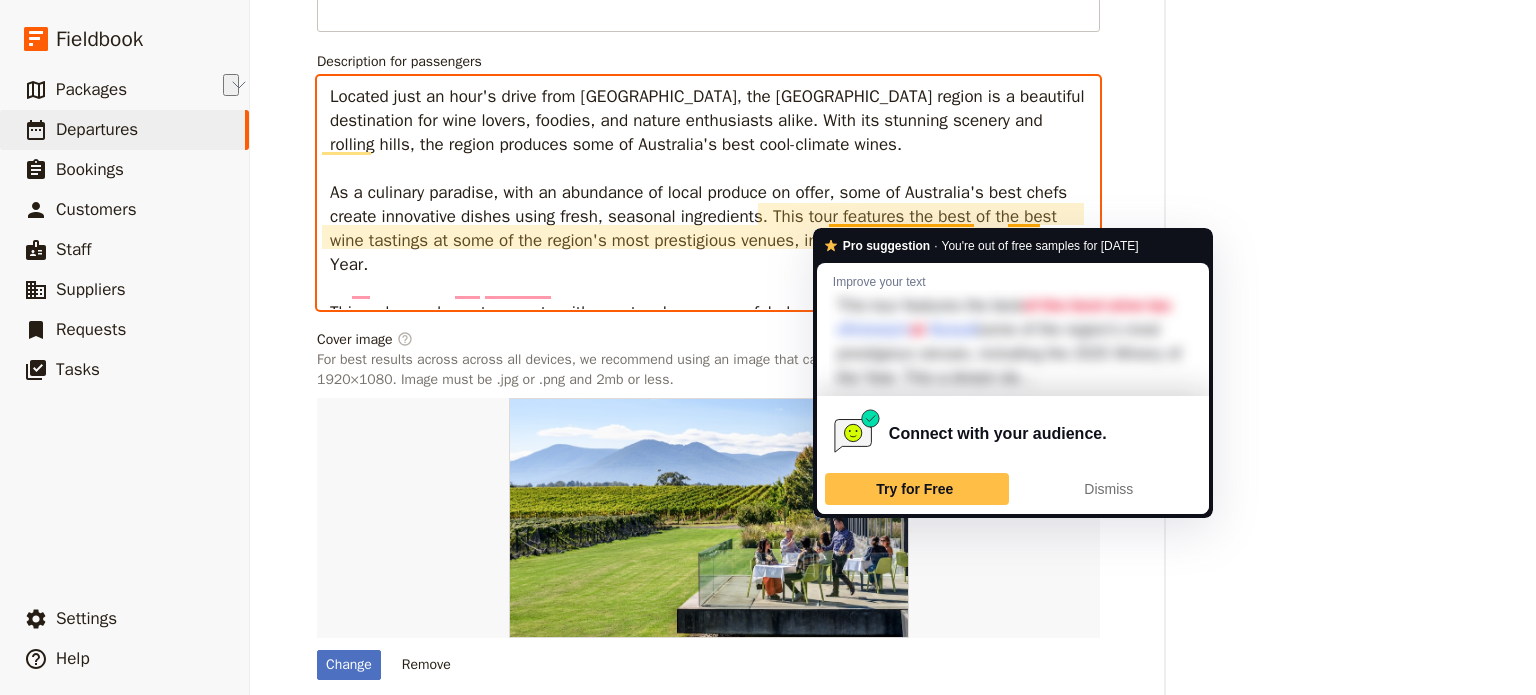 drag, startPoint x: 1047, startPoint y: 215, endPoint x: 915, endPoint y: 228, distance: 132.63861 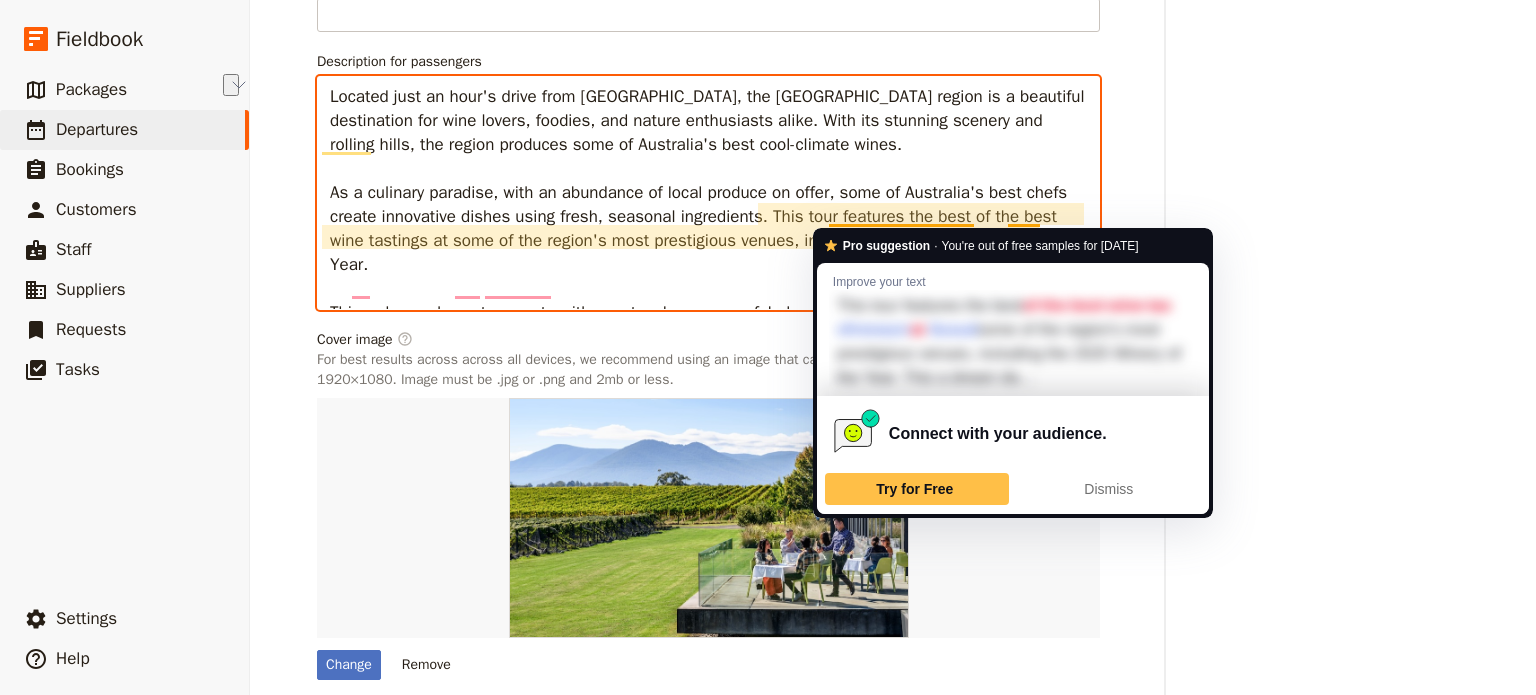 click on "Located just an hour's drive from Melbourne, the Yarra Valley region is a beautiful destination for wine lovers, foodies, and nature enthusiasts alike. With its stunning scenery and rolling hills, the region produces some of Australia's best cool-climate wines.
As a culinary paradise, with an abundance of local produce on offer, some of Australia's best chefs create innovative dishes using fresh, seasonal ingredients. This tour features the best of the best wine tastings at some of the region's most prestigious venues, including the 2025 Winery of the Year.
This a dream day out compete with spectacular scenery, fabulous food and wine." at bounding box center (708, 193) 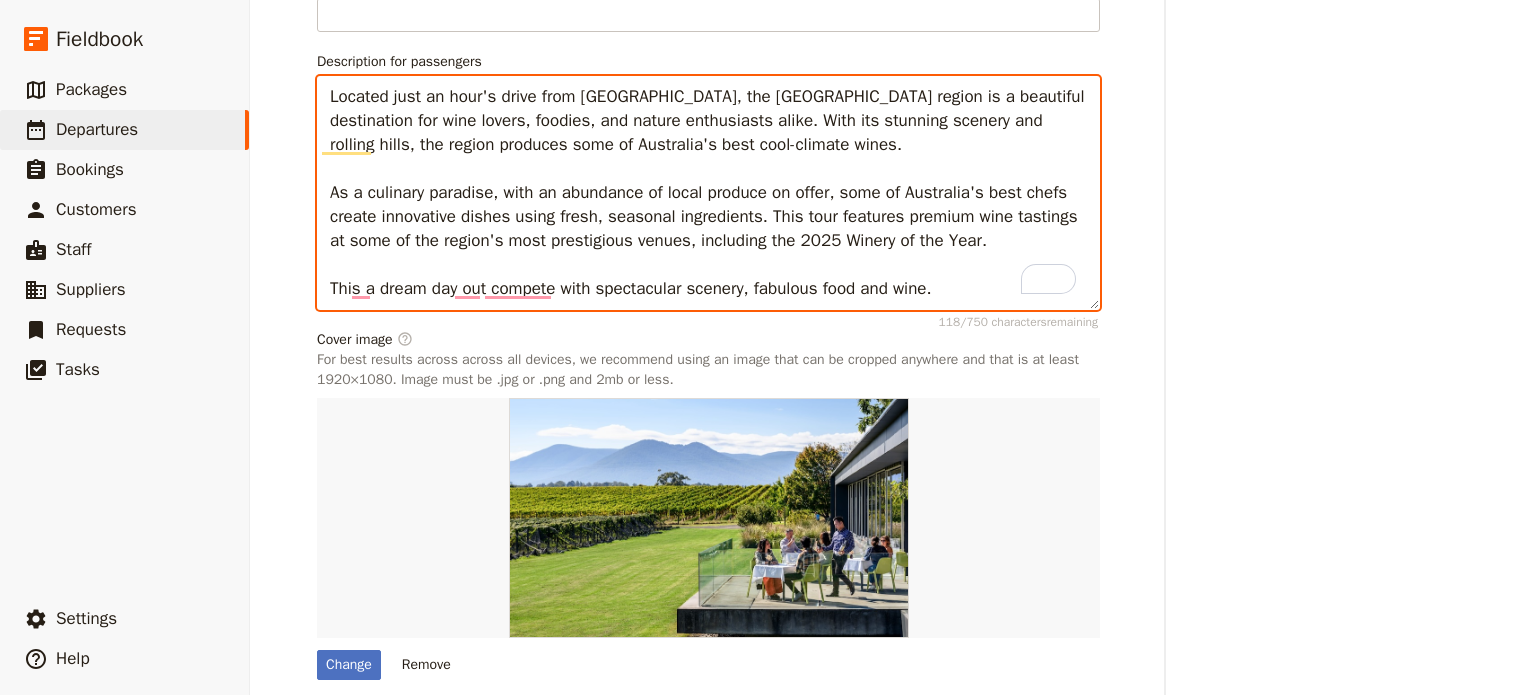 click on "Located just an hour's drive from Melbourne, the Yarra Valley region is a beautiful destination for wine lovers, foodies, and nature enthusiasts alike. With its stunning scenery and rolling hills, the region produces some of Australia's best cool-climate wines.
As a culinary paradise, with an abundance of local produce on offer, some of Australia's best chefs create innovative dishes using fresh, seasonal ingredients. This tour features premium wine tastings at some of the region's most prestigious venues, including the 2025 Winery of the Year.
This a dream day out compete with spectacular scenery, fabulous food and wine." at bounding box center [708, 193] 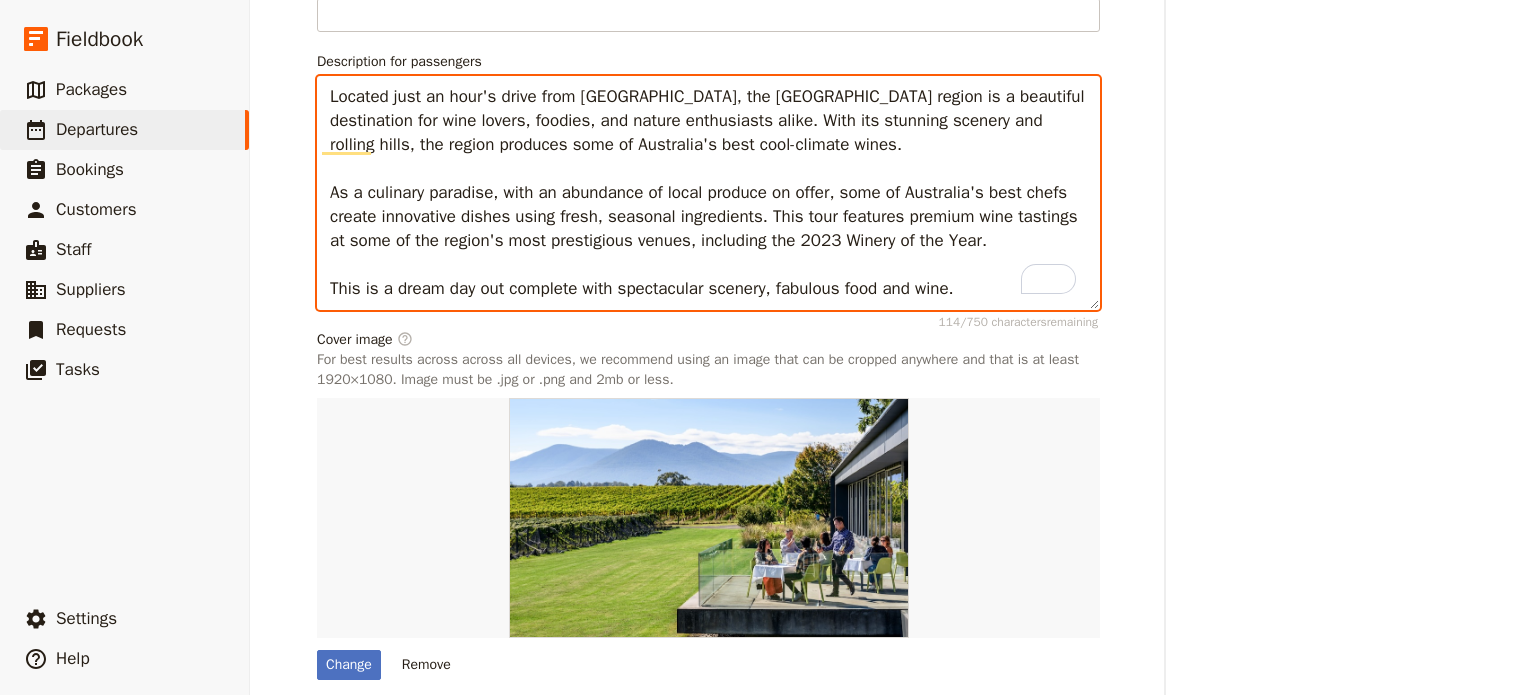 click on "Located just an hour's drive from Melbourne, the Yarra Valley region is a beautiful destination for wine lovers, foodies, and nature enthusiasts alike. With its stunning scenery and rolling hills, the region produces some of Australia's best cool-climate wines.
As a culinary paradise, with an abundance of local produce on offer, some of Australia's best chefs create innovative dishes using fresh, seasonal ingredients. This tour features premium wine tastings at some of the region's most prestigious venues, including the 2023 Winery of the Year.
This is a dream day out complete with spectacular scenery, fabulous food and wine." at bounding box center (708, 193) 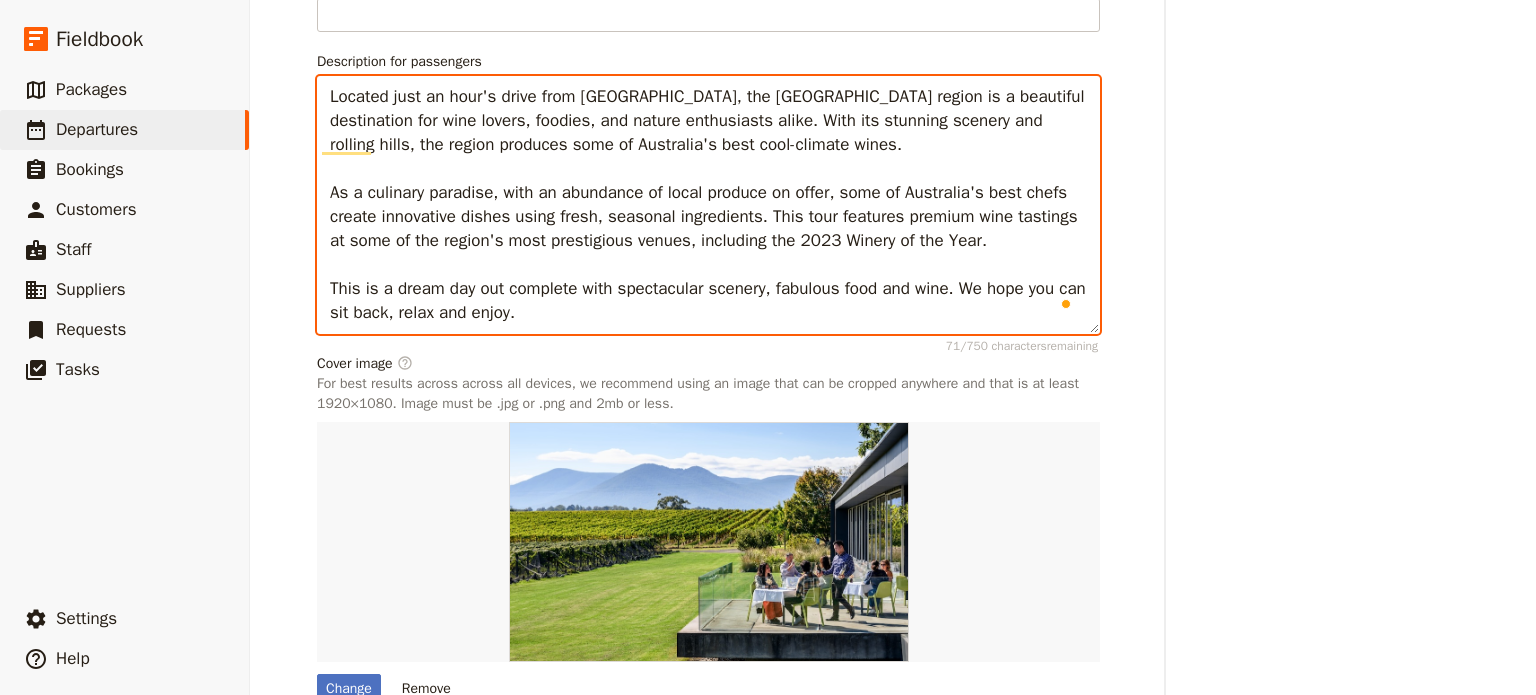 scroll, scrollTop: 1458, scrollLeft: 0, axis: vertical 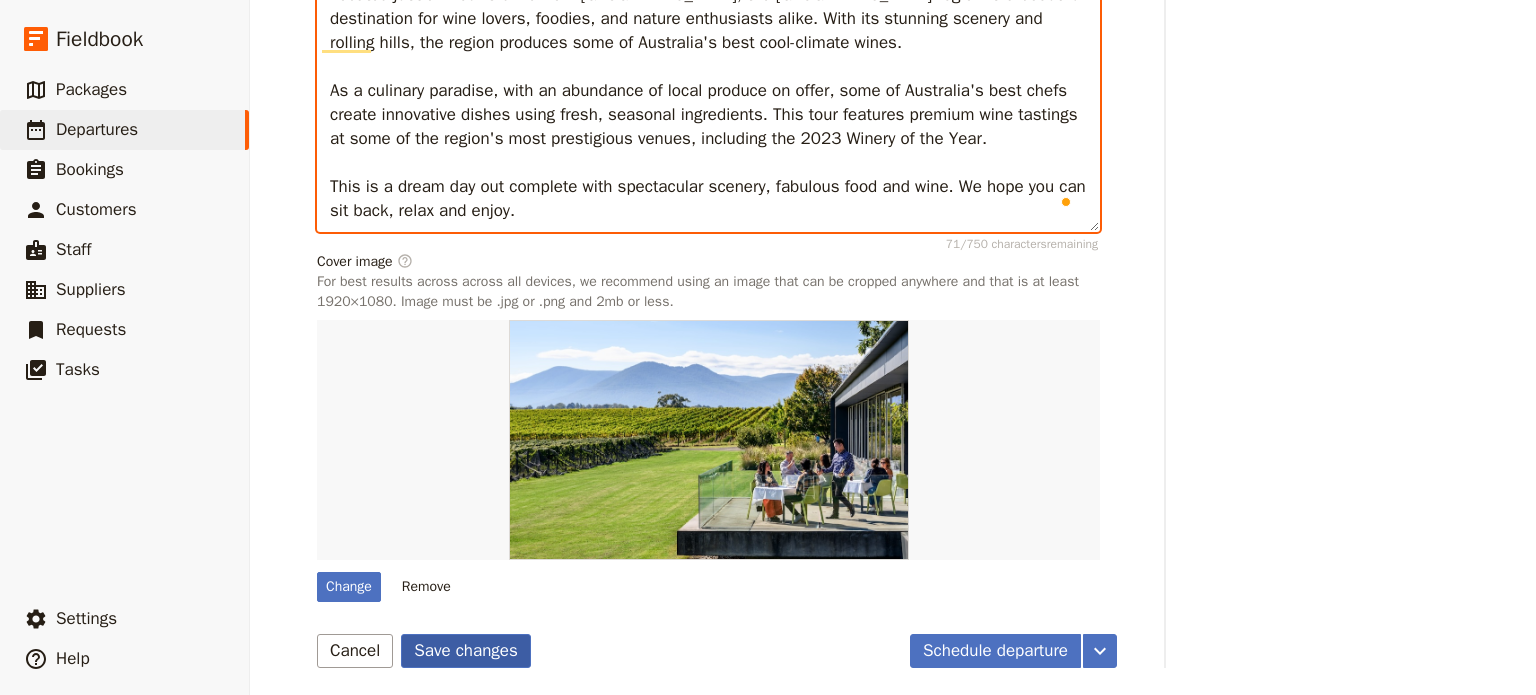 type on "Located just an hour's drive from Melbourne, the Yarra Valley region is a beautiful destination for wine lovers, foodies, and nature enthusiasts alike. With its stunning scenery and rolling hills, the region produces some of Australia's best cool-climate wines.
As a culinary paradise, with an abundance of local produce on offer, some of Australia's best chefs create innovative dishes using fresh, seasonal ingredients. This tour features premium wine tastings at some of the region's most prestigious venues, including the 2023 Winery of the Year.
This is a dream day out complete with spectacular scenery, fabulous food and wine. We hope you can sit back, relax and enjoy." 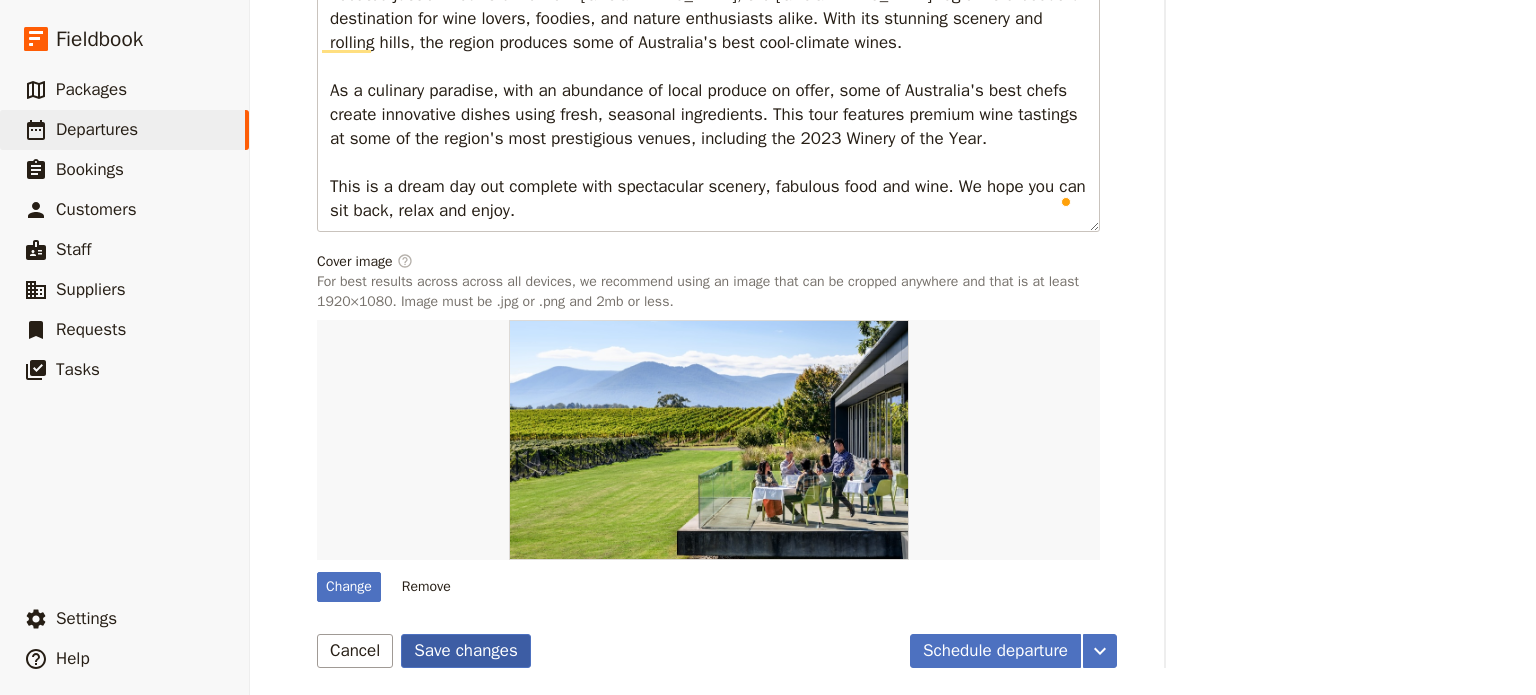 click on "Save changes" at bounding box center (466, 651) 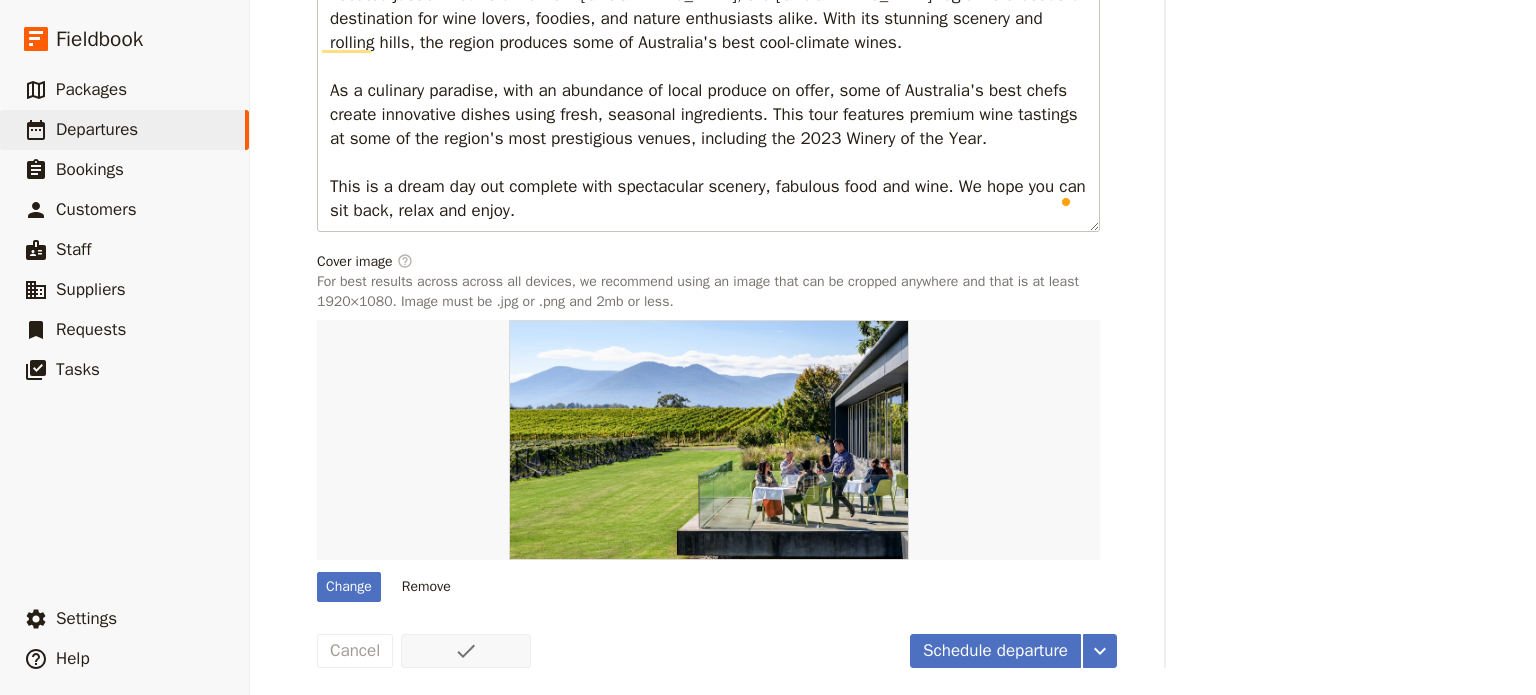 scroll, scrollTop: 902, scrollLeft: 0, axis: vertical 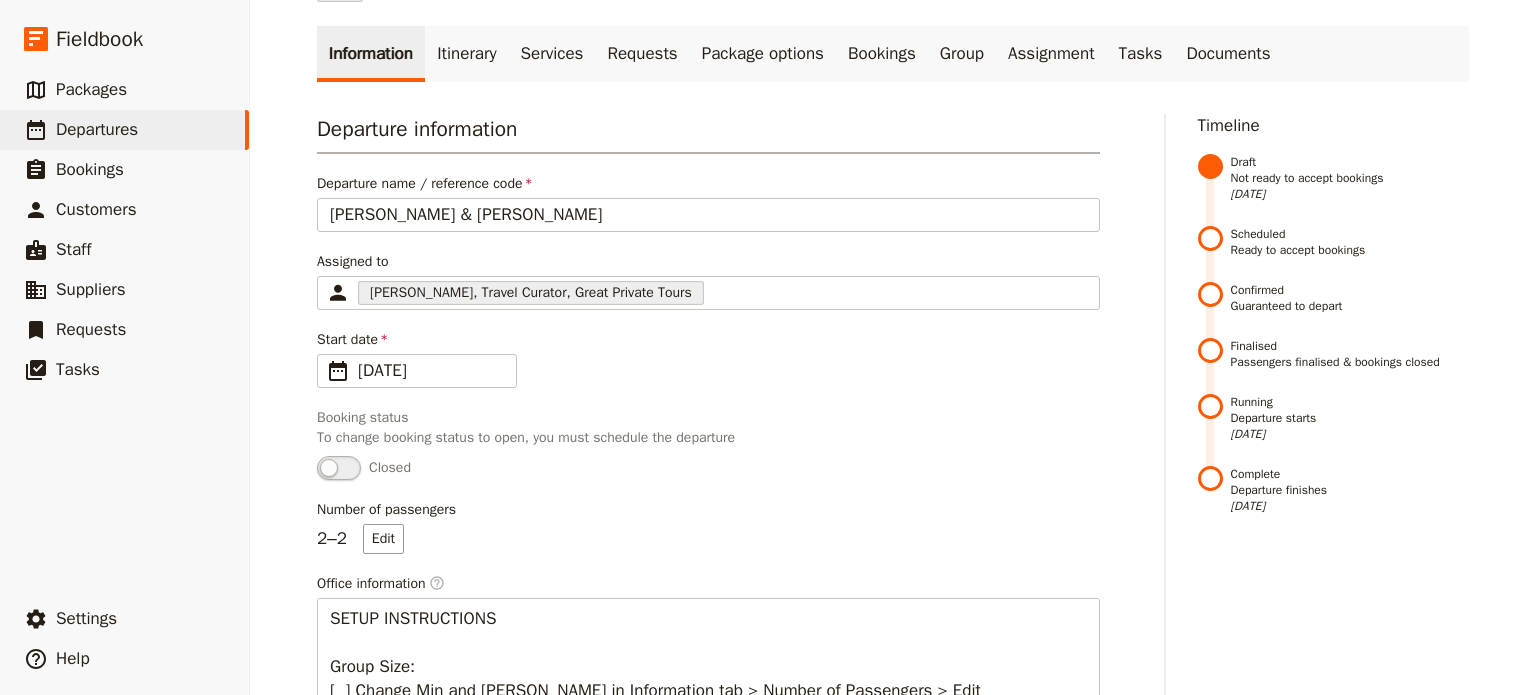 click on "Documents" at bounding box center [1228, 54] 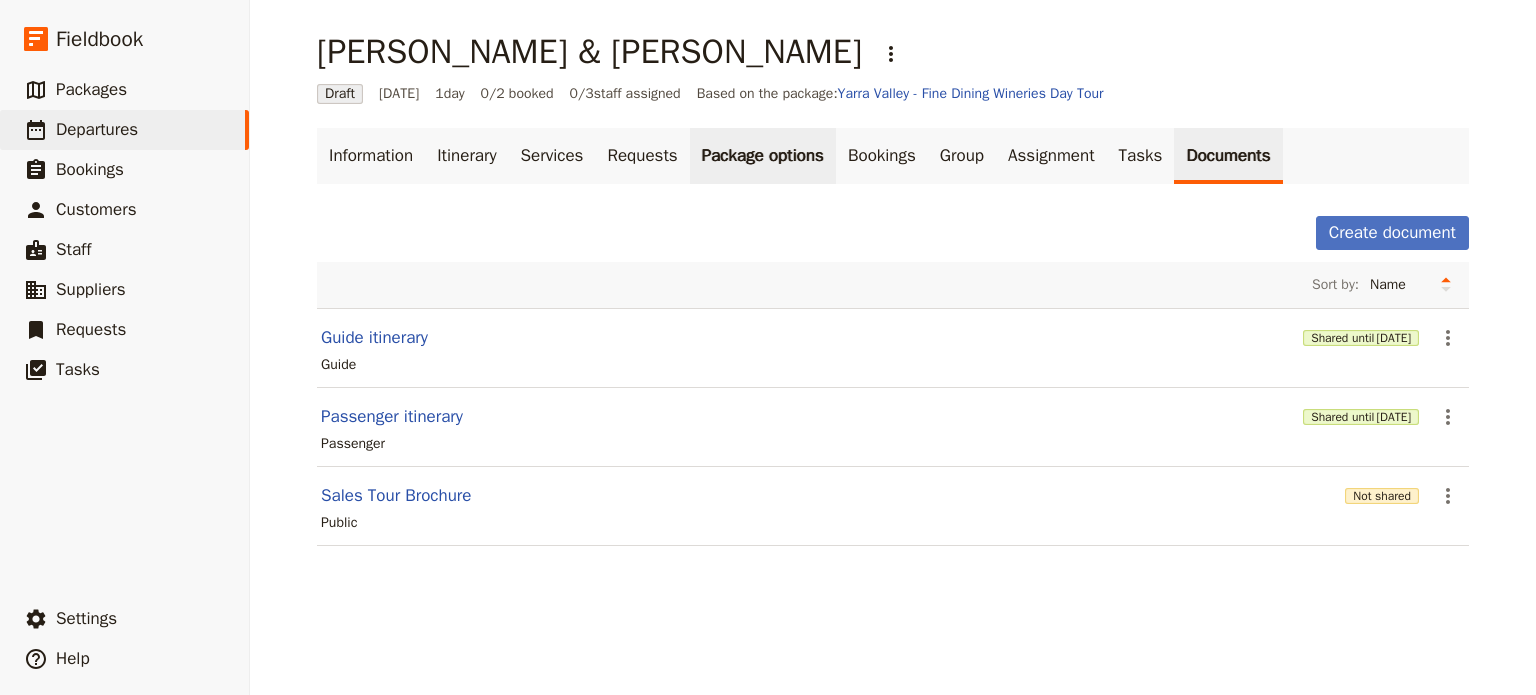 scroll, scrollTop: 0, scrollLeft: 0, axis: both 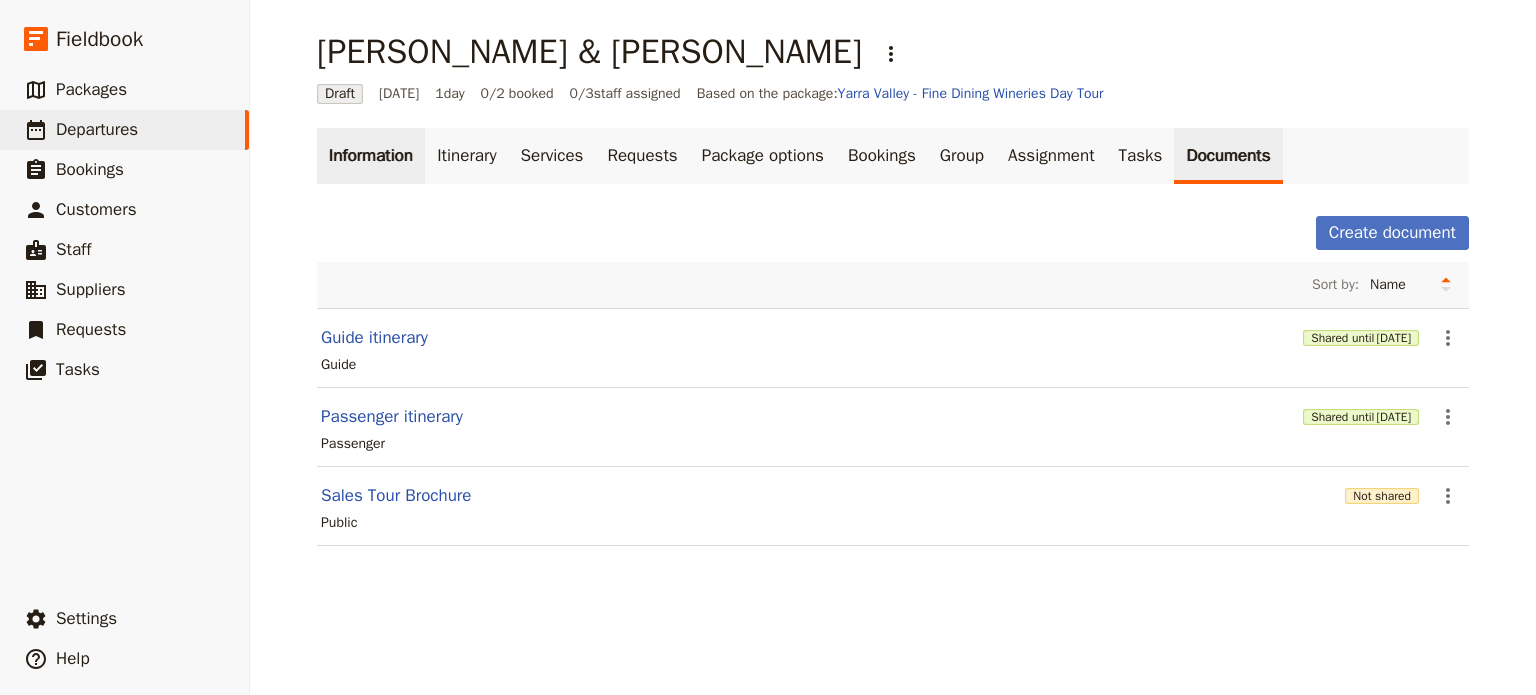 click on "Information" at bounding box center [371, 156] 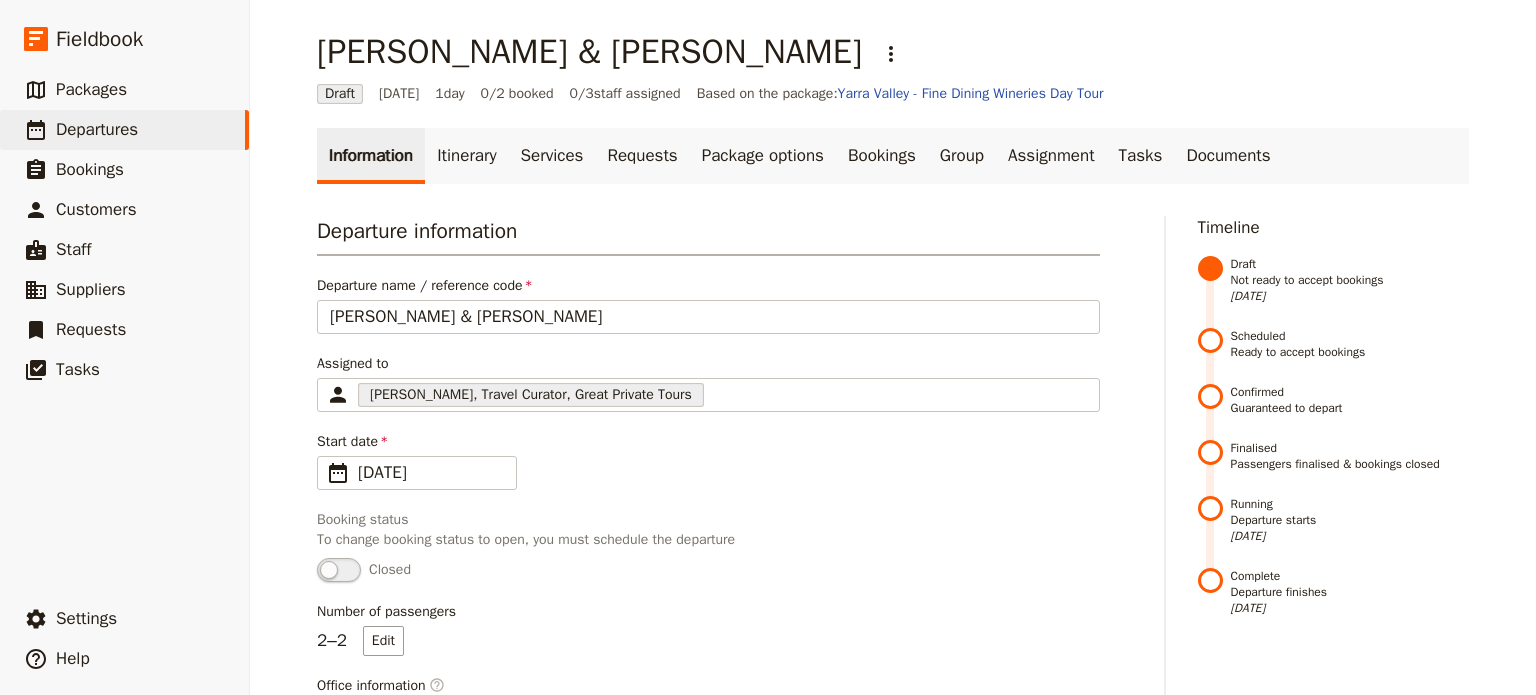 click on "Information" at bounding box center (371, 156) 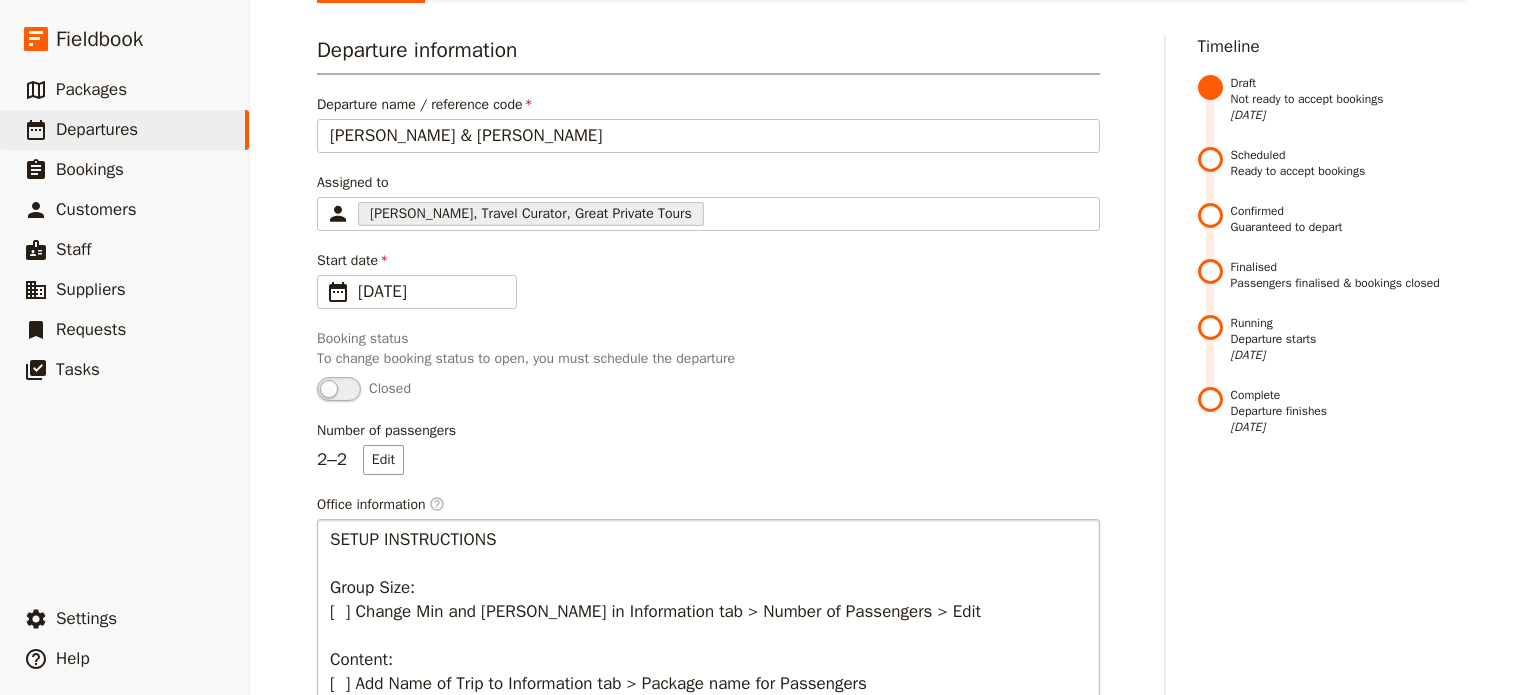 scroll, scrollTop: 600, scrollLeft: 0, axis: vertical 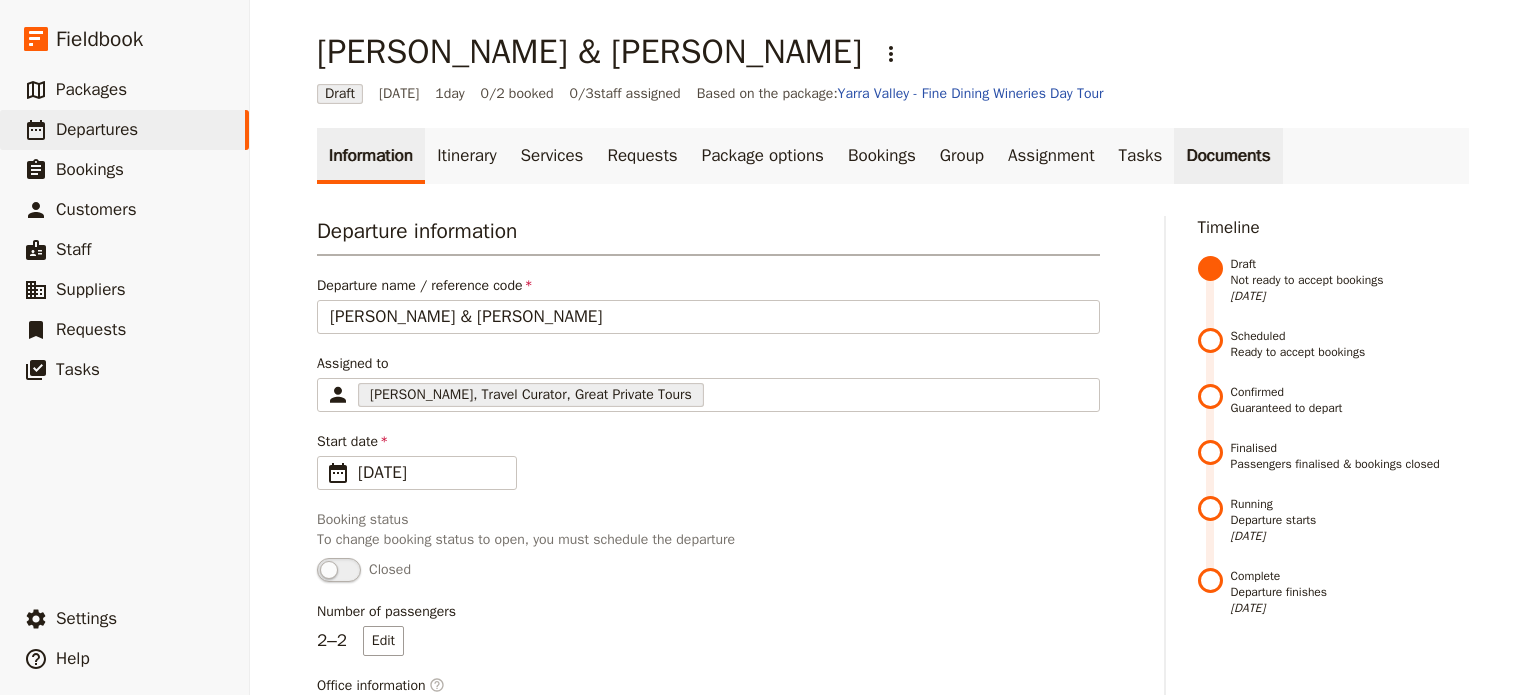 click on "Documents" at bounding box center (1228, 156) 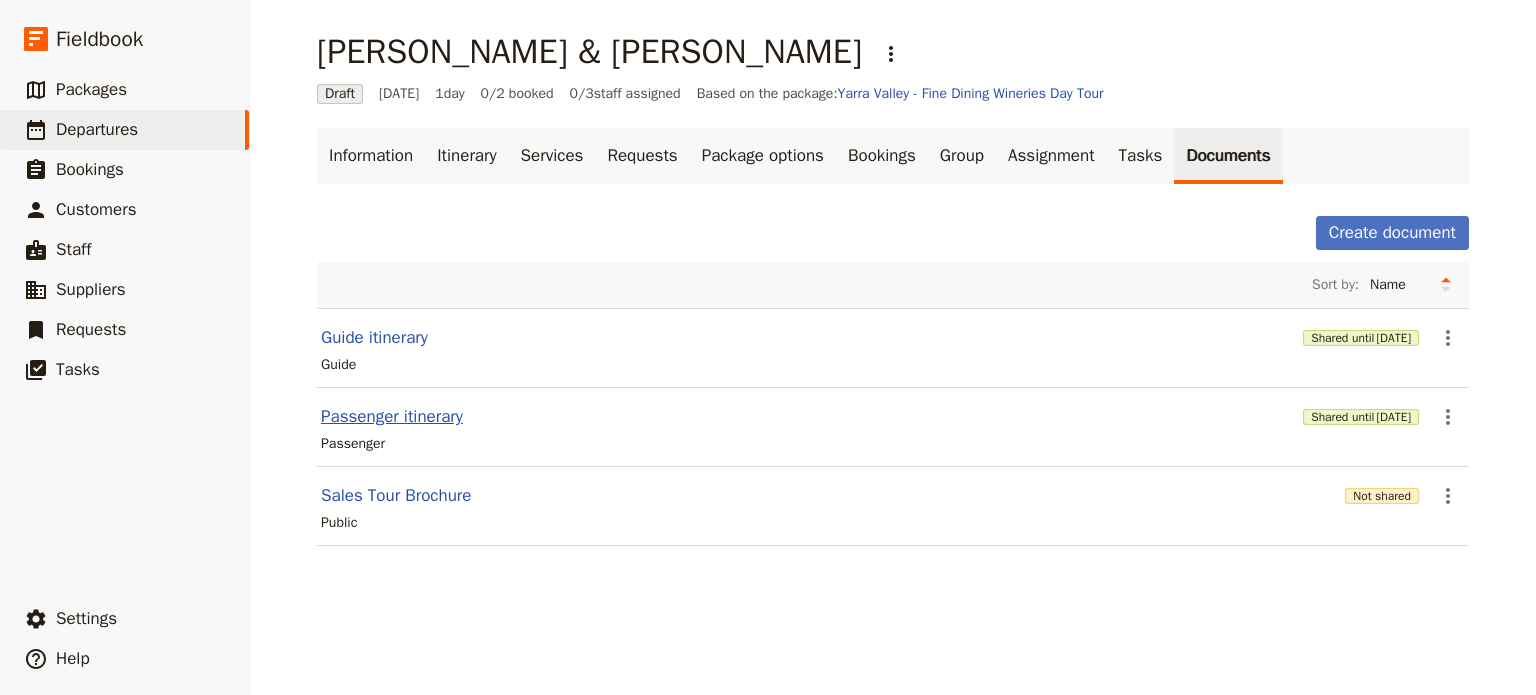 click on "Passenger itinerary" at bounding box center (392, 417) 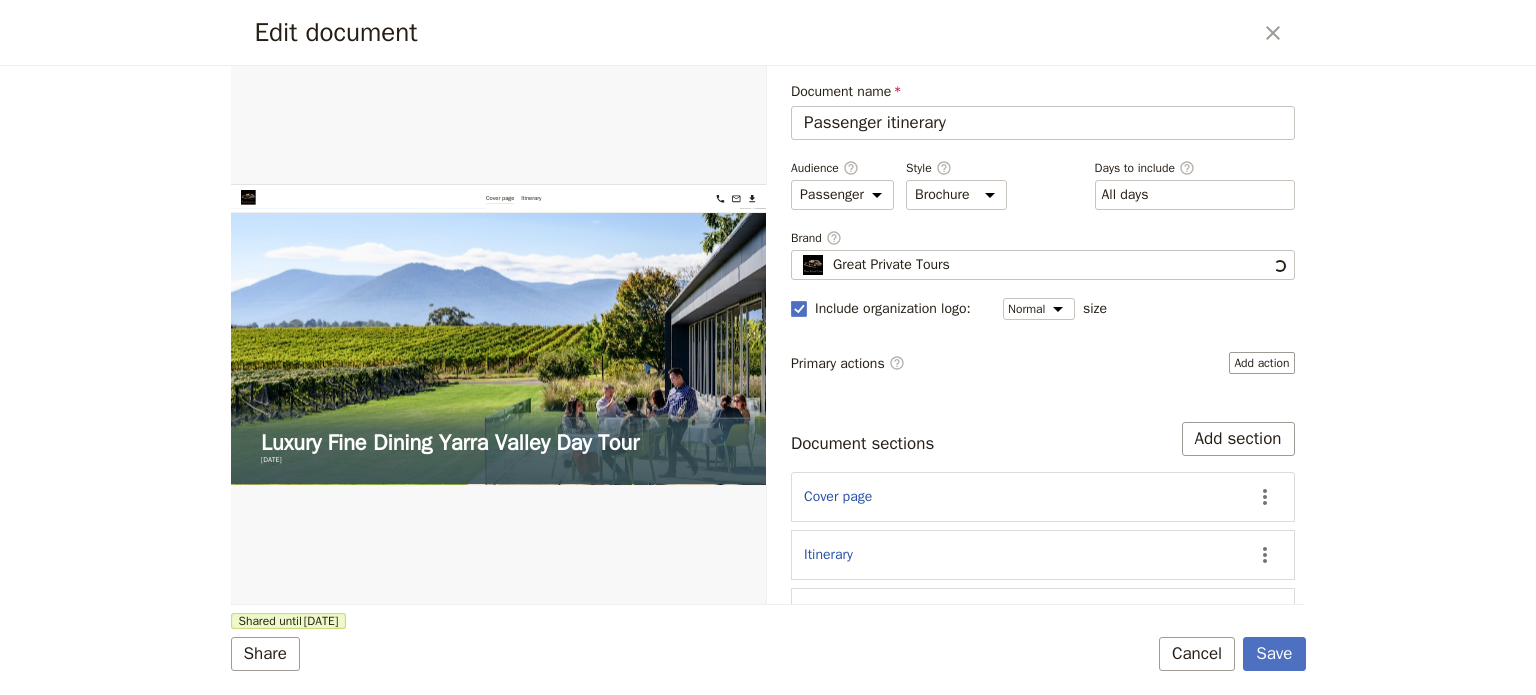 scroll, scrollTop: 0, scrollLeft: 0, axis: both 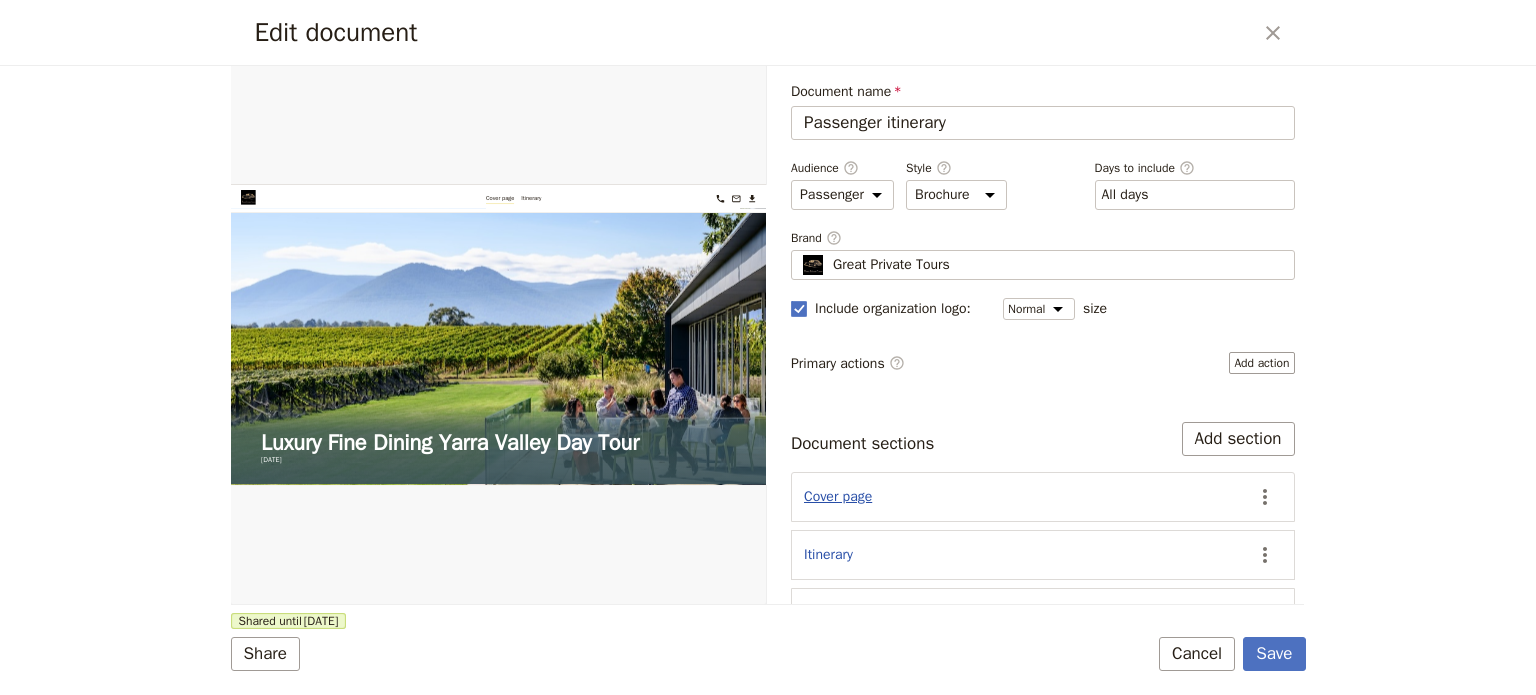 click on "Cover page" at bounding box center [838, 497] 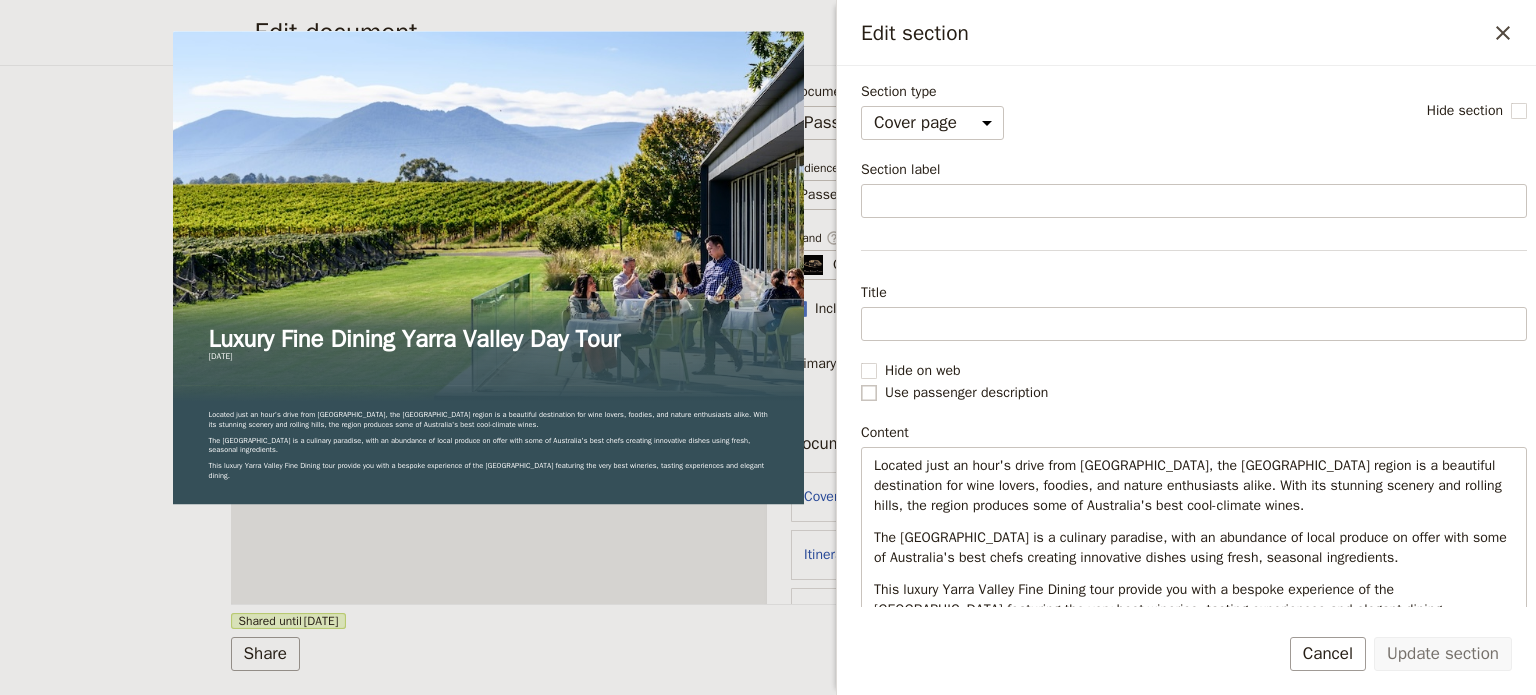click 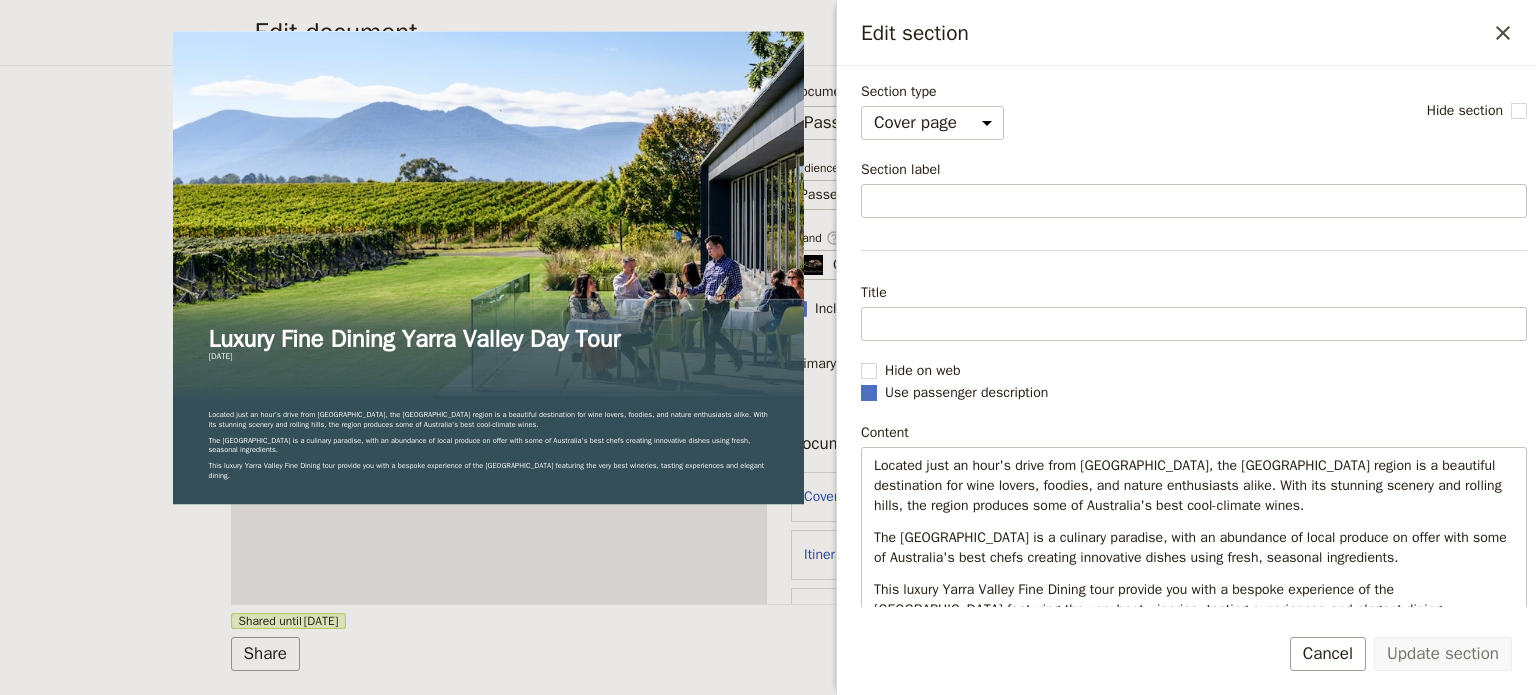 checkbox on "true" 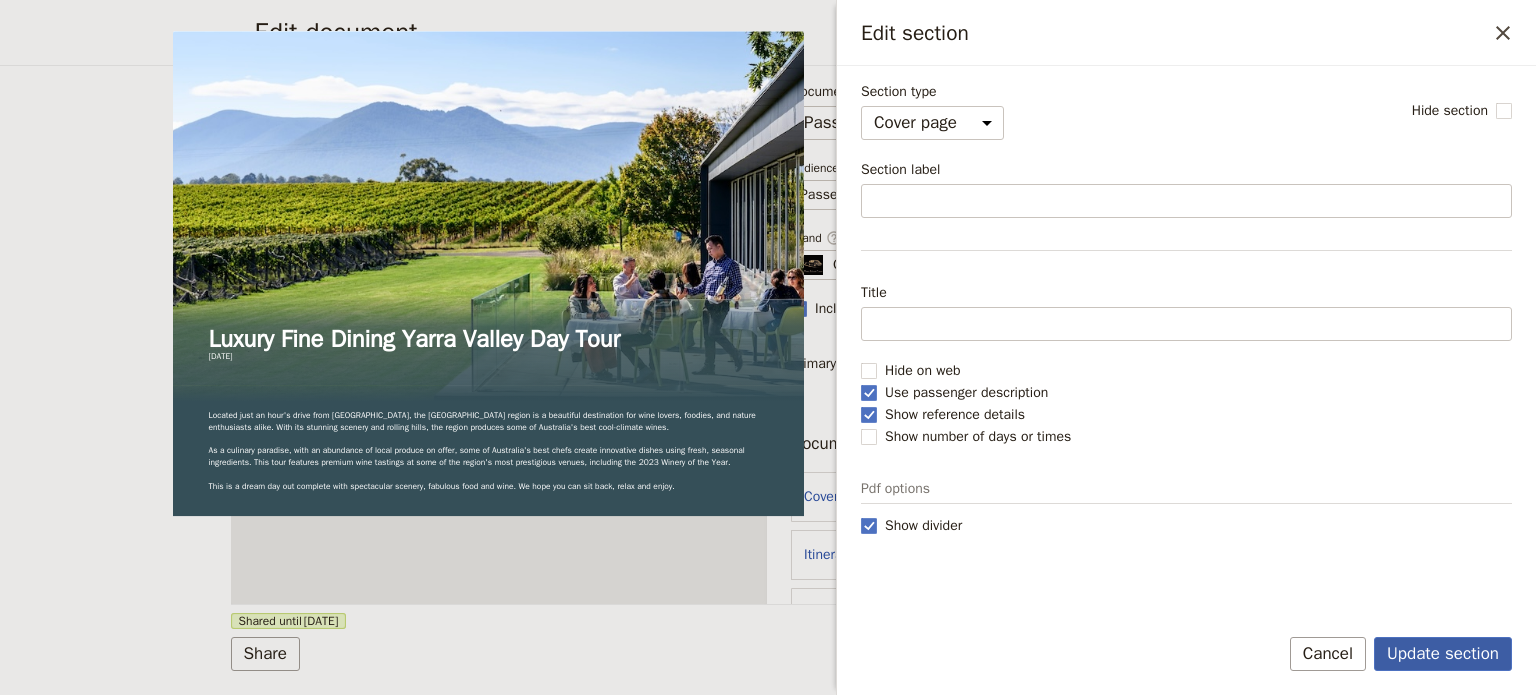 click on "Update section" at bounding box center (1443, 654) 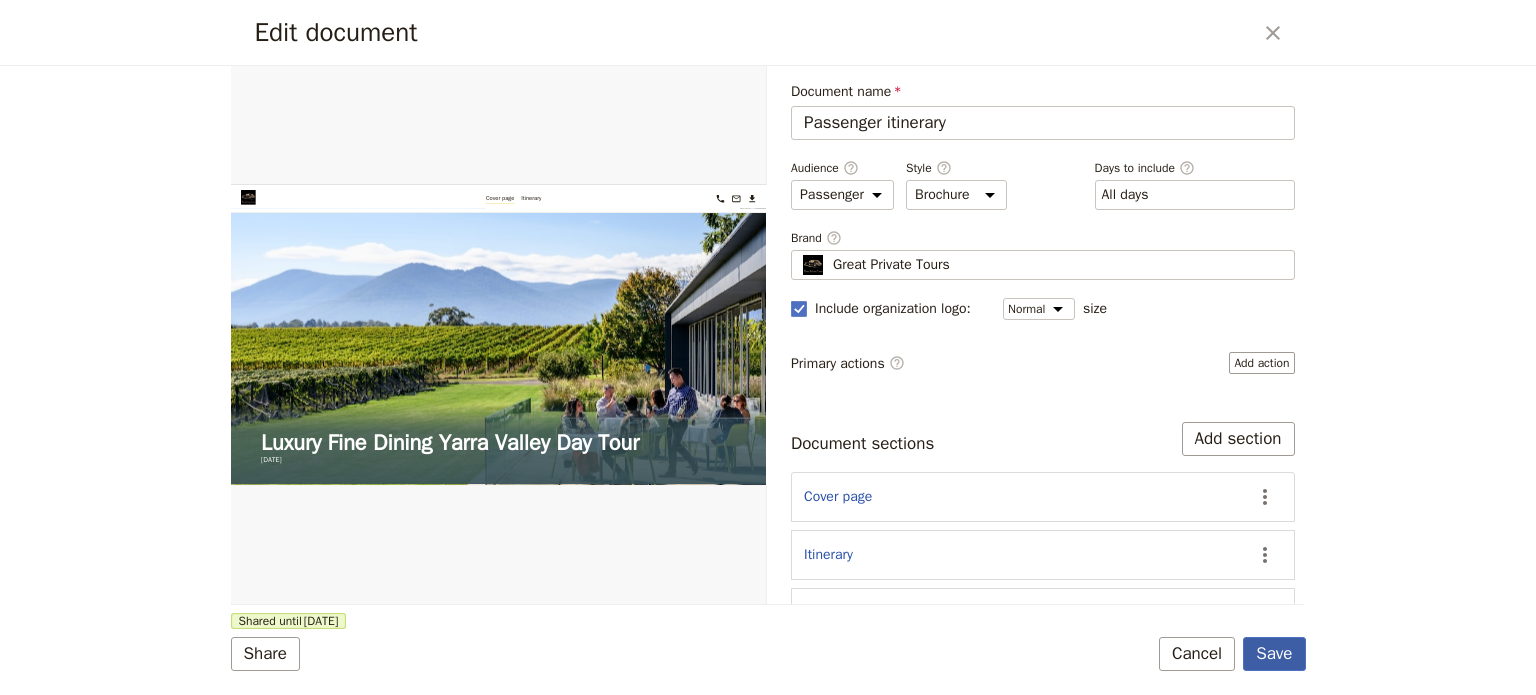 click on "Save" at bounding box center (1274, 654) 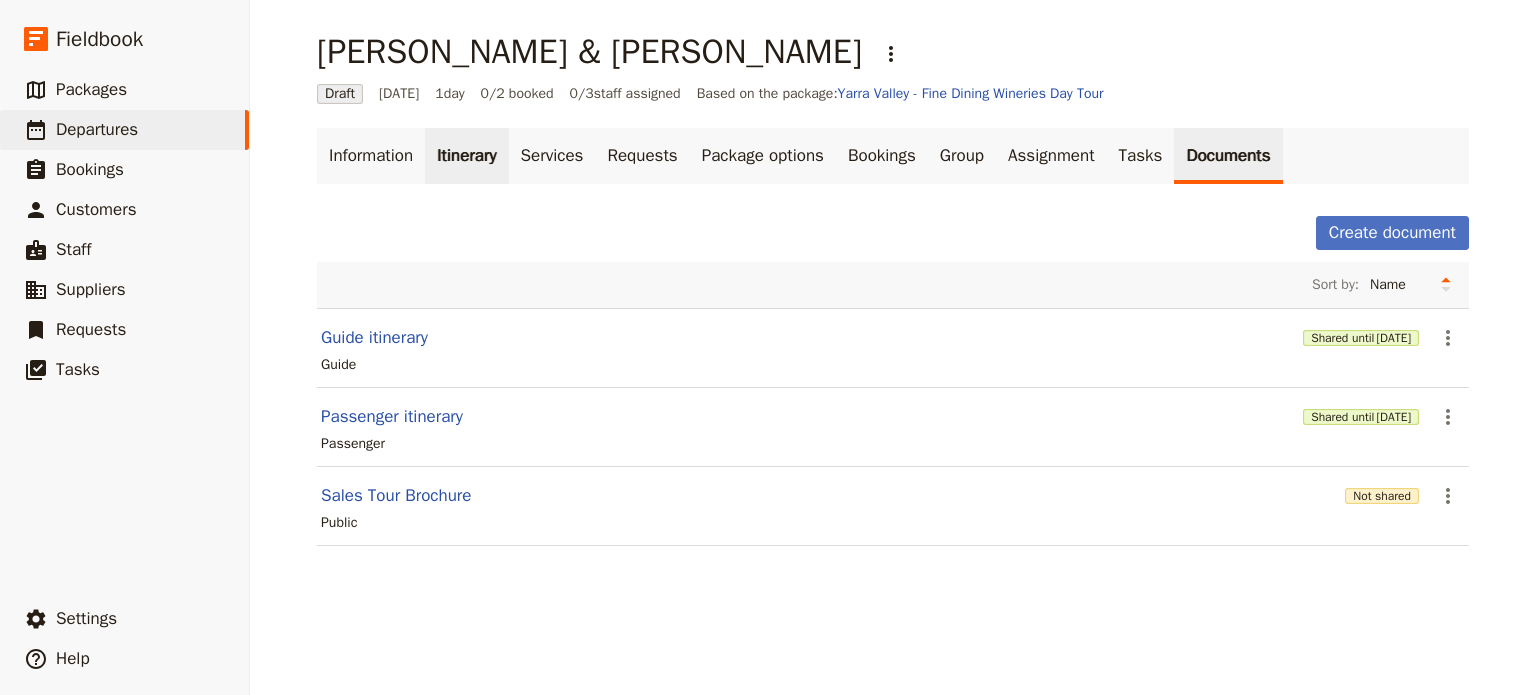 click on "Itinerary" at bounding box center (466, 156) 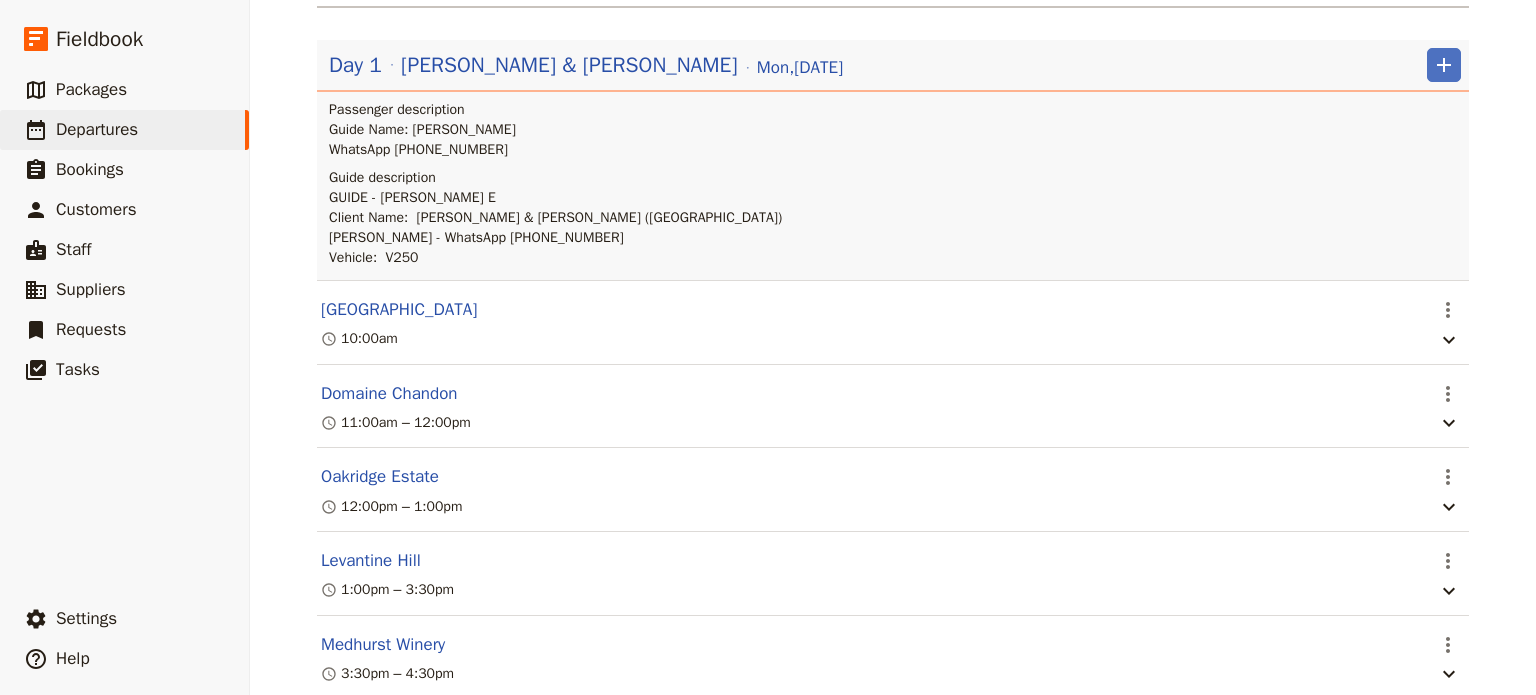 scroll, scrollTop: 444, scrollLeft: 0, axis: vertical 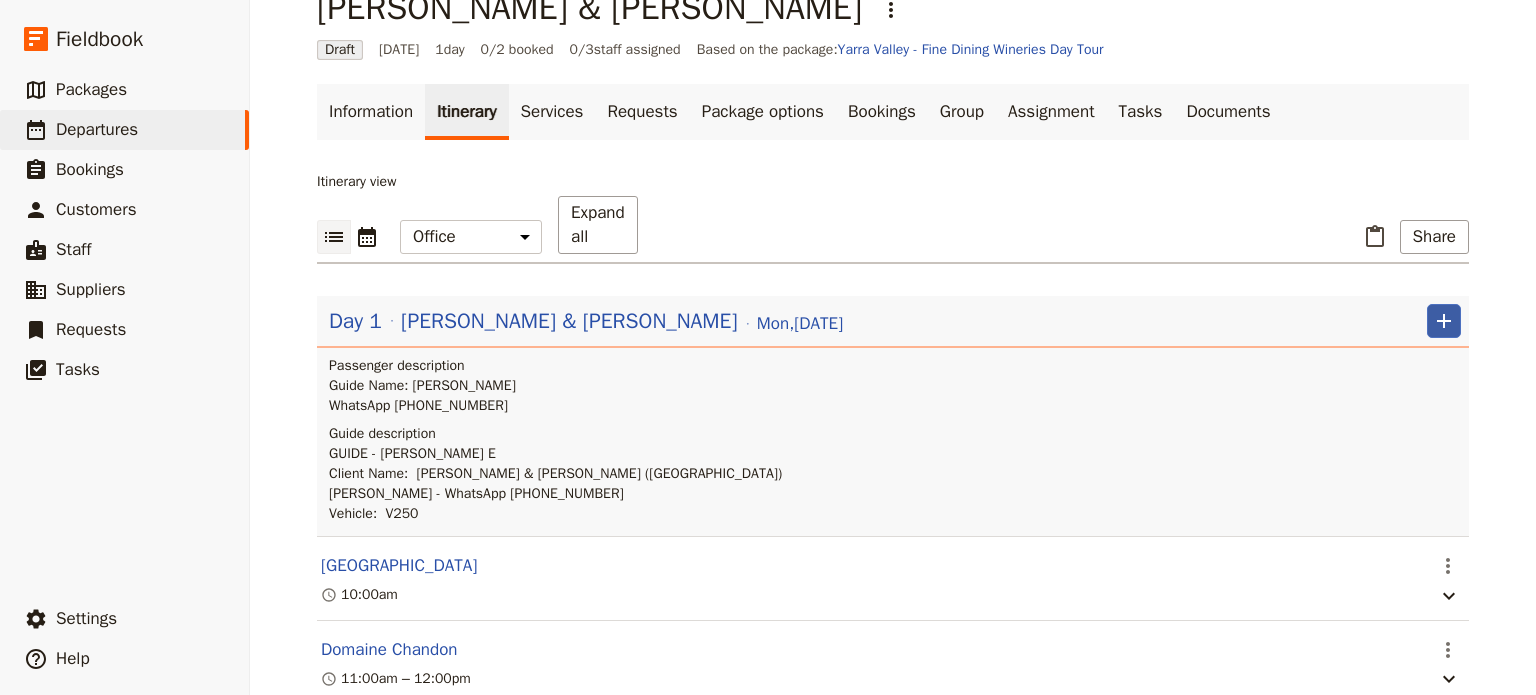 click 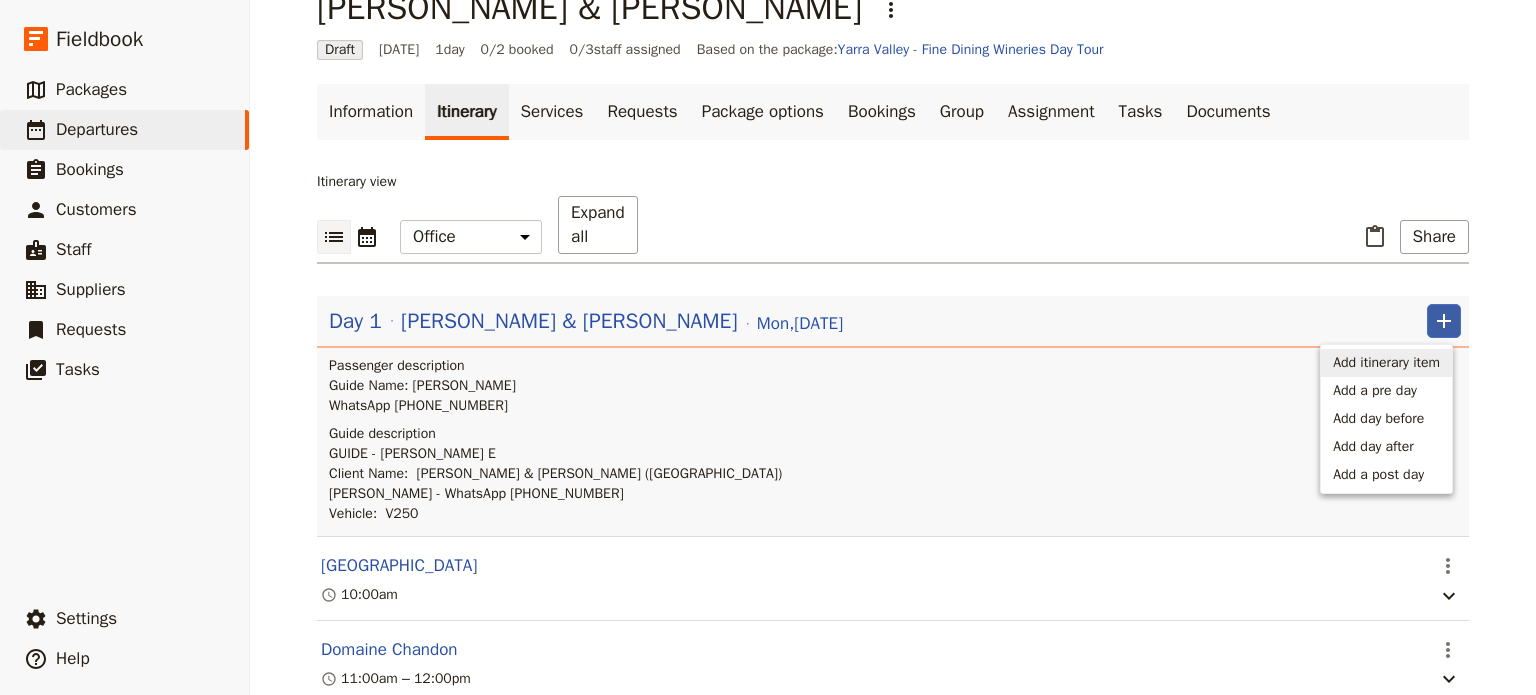 click on "Add itinerary item" at bounding box center [1386, 363] 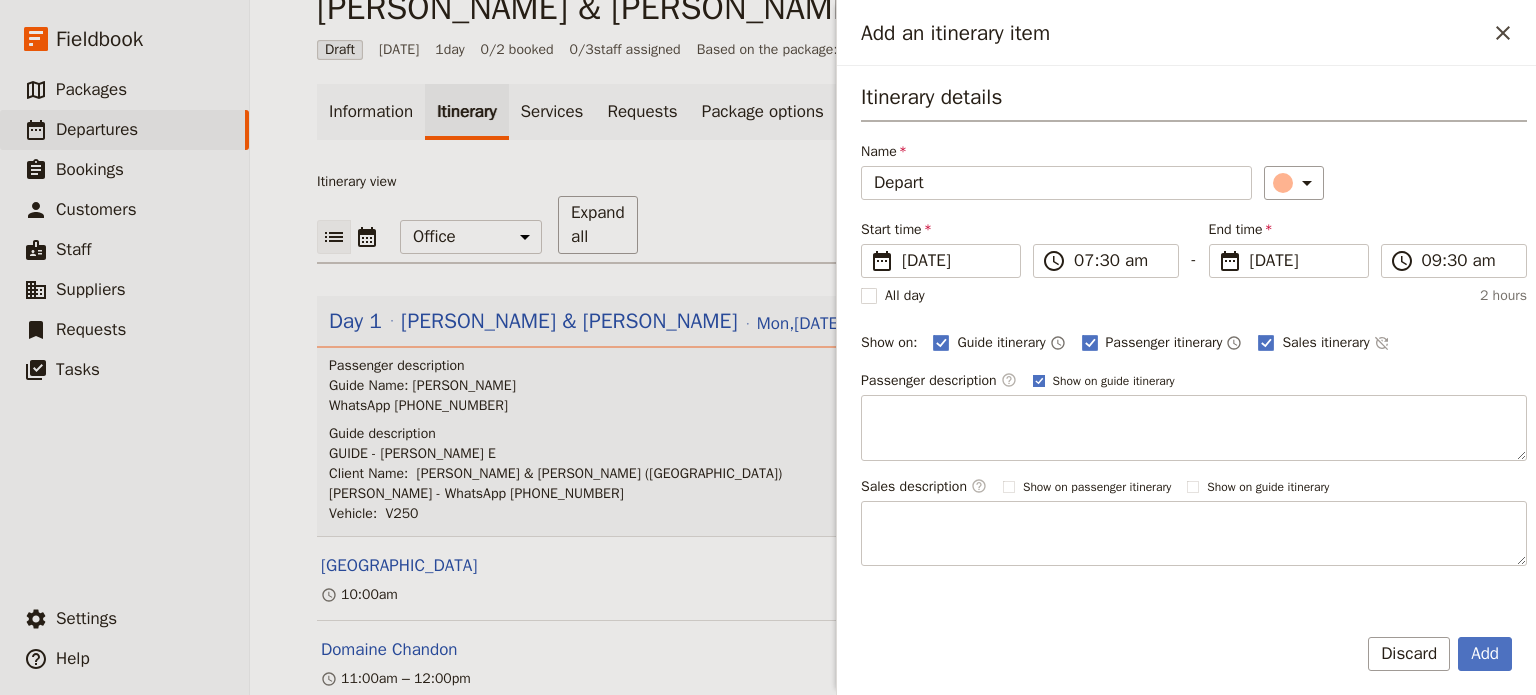 type on "Depart" 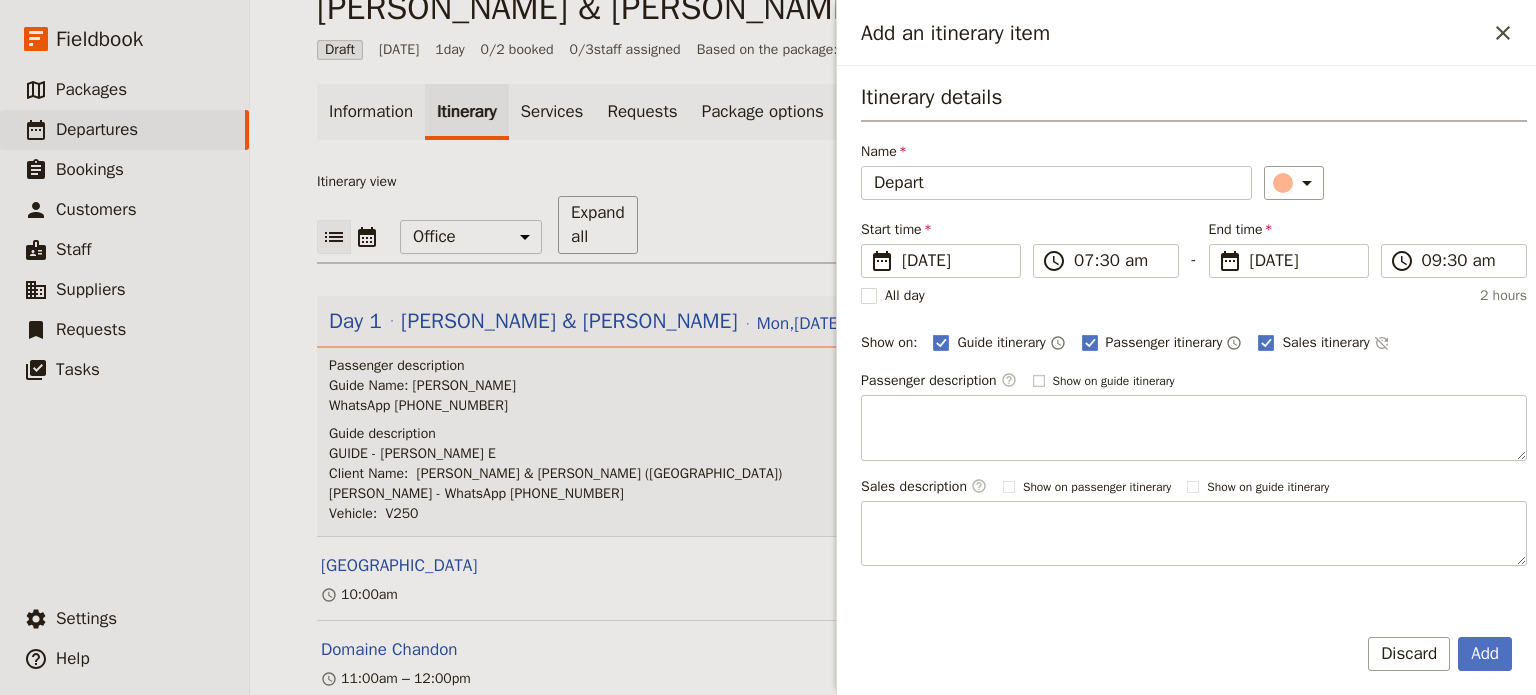 checkbox on "false" 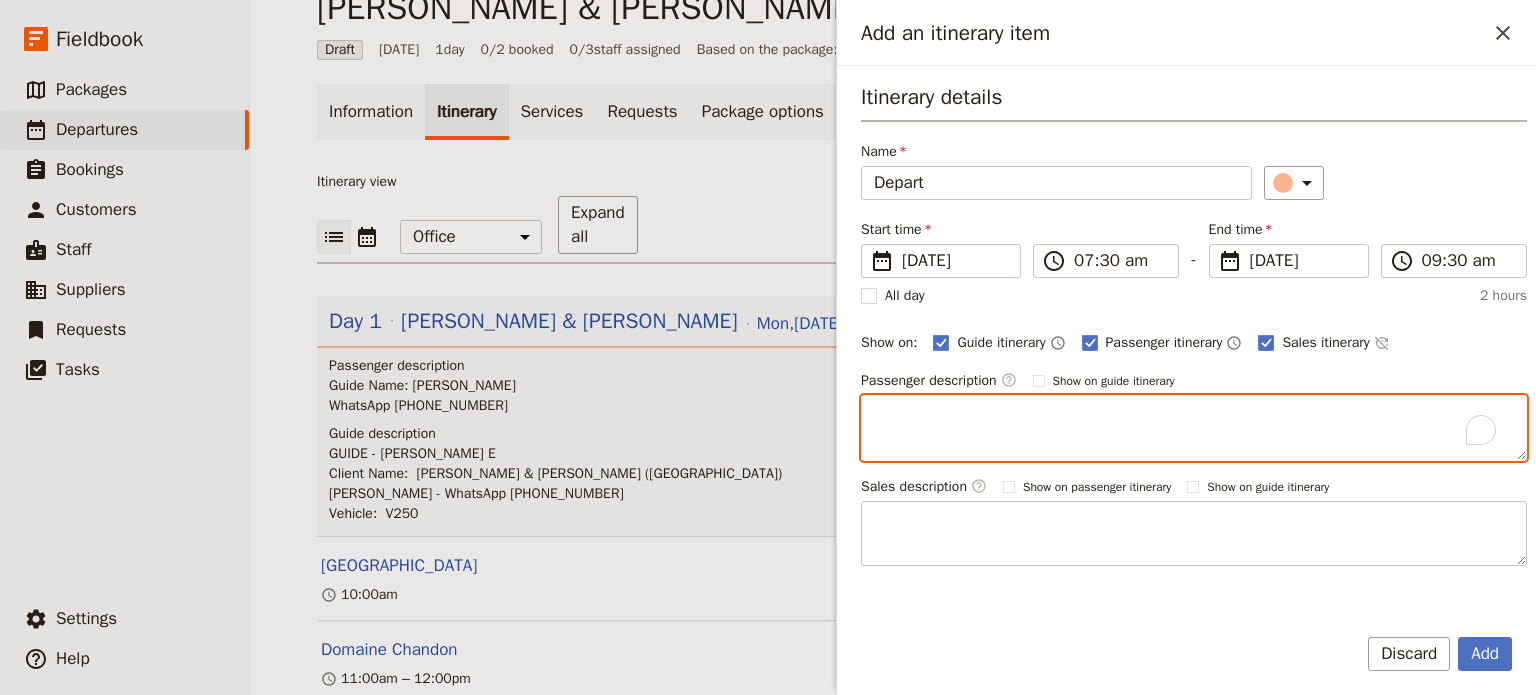 click at bounding box center (1194, 428) 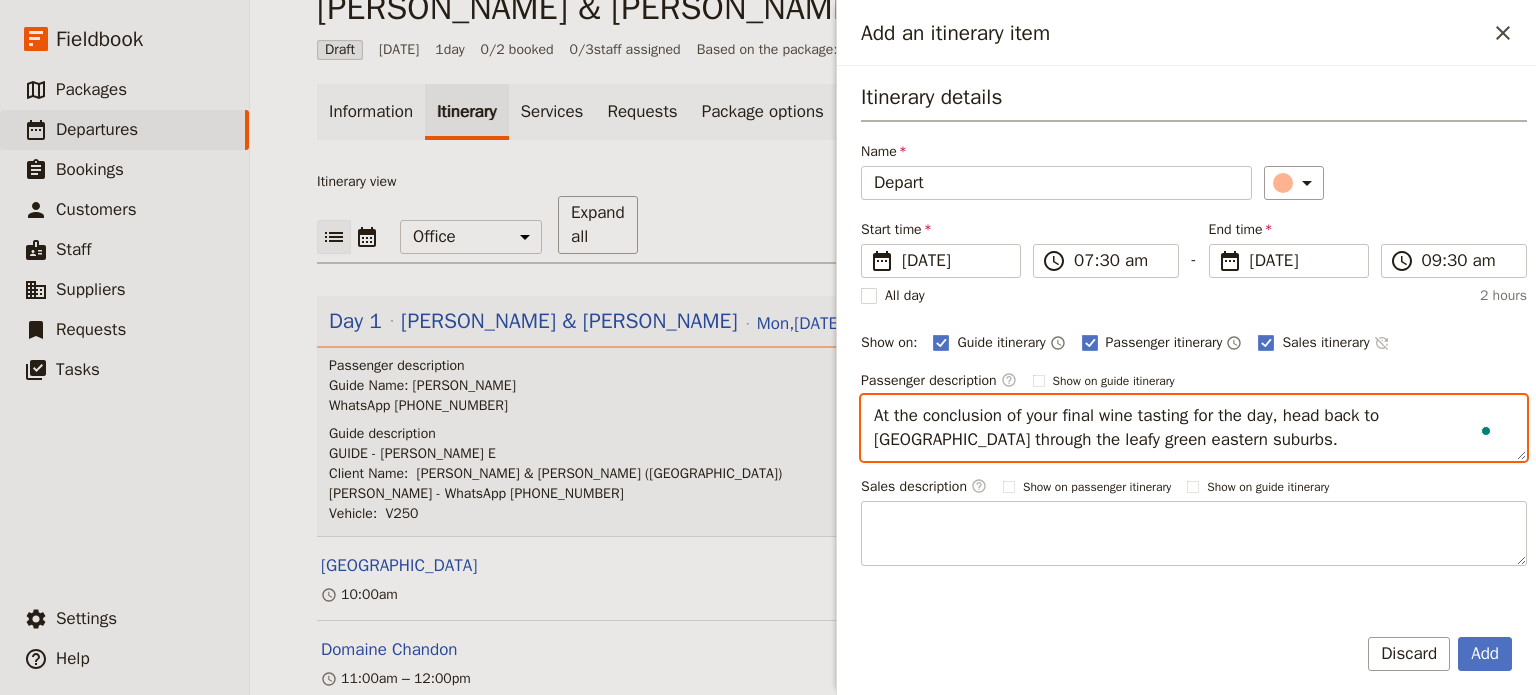 type on "At the conclusion of your final wine tasting for the day, head back to Melbourne through the leafy green eastern suburbs." 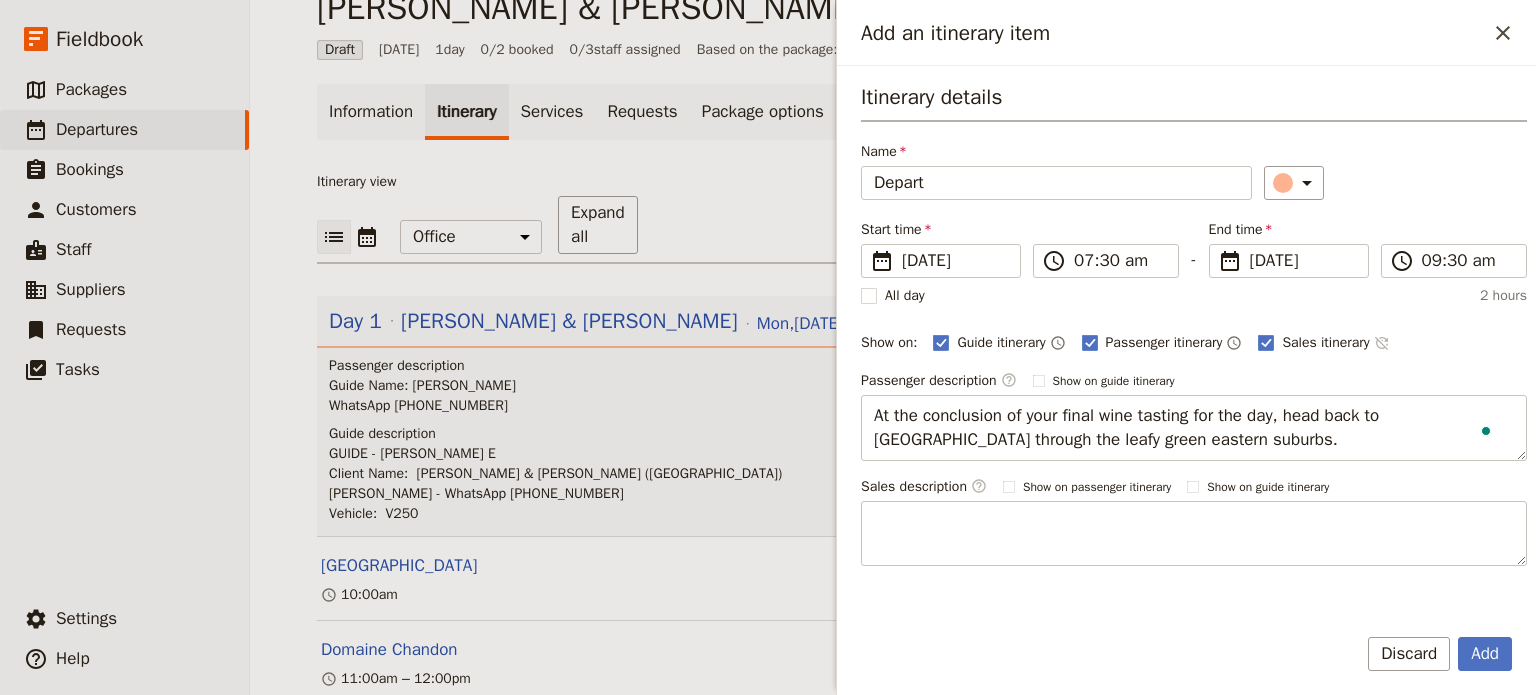 click 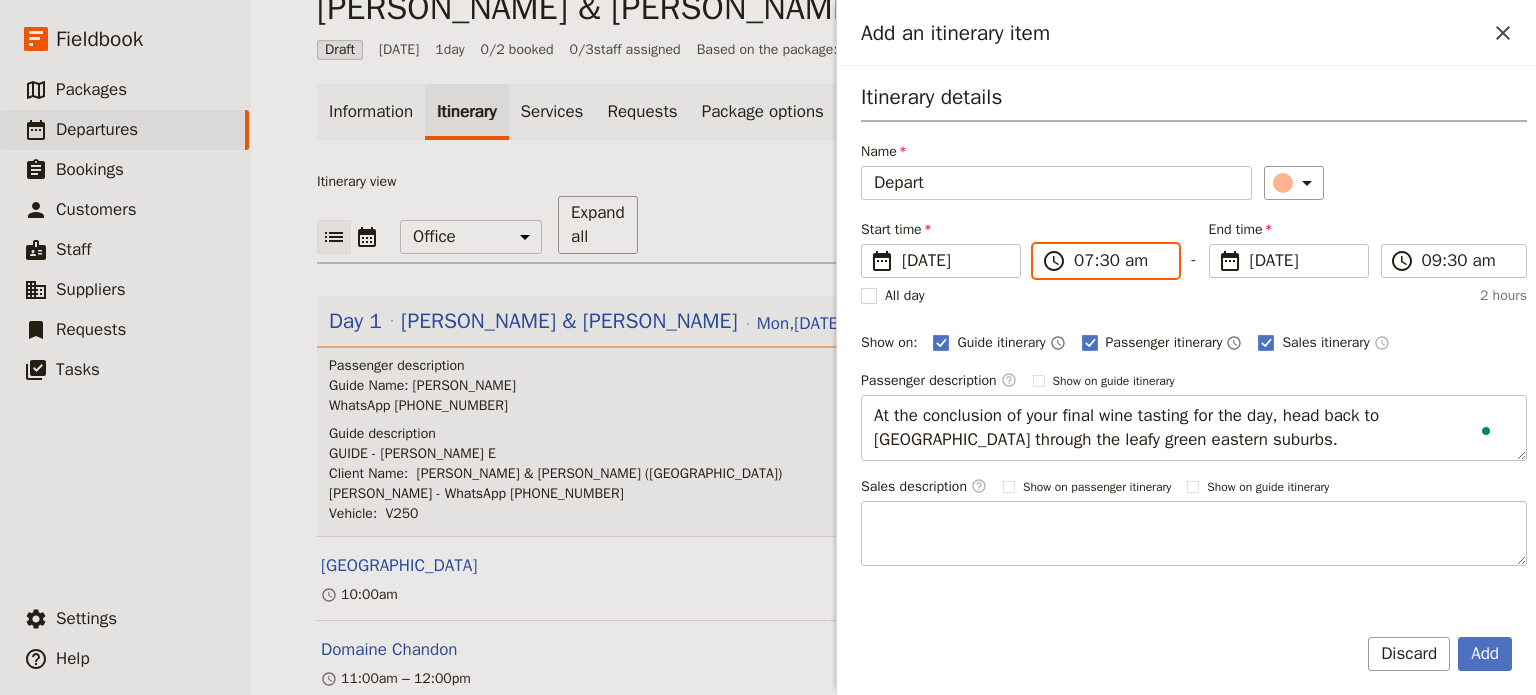 click on "07:30 am" at bounding box center (1120, 261) 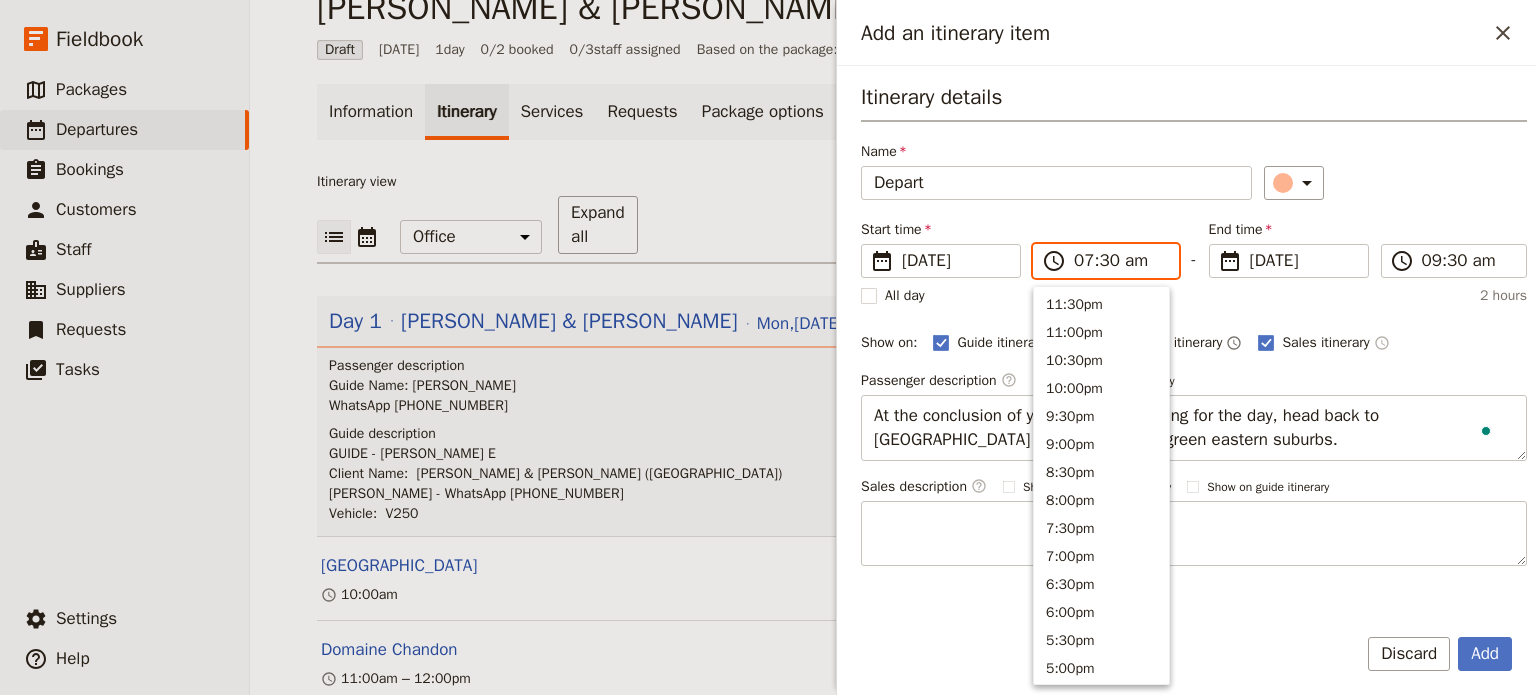 scroll, scrollTop: 900, scrollLeft: 0, axis: vertical 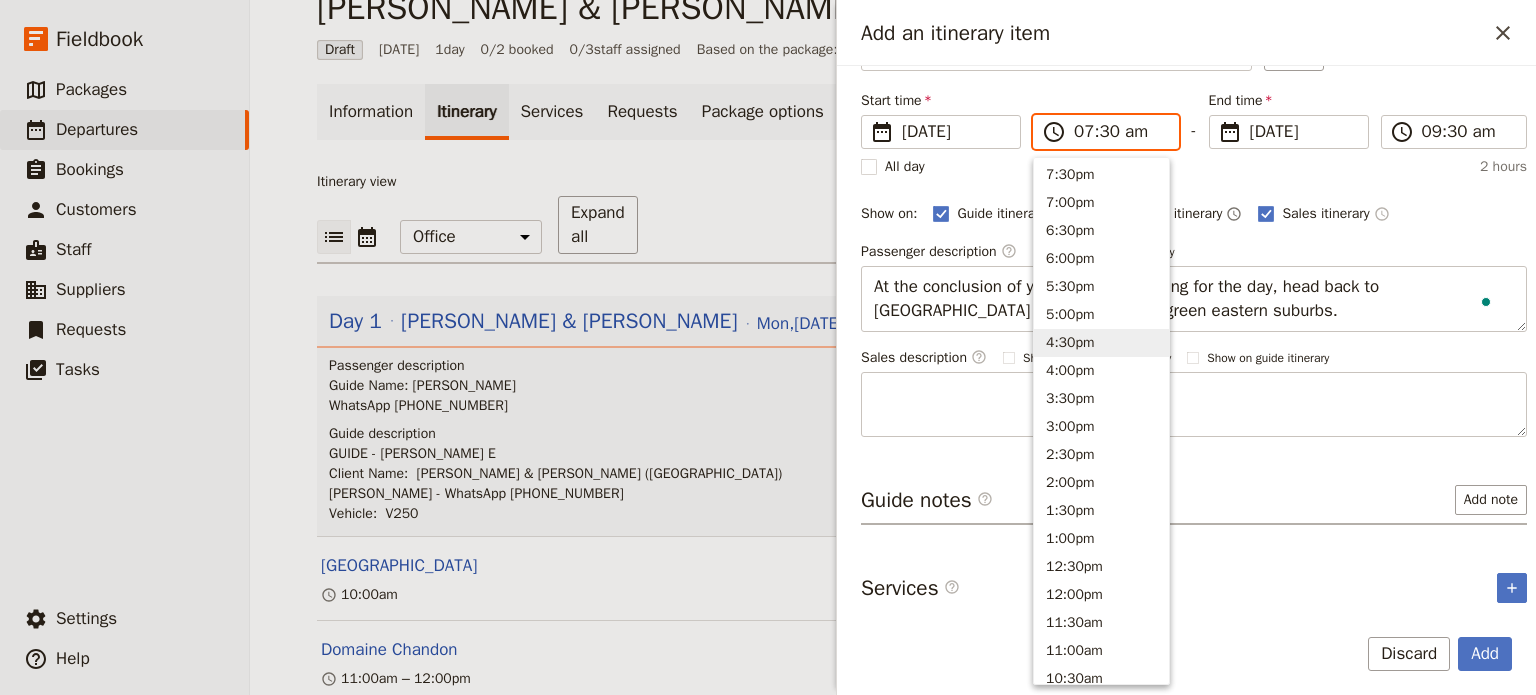 click on "4:30pm" at bounding box center (1101, 343) 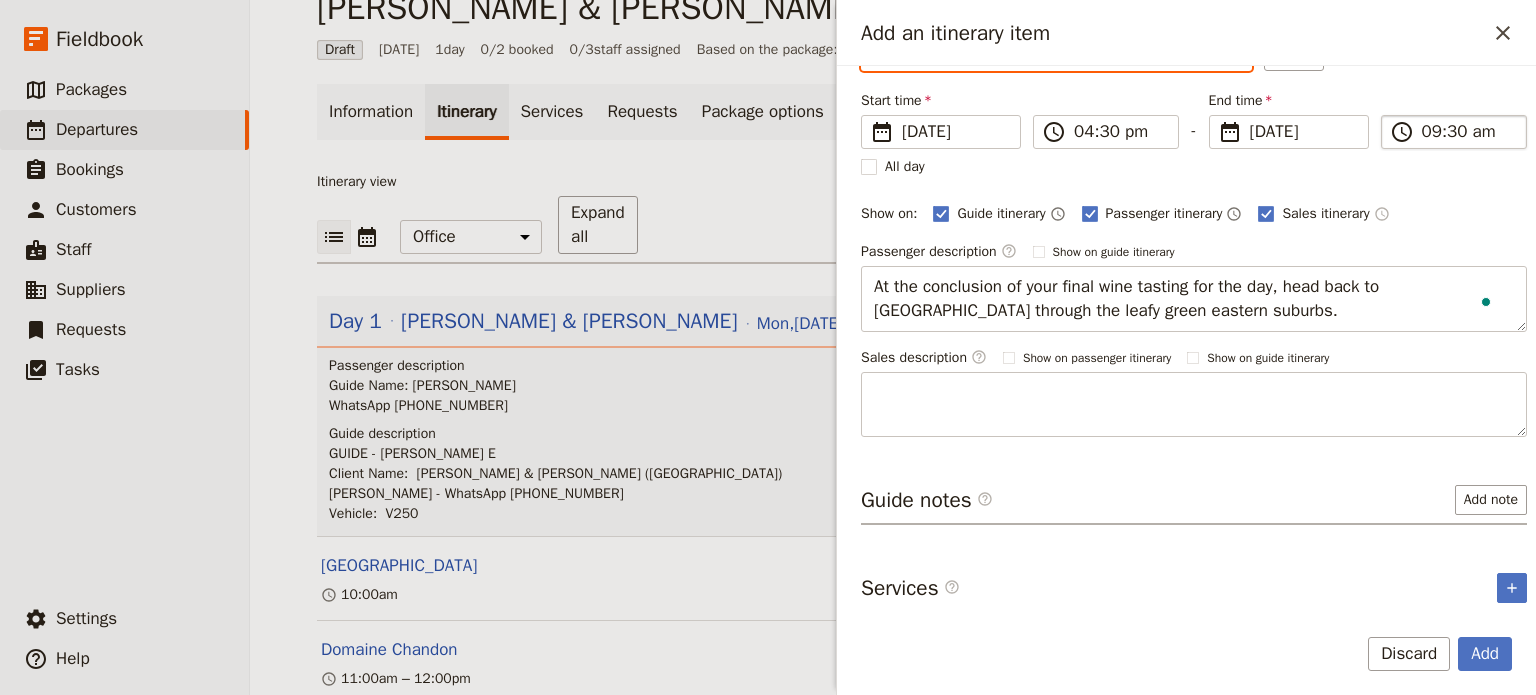type on "04:30 pm" 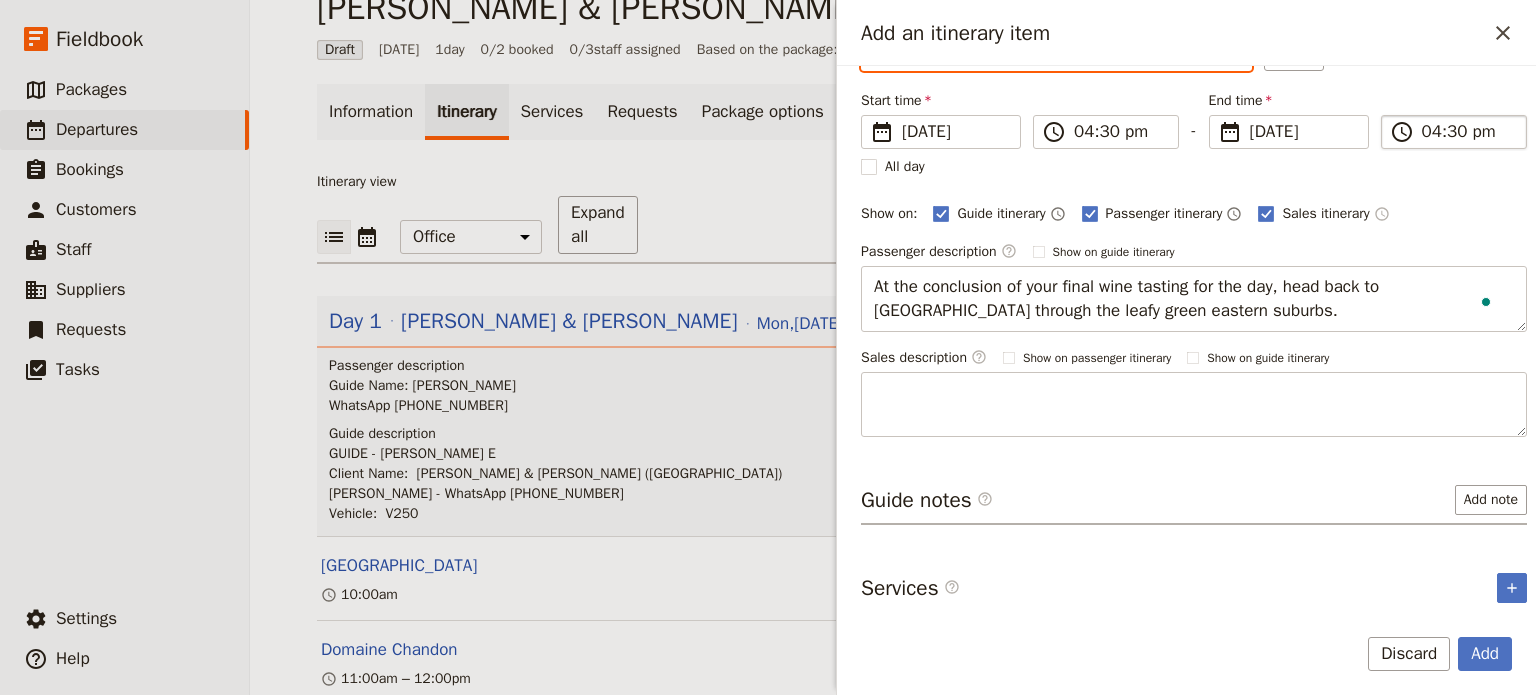 click on "Start time ​ 14 Jul 2025 14/07/2025 2025-07-14 16:30 ​ 04:30 pm - End time ​ 14 Jul 2025 14/07/2025 2025-07-14 16:30 ​ 04:30 pm" at bounding box center [1194, 120] 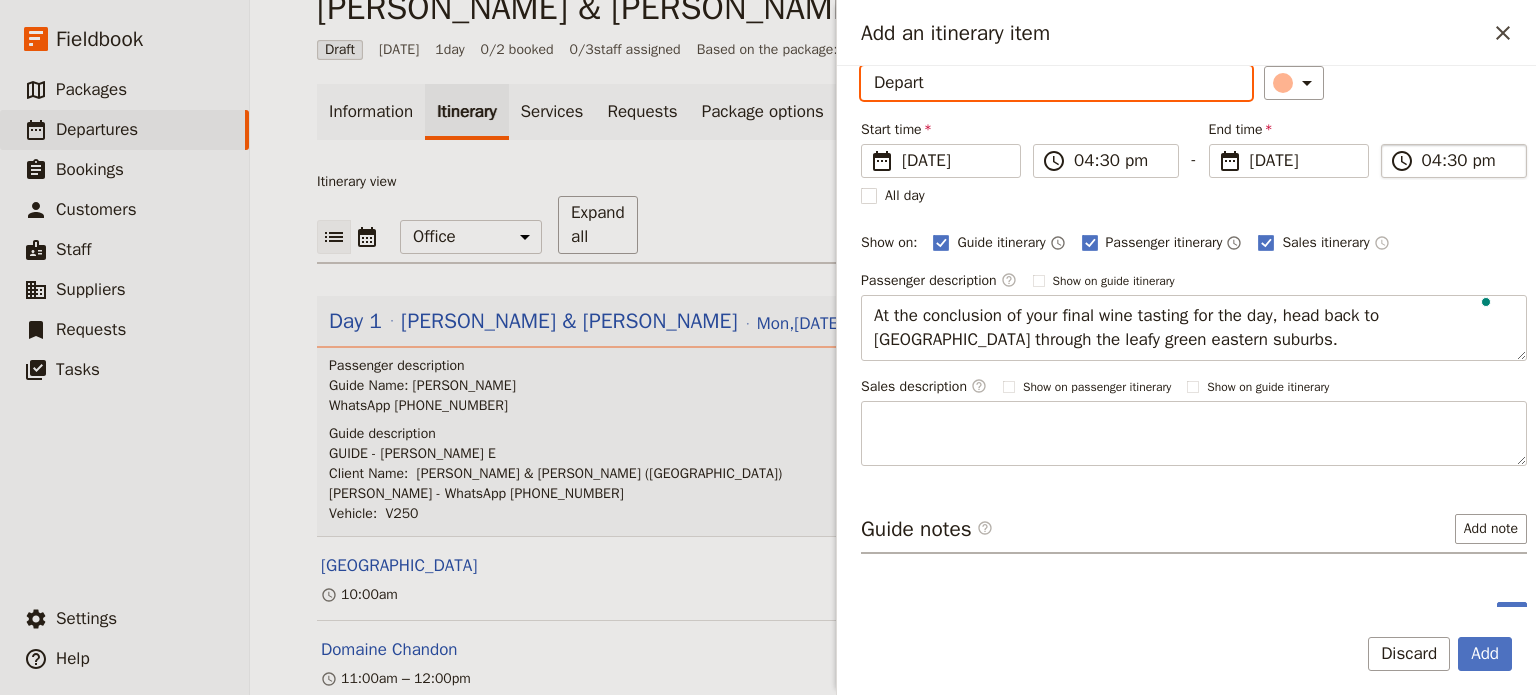 scroll, scrollTop: 100, scrollLeft: 0, axis: vertical 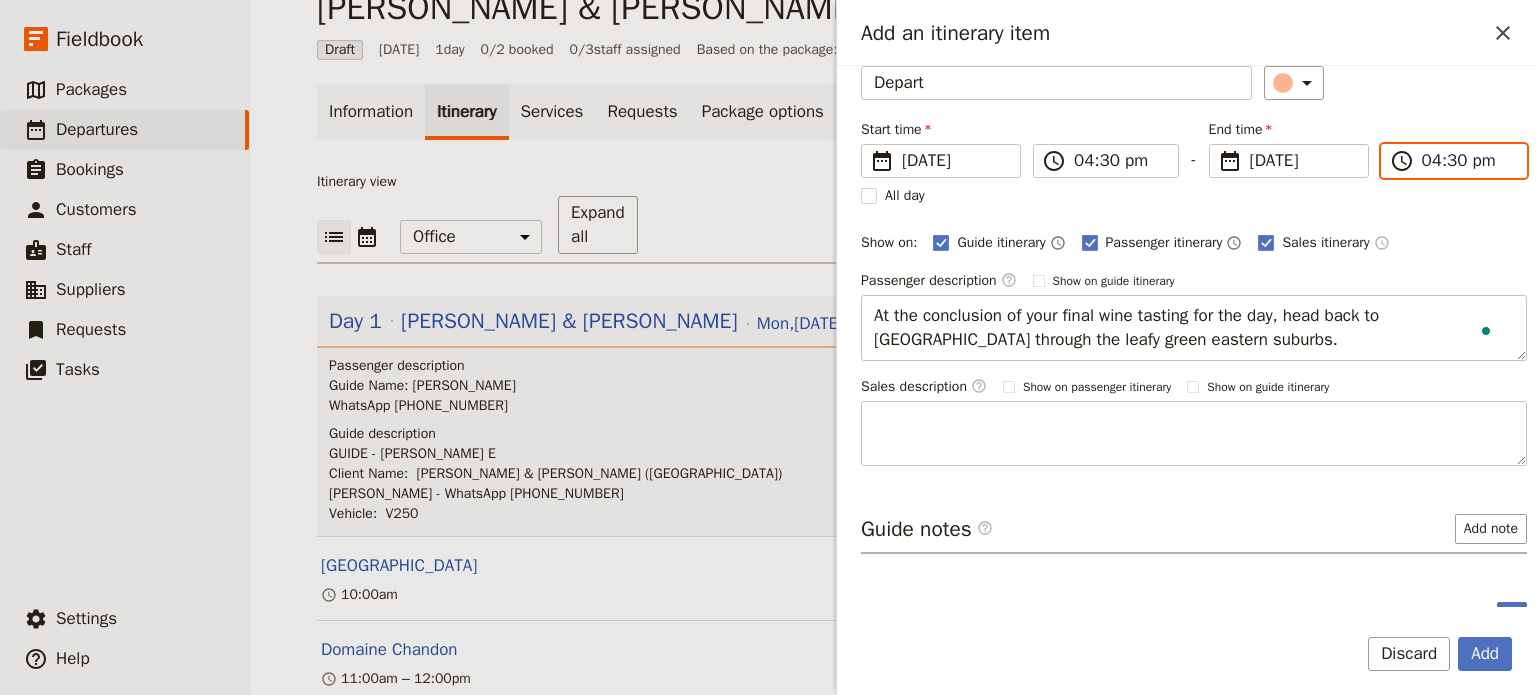 click on "04:30 pm" at bounding box center [1468, 161] 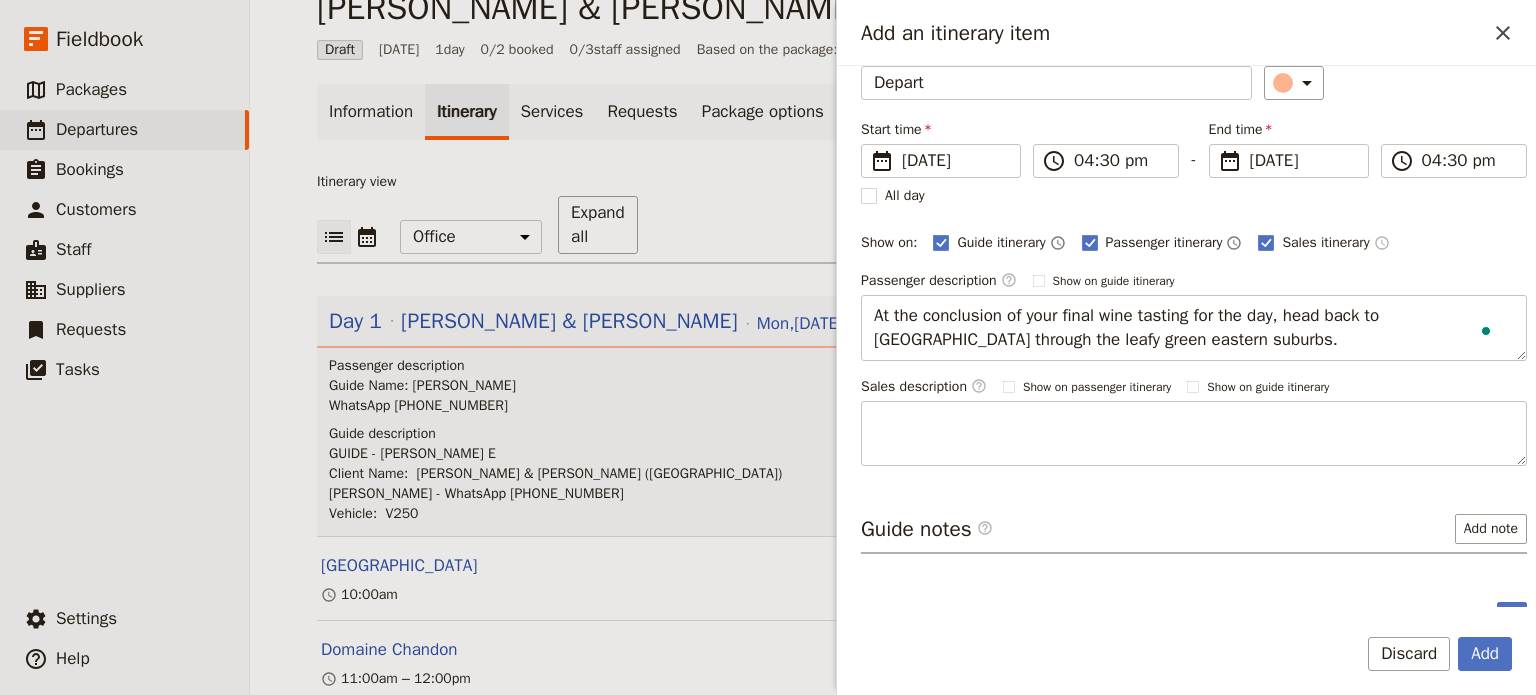 click on "Itinerary details Name Depart ​ Start time ​ 14 Jul 2025 14/07/2025 2025-07-14 16:30 ​ 04:30 pm - End time ​ 14 Jul 2025 14/07/2025 2025-07-14 16:30 ​ 04:30 pm All day Show on: Guide itinerary ​ Passenger itinerary ​ Sales itinerary ​ Passenger description ​ Show on guide itinerary At the conclusion of your final wine tasting for the day, head back to Melbourne through the leafy green eastern suburbs. Sales description ​ Show on passenger itinerary Show on guide itinerary" at bounding box center [1194, 224] 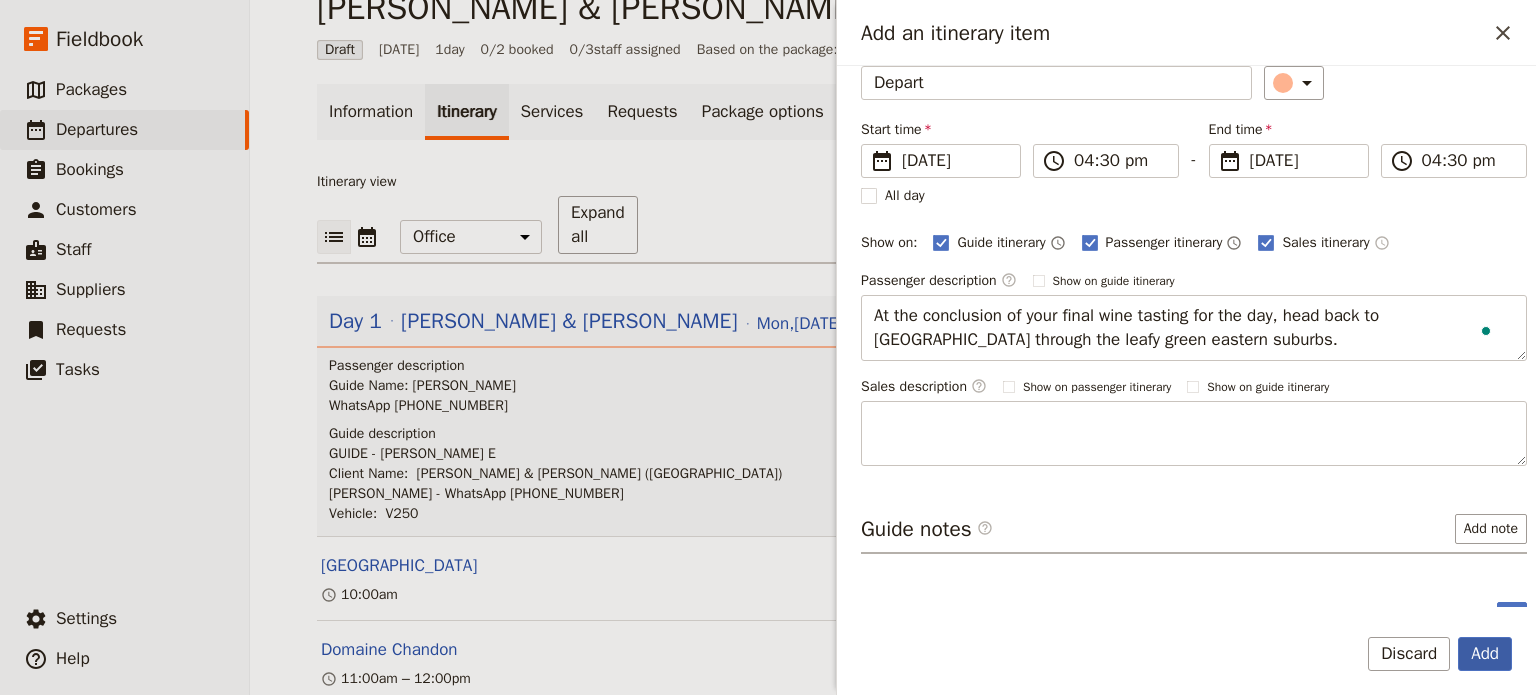 click on "Add" at bounding box center (1485, 654) 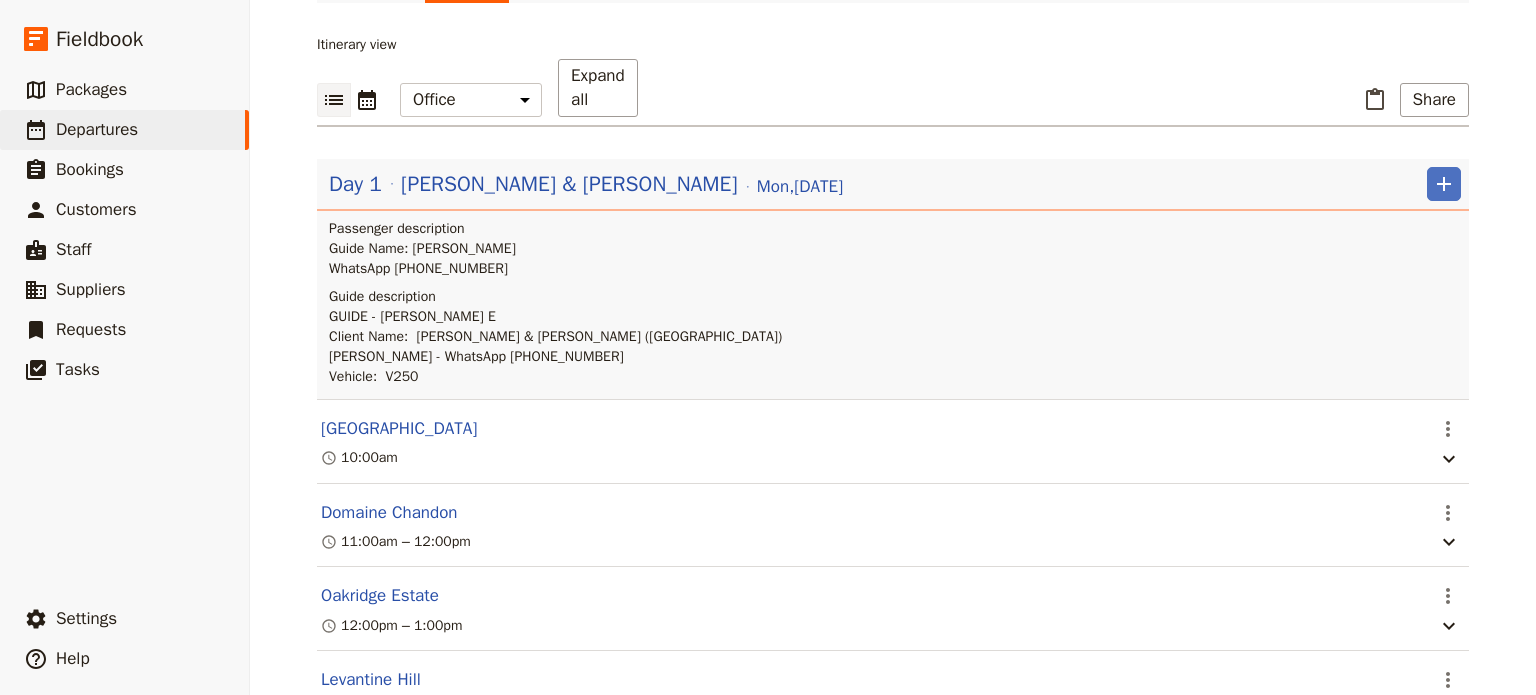 scroll, scrollTop: 530, scrollLeft: 0, axis: vertical 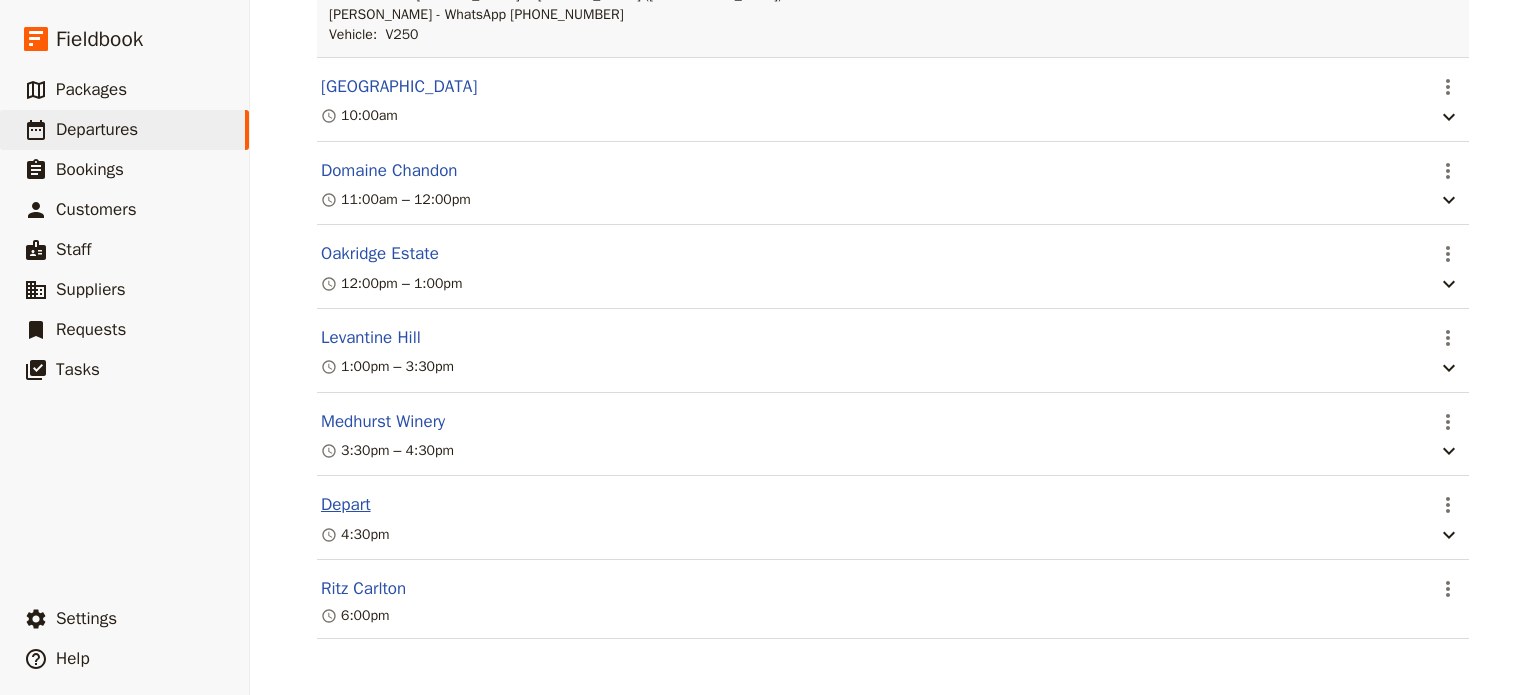 click on "Depart" at bounding box center (346, 505) 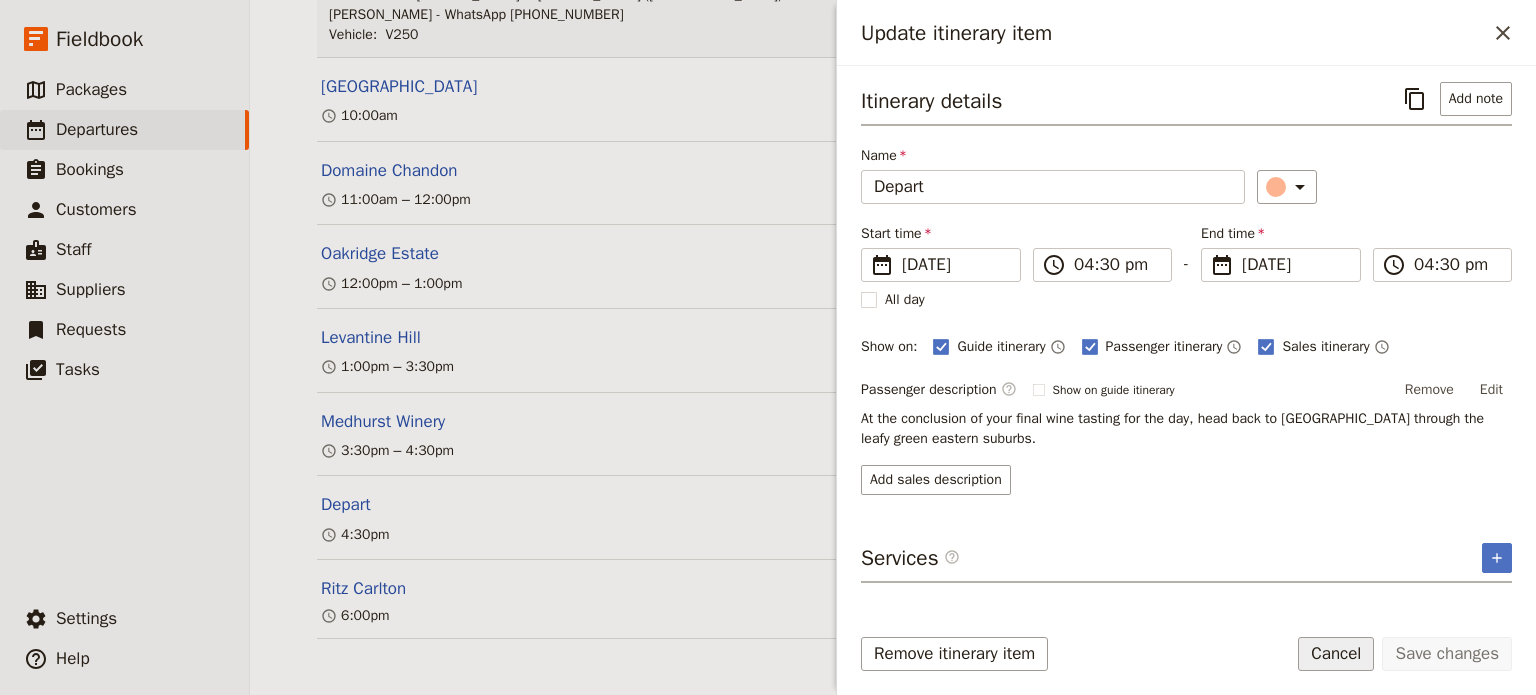 click on "Cancel" at bounding box center (1336, 654) 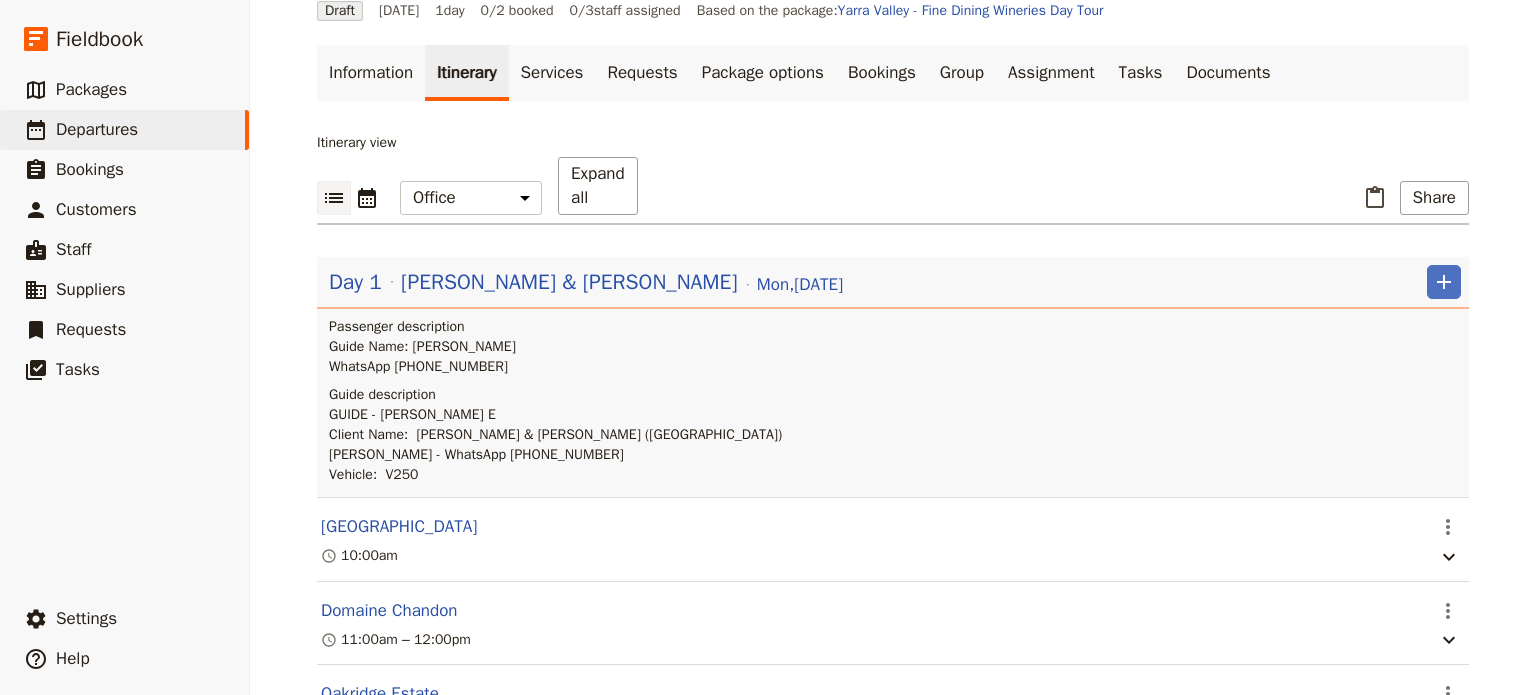 scroll, scrollTop: 0, scrollLeft: 0, axis: both 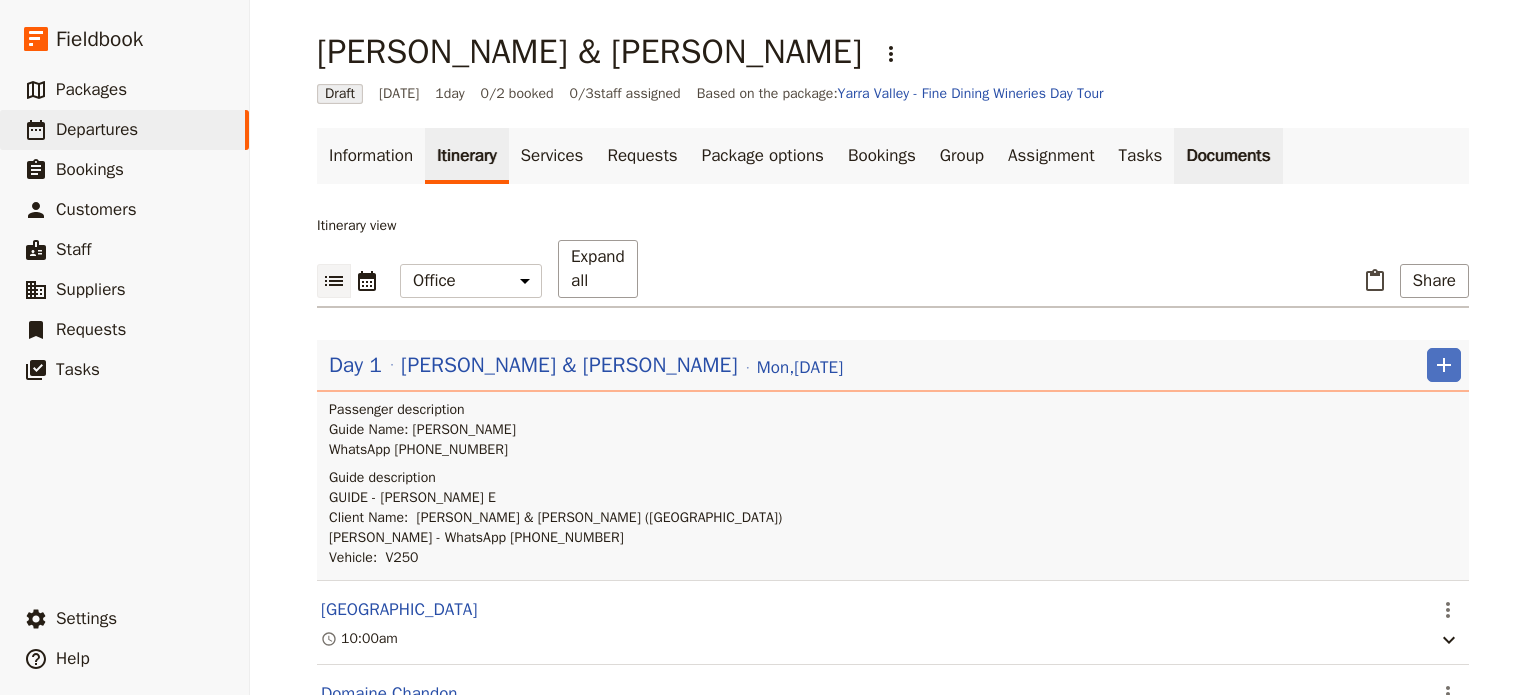 click on "Documents" at bounding box center [1228, 156] 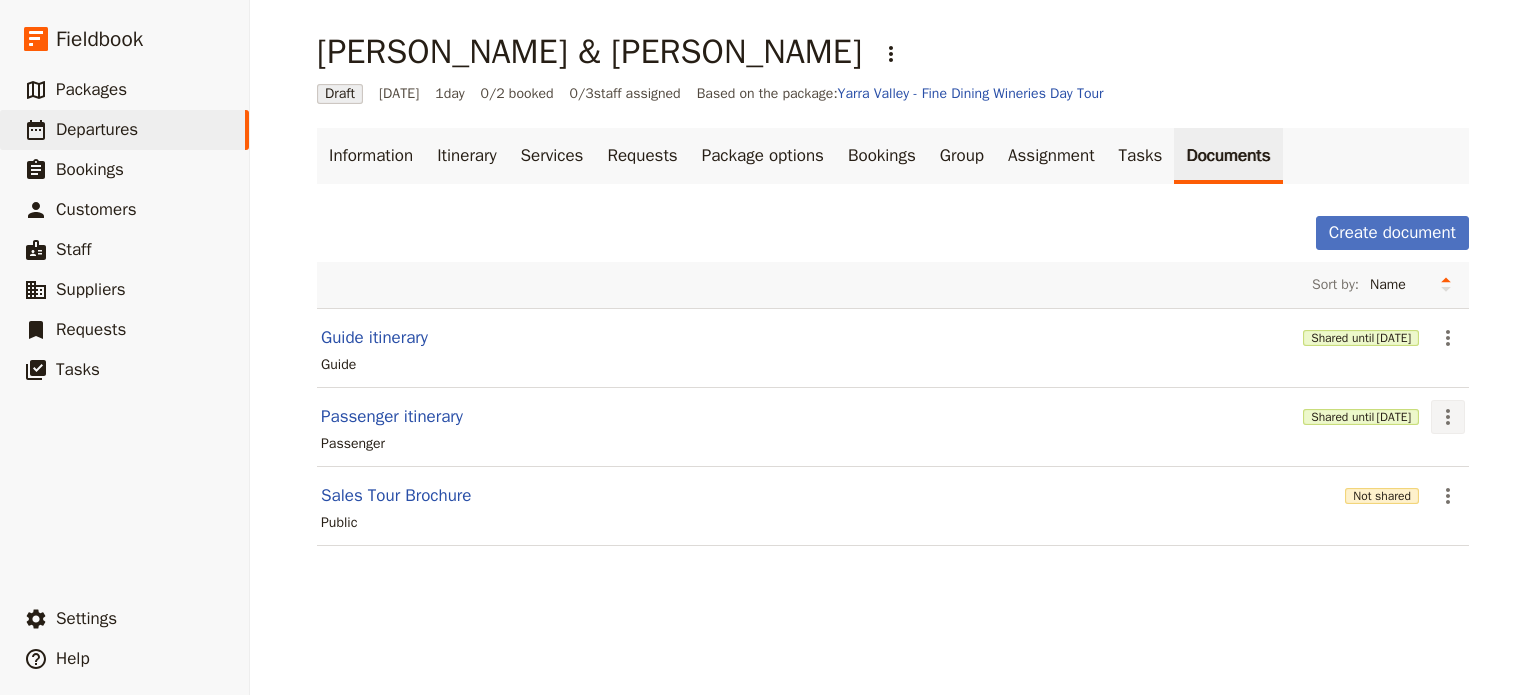 click 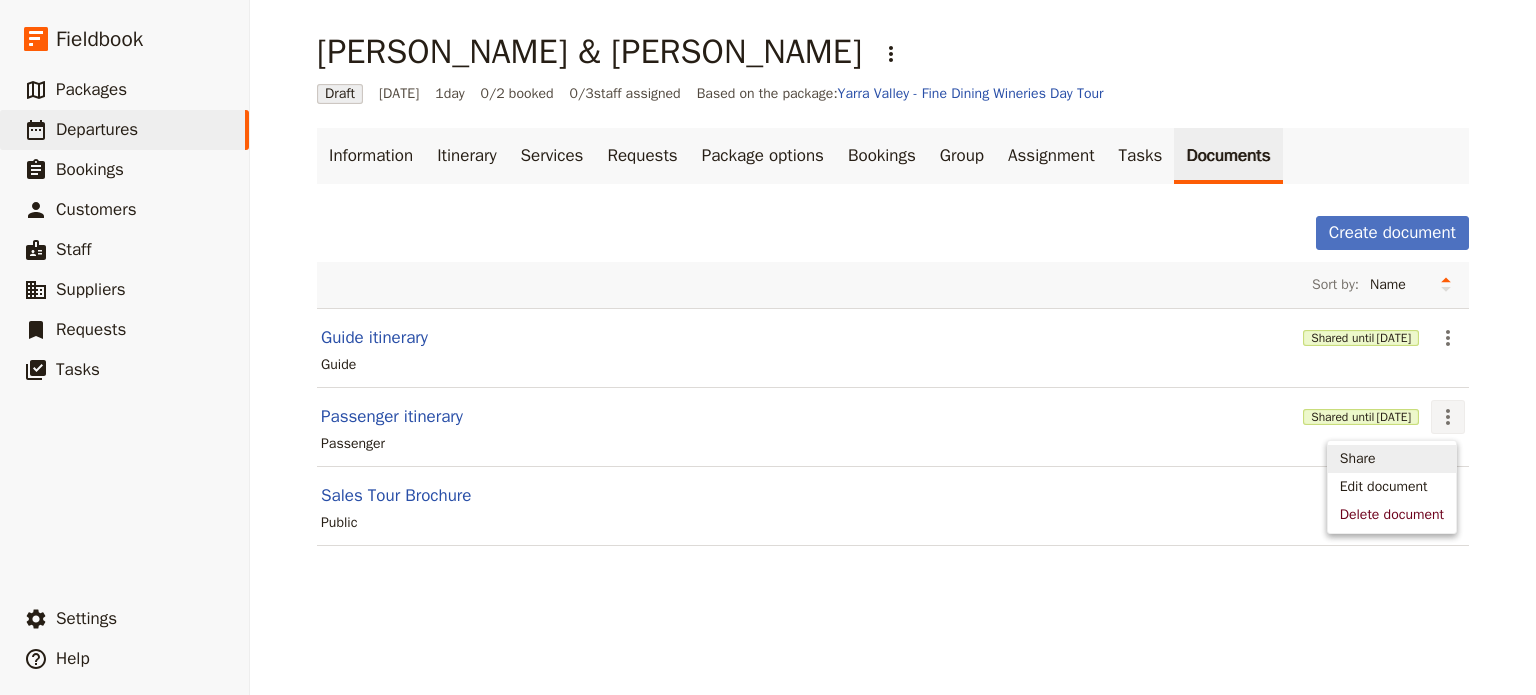click on "Share" at bounding box center [1392, 459] 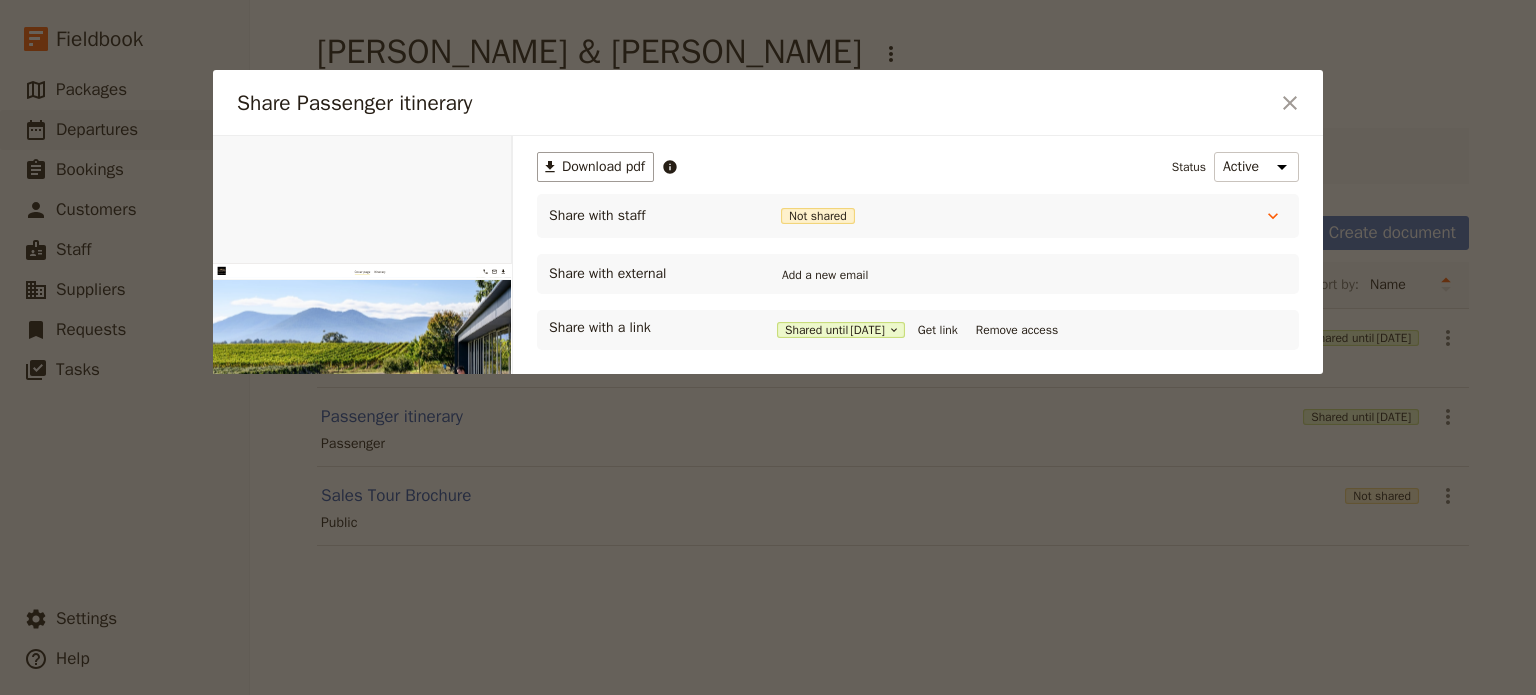scroll, scrollTop: 0, scrollLeft: 0, axis: both 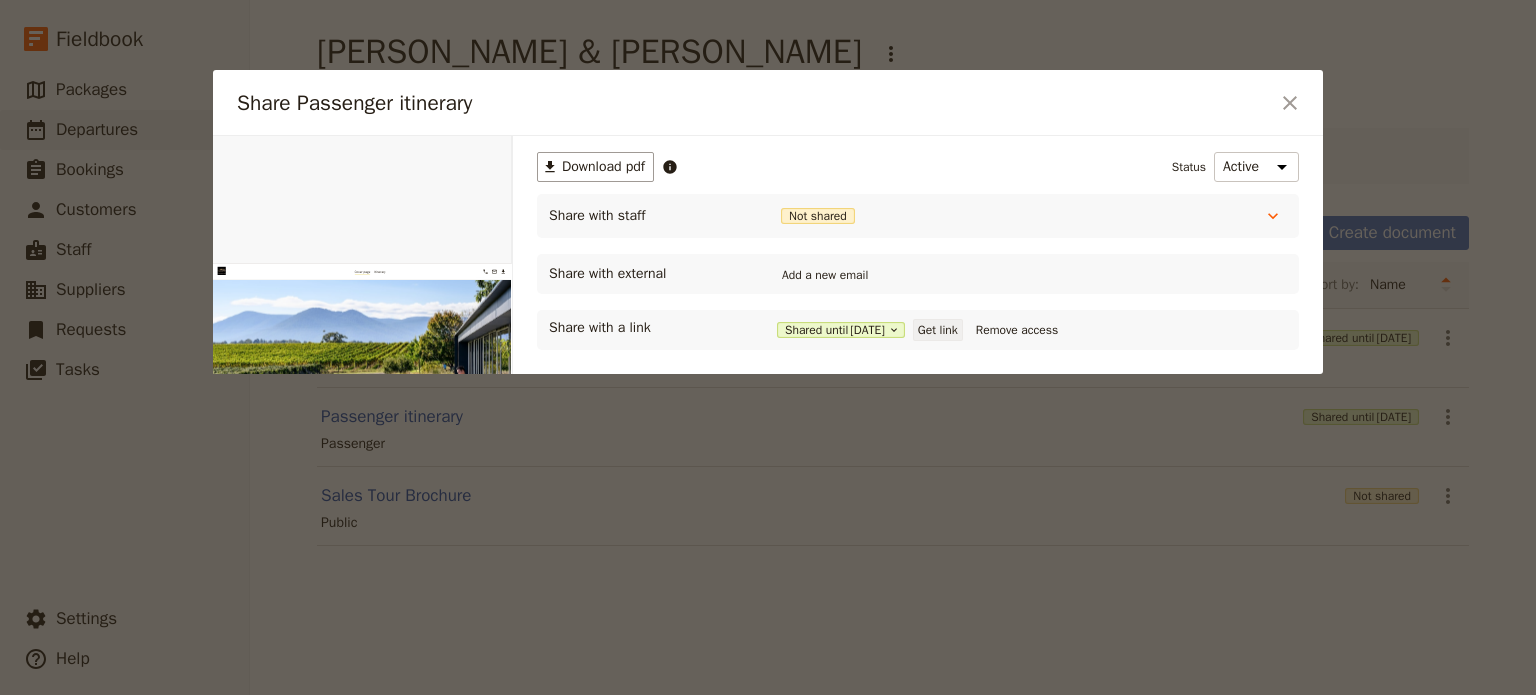 click on "Get link" at bounding box center (938, 330) 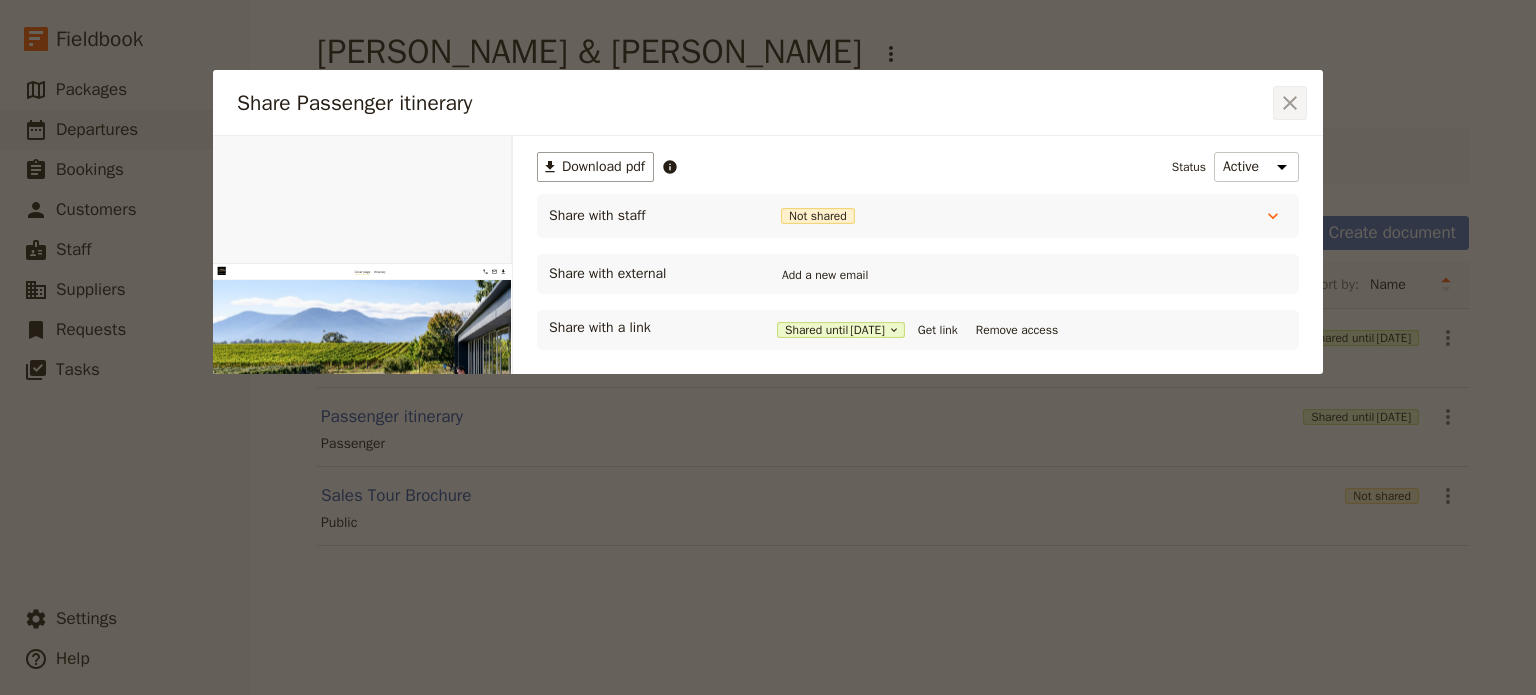 click 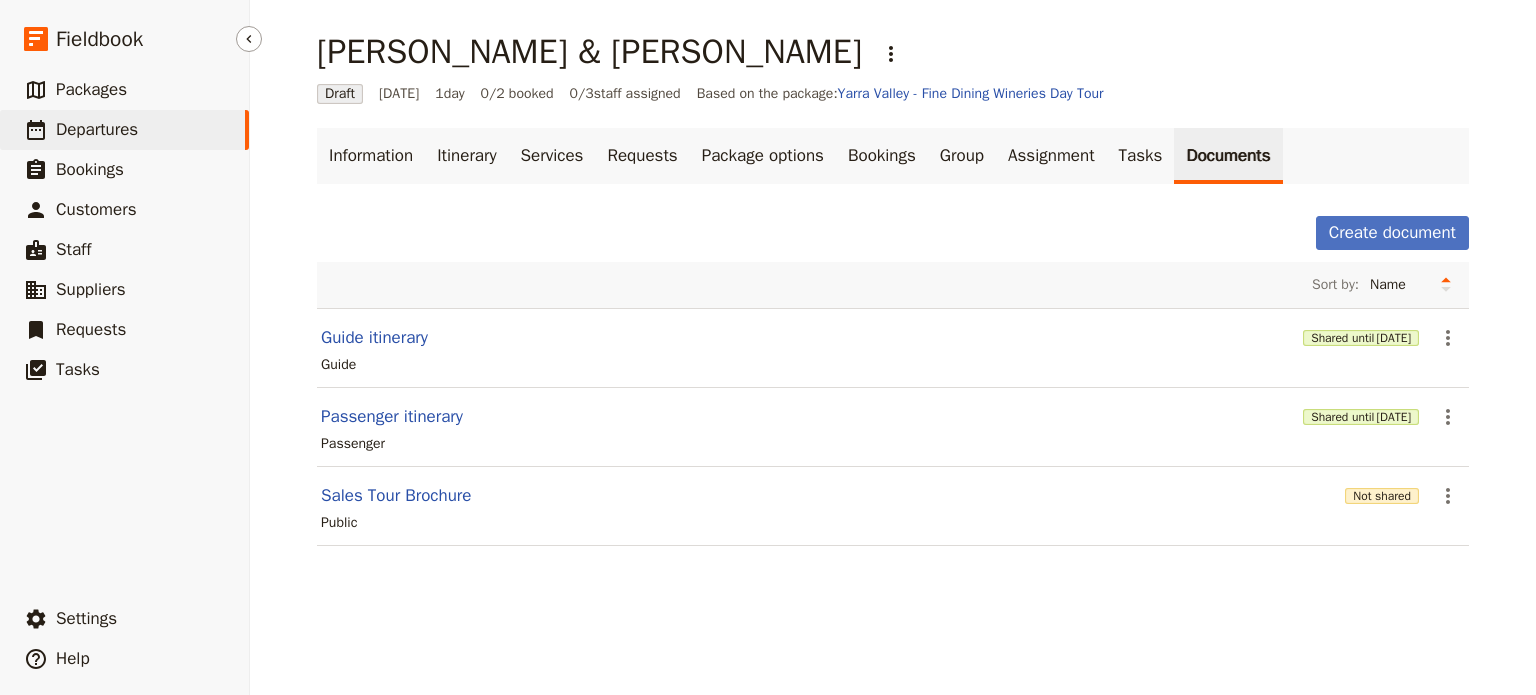 click on "Departures" at bounding box center (97, 129) 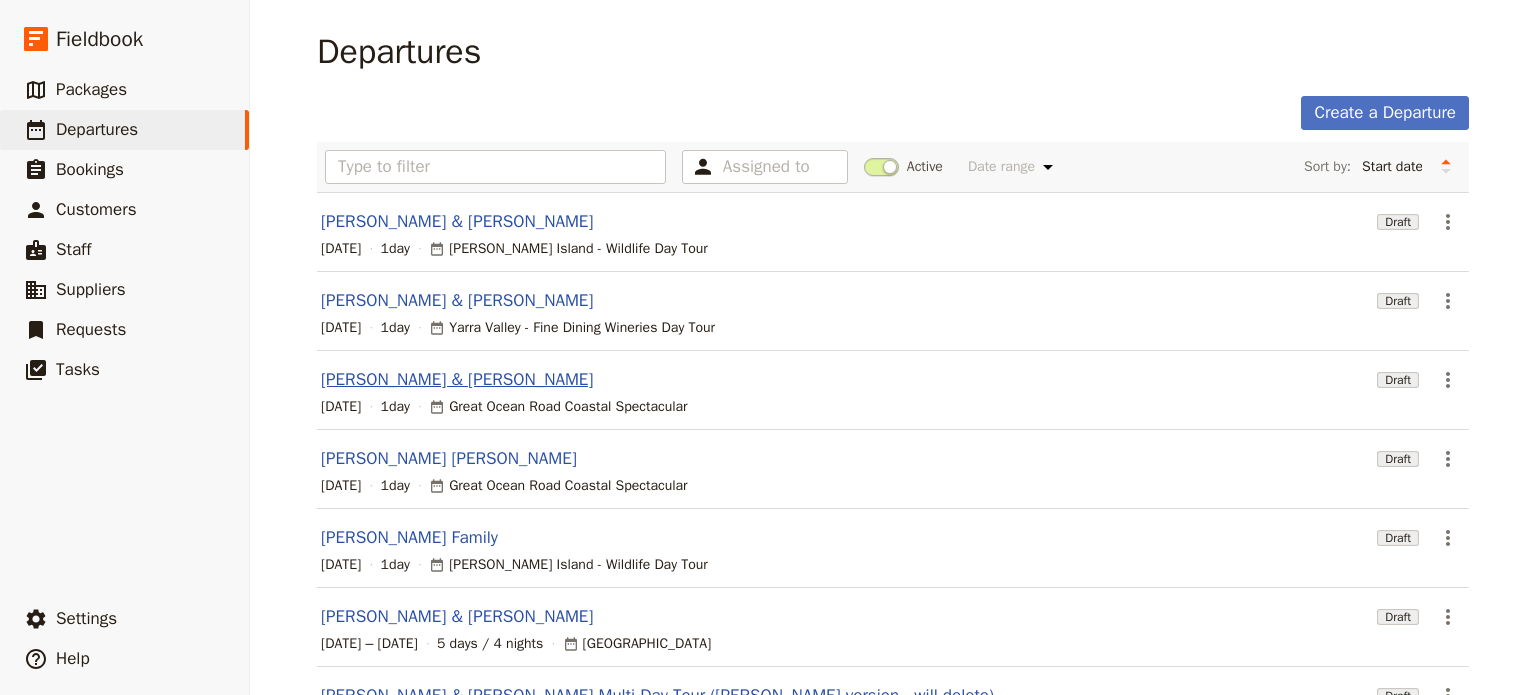 click on "[PERSON_NAME] & [PERSON_NAME]" at bounding box center (457, 380) 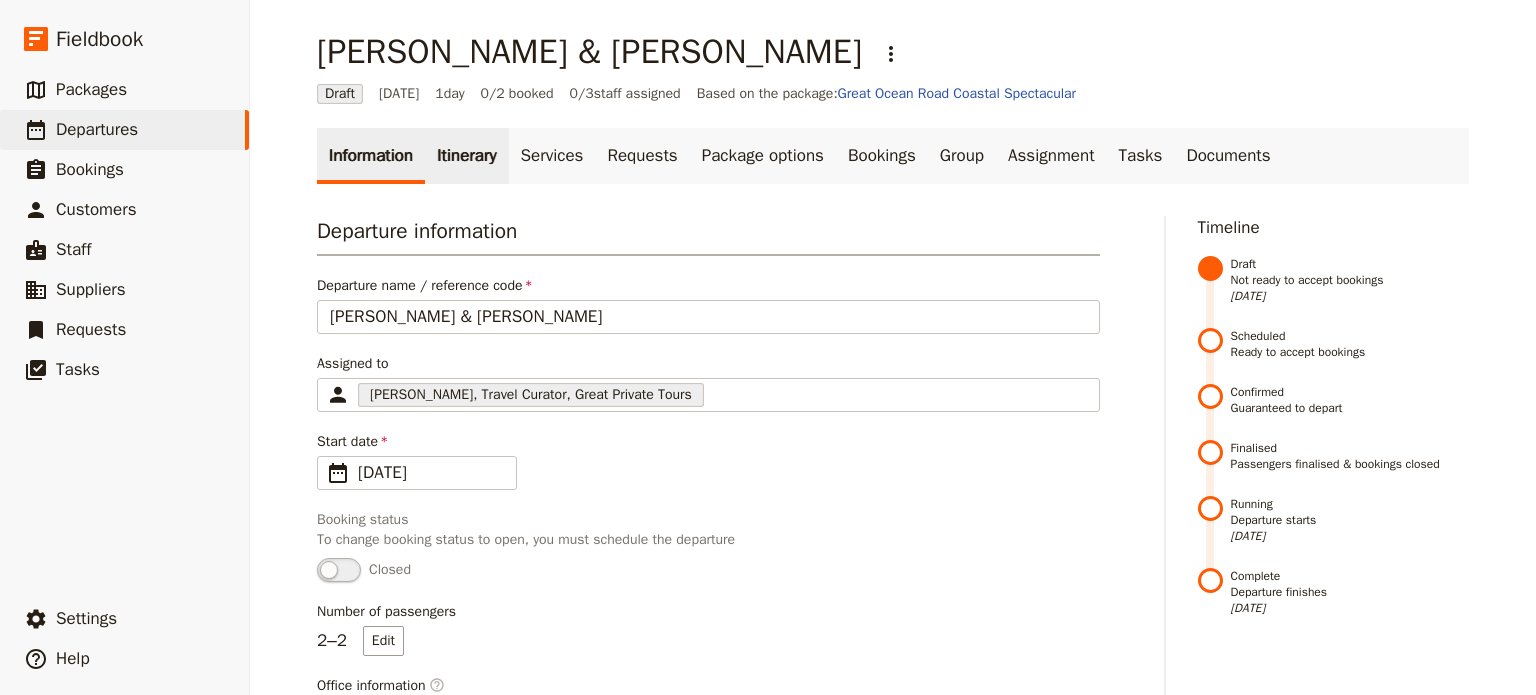 click on "Itinerary" at bounding box center [466, 156] 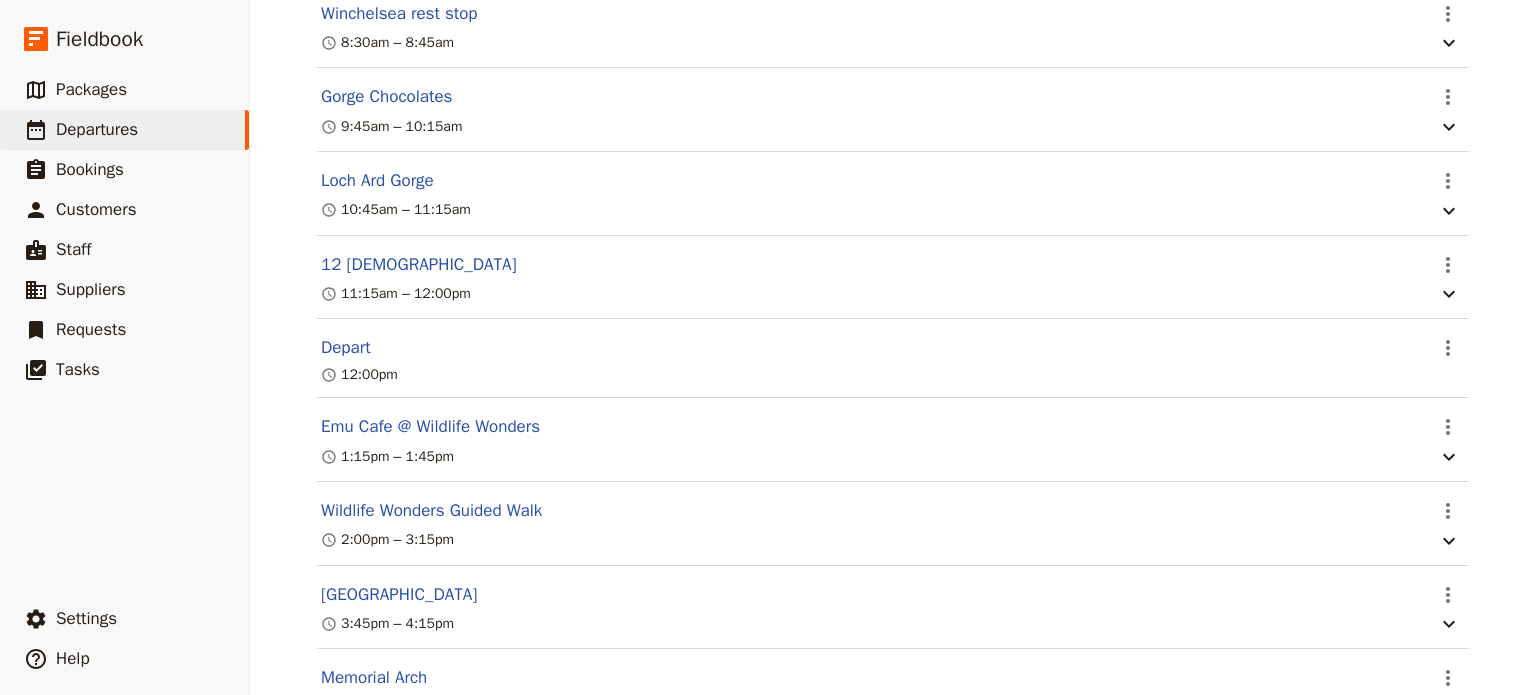 scroll, scrollTop: 300, scrollLeft: 0, axis: vertical 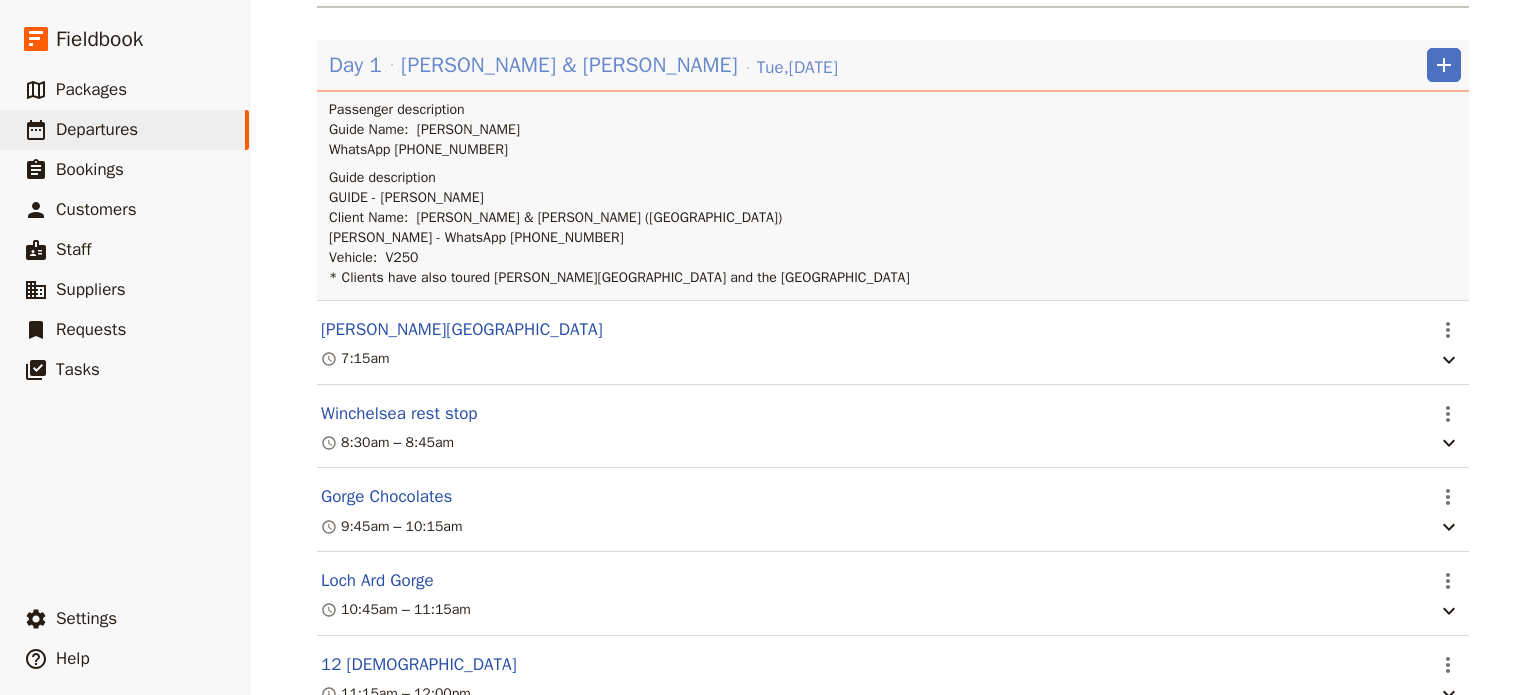 click on "[PERSON_NAME] & [PERSON_NAME]" at bounding box center [569, 65] 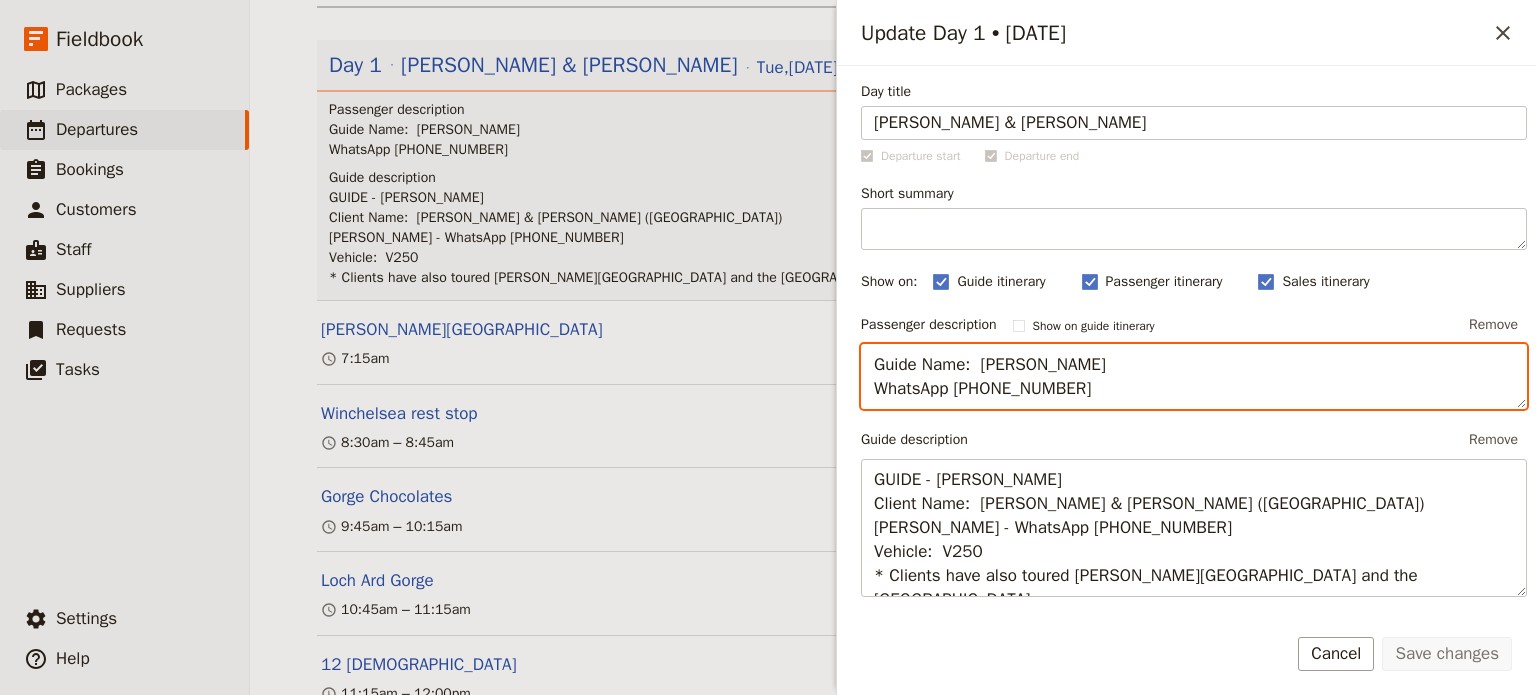 click on "Guide Name:  Errol Rink
WhatsApp +61 421 003 303" at bounding box center (1194, 377) 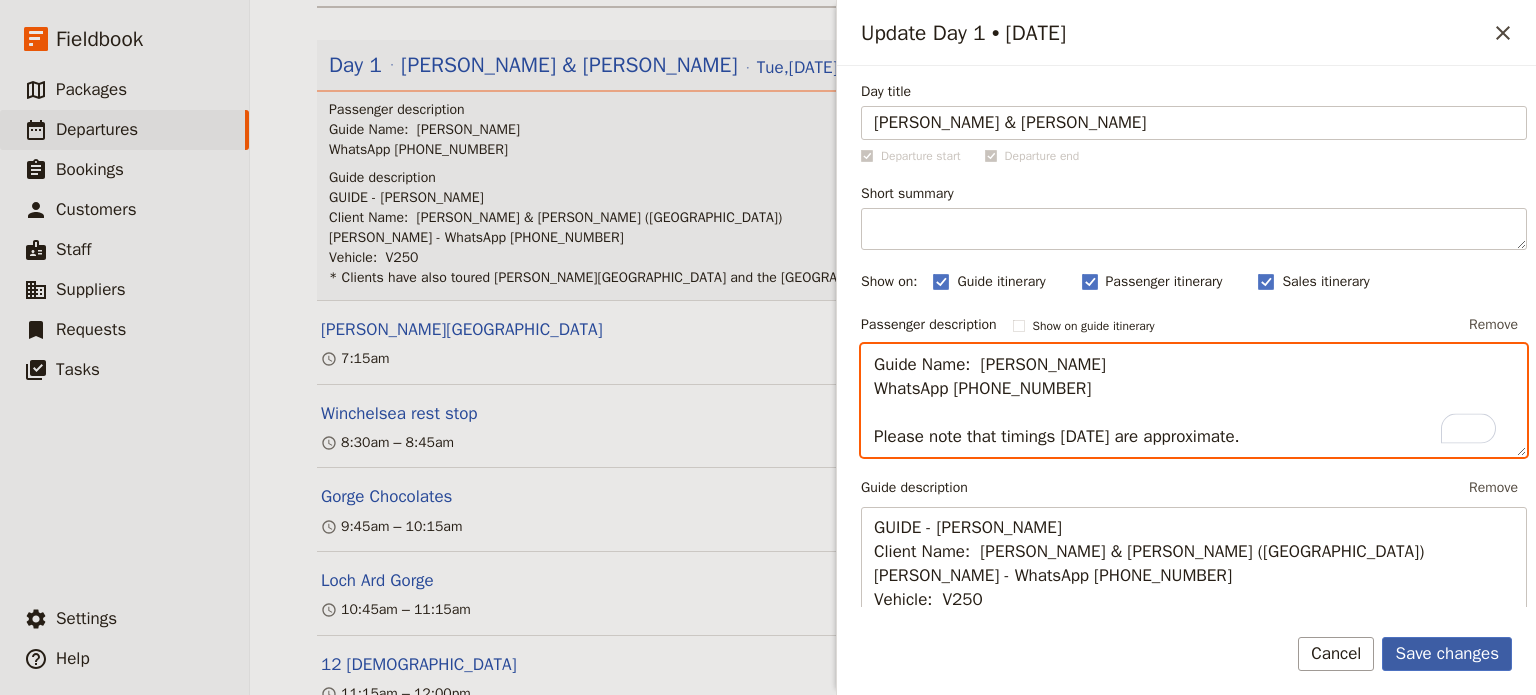 type on "Guide Name:  Errol Rink
WhatsApp +61 421 003 303
Please note that timings today are approximate." 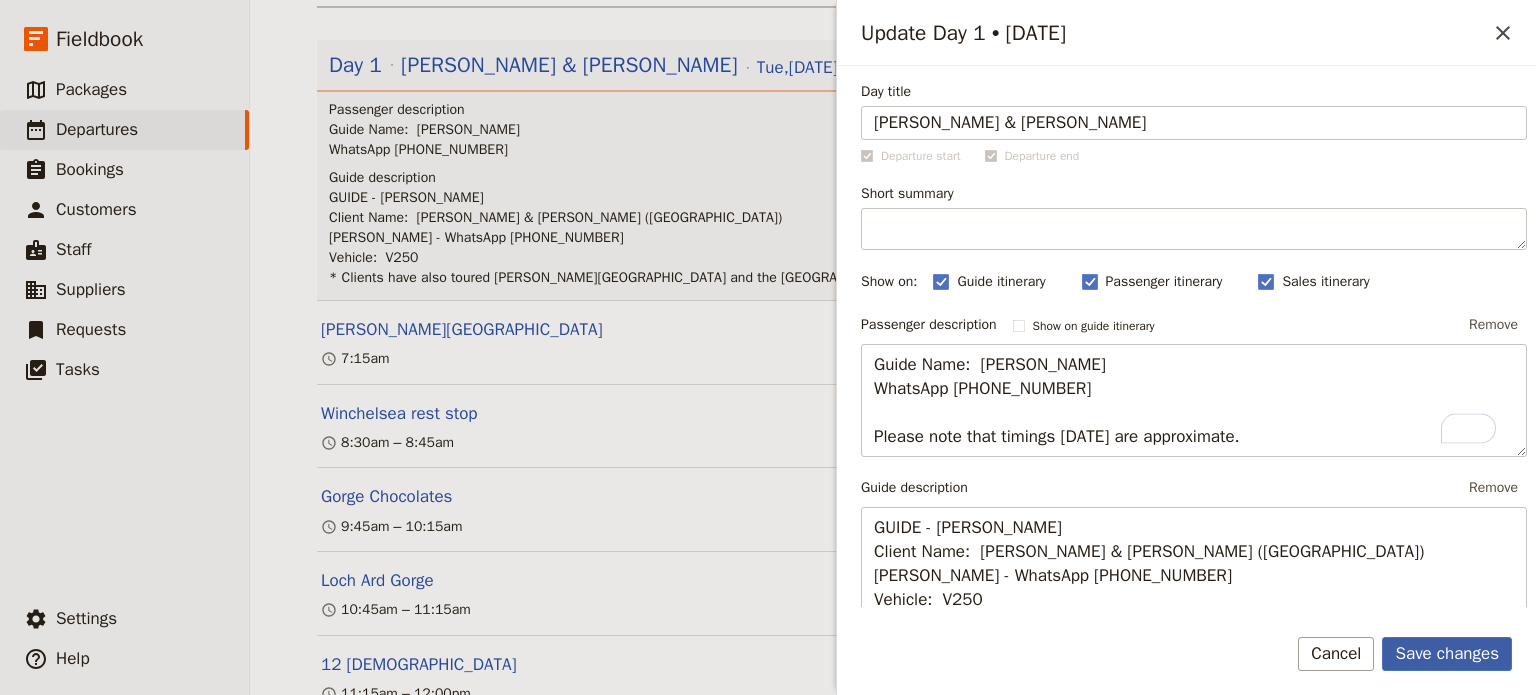click on "Save changes" at bounding box center [1447, 654] 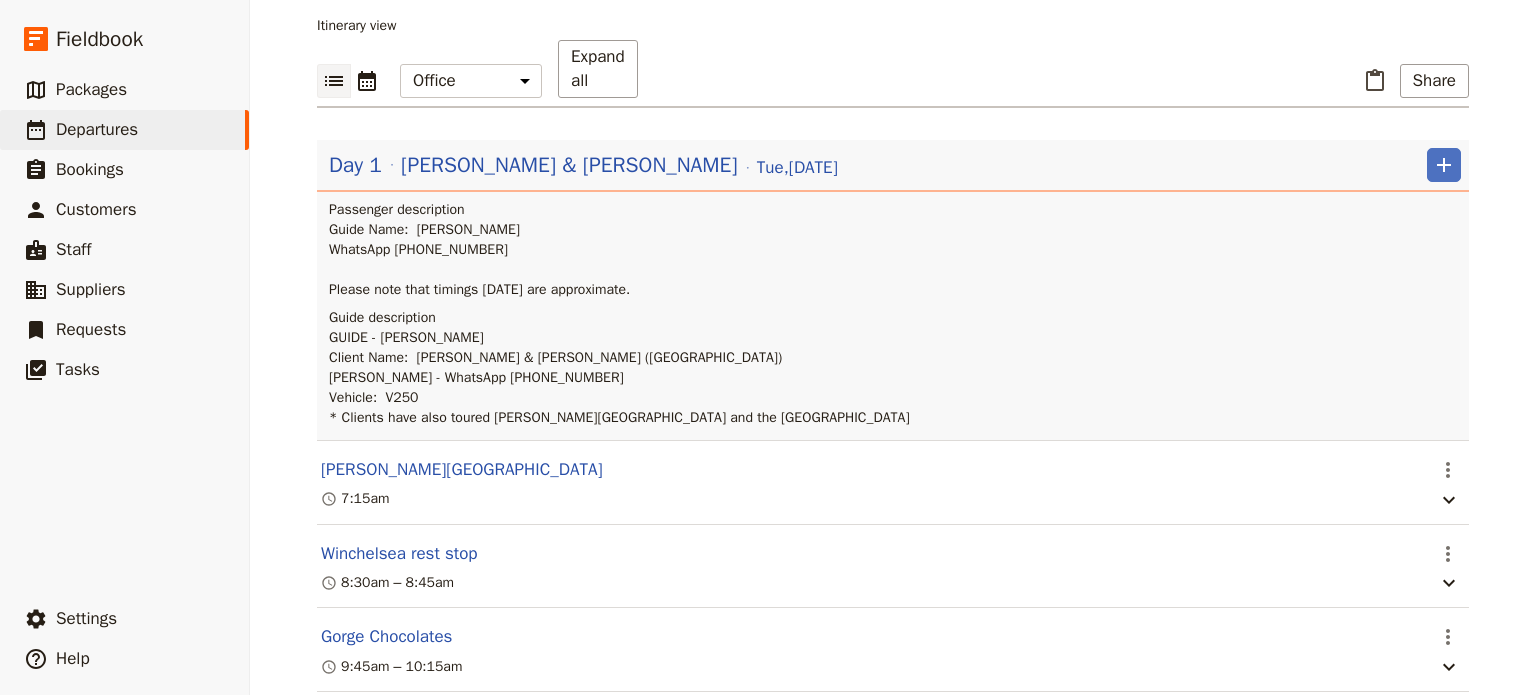 scroll, scrollTop: 0, scrollLeft: 0, axis: both 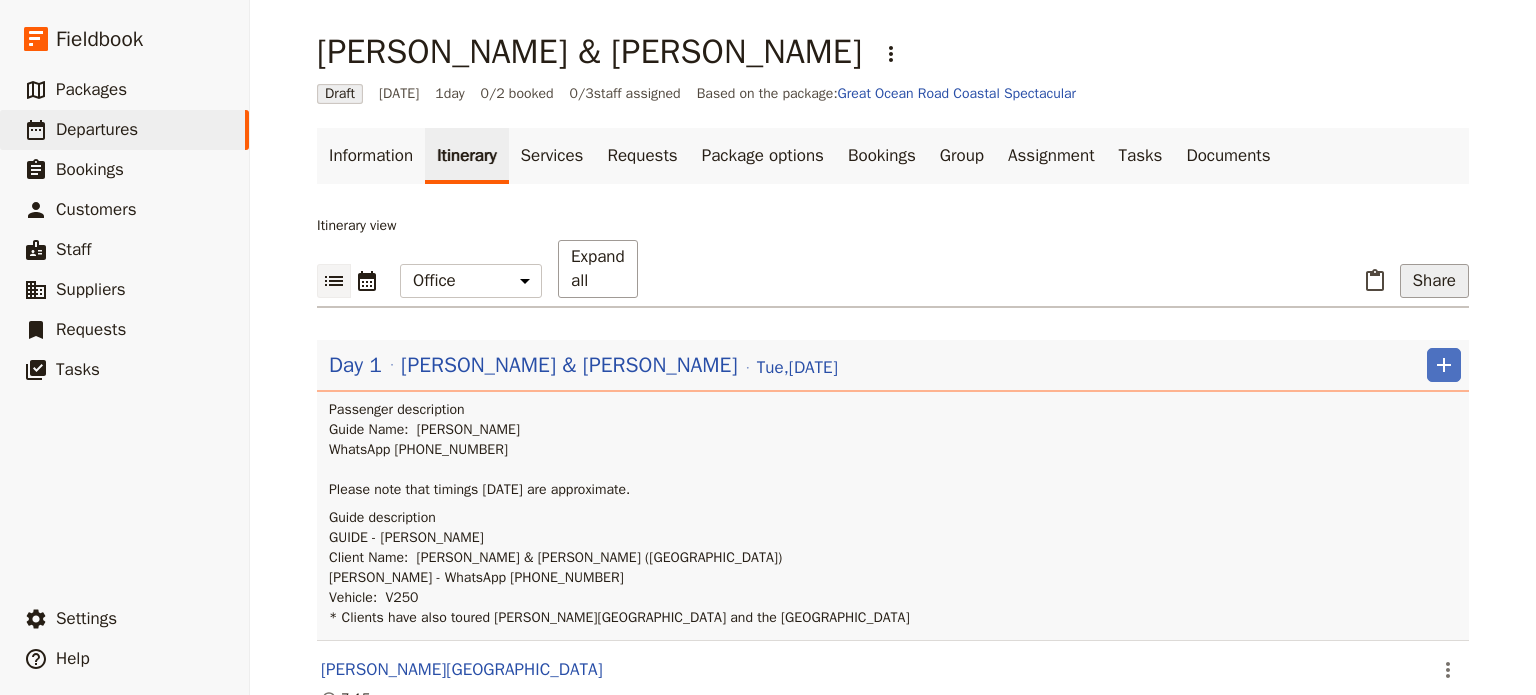 click on "Share" at bounding box center (1434, 281) 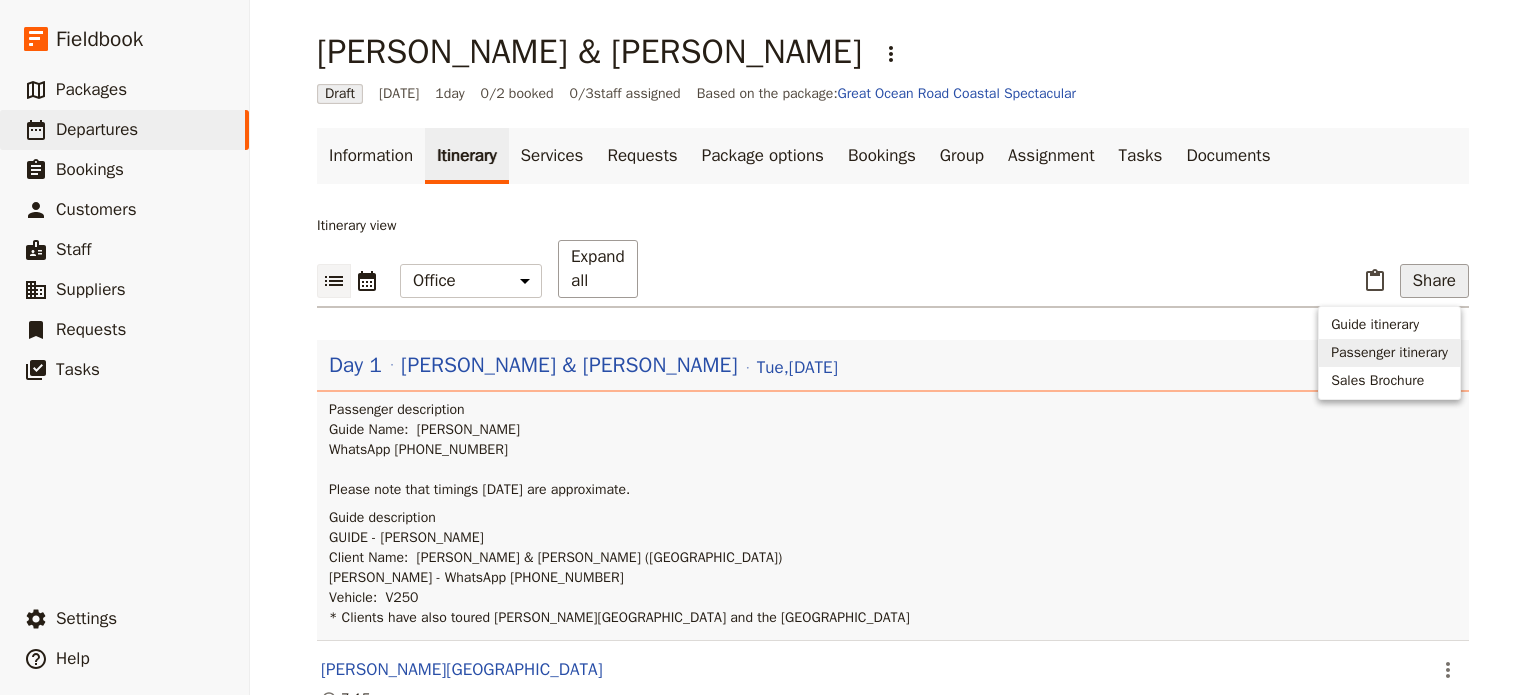 click on "Passenger itinerary" at bounding box center [1389, 353] 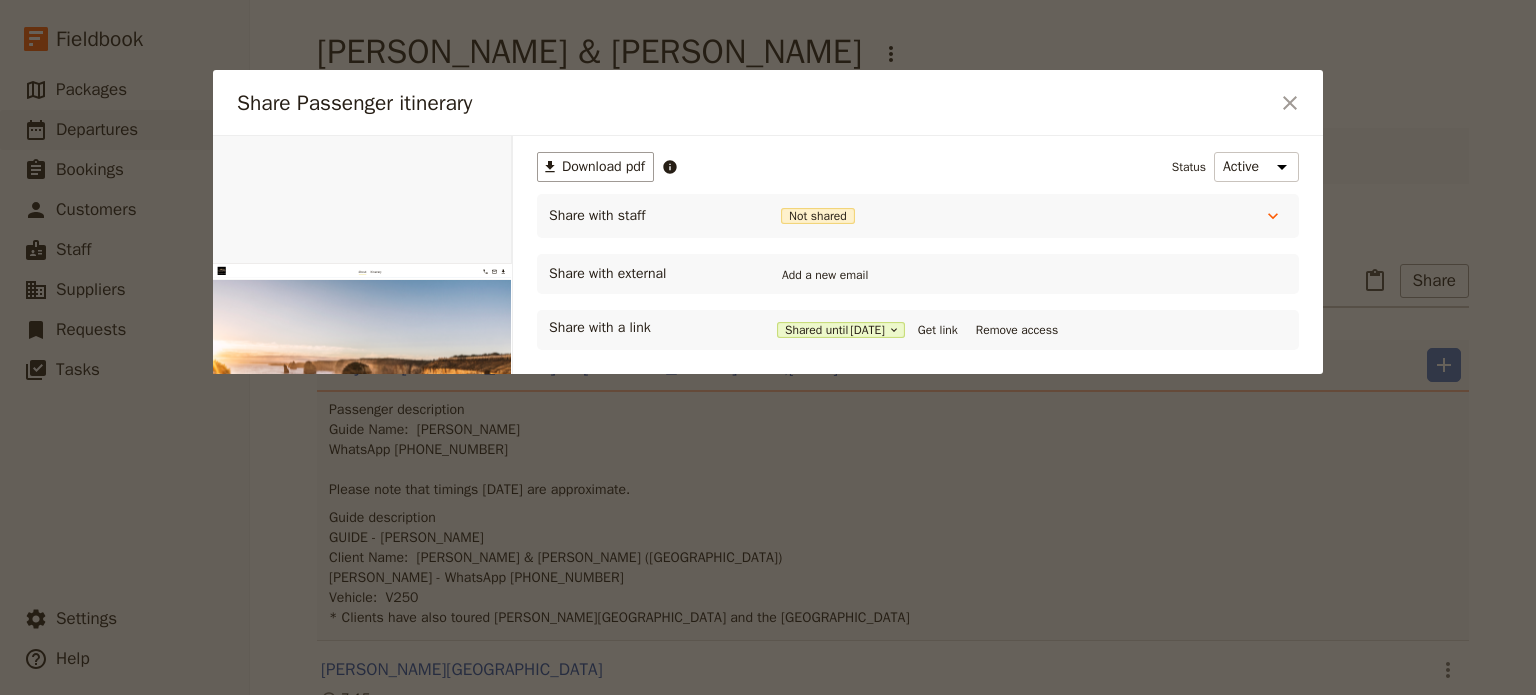 scroll, scrollTop: 0, scrollLeft: 0, axis: both 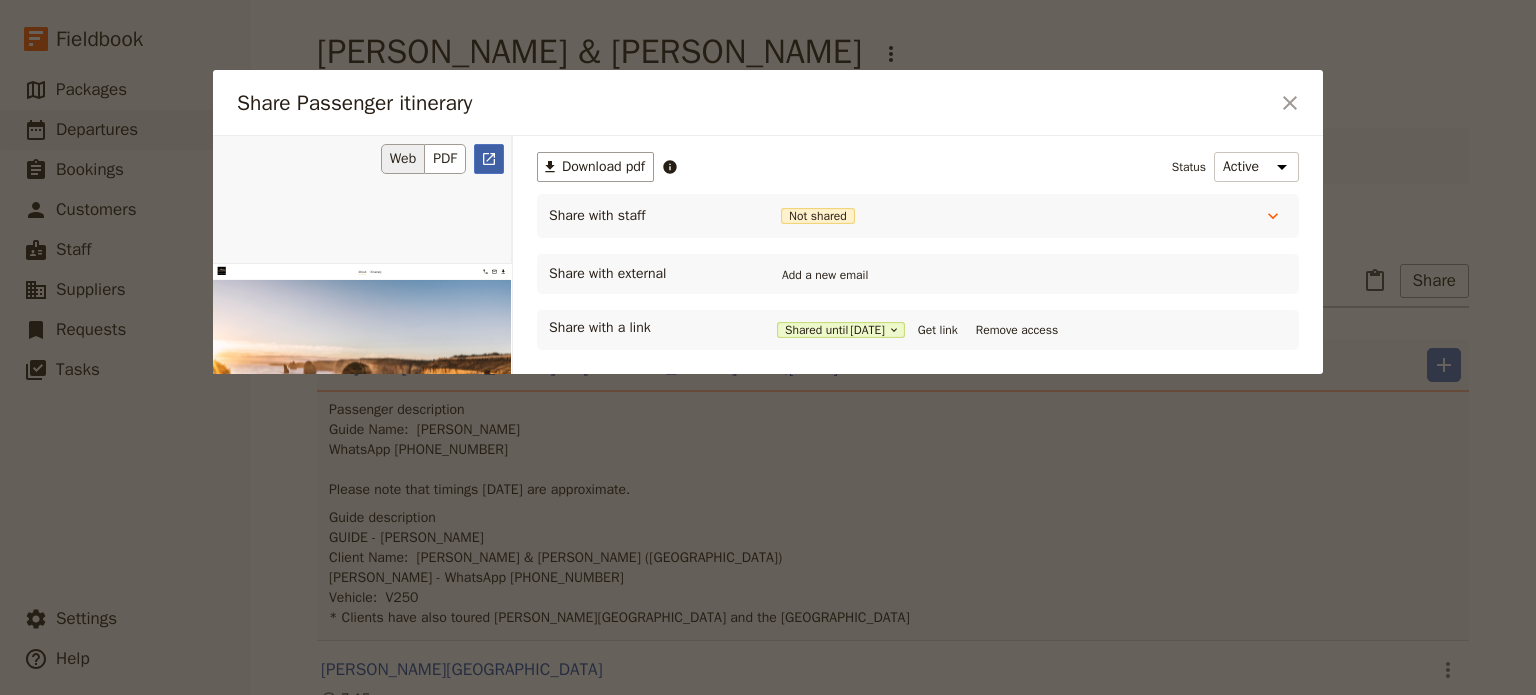 click 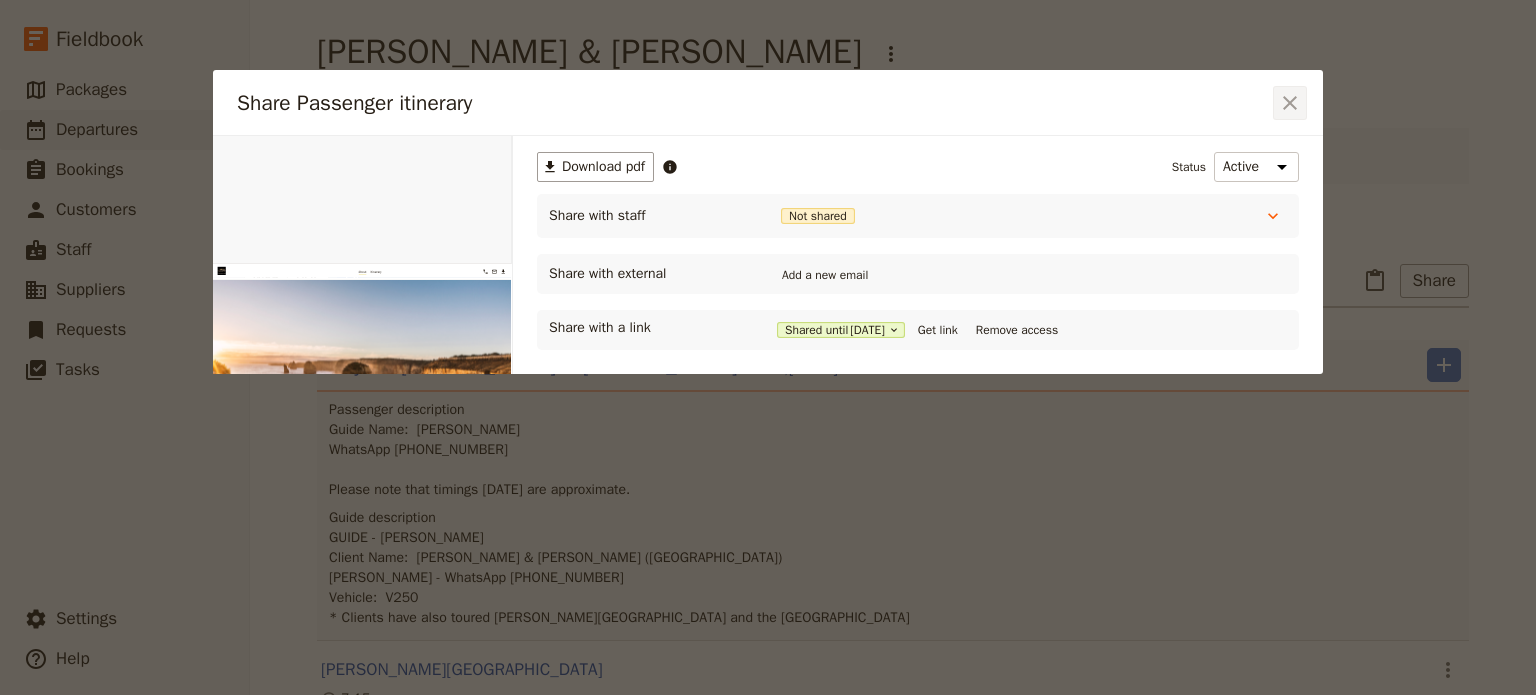 click 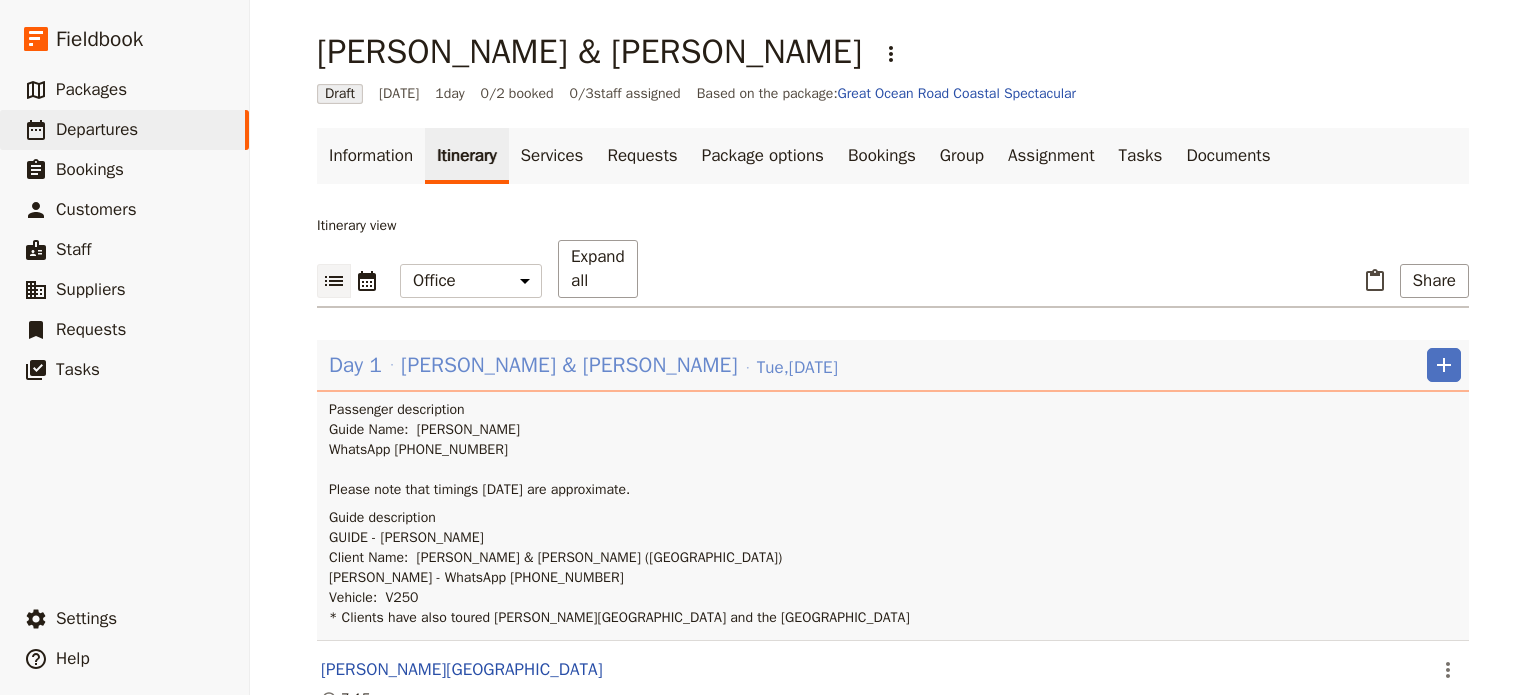 click on "[PERSON_NAME] & [PERSON_NAME]" at bounding box center [569, 365] 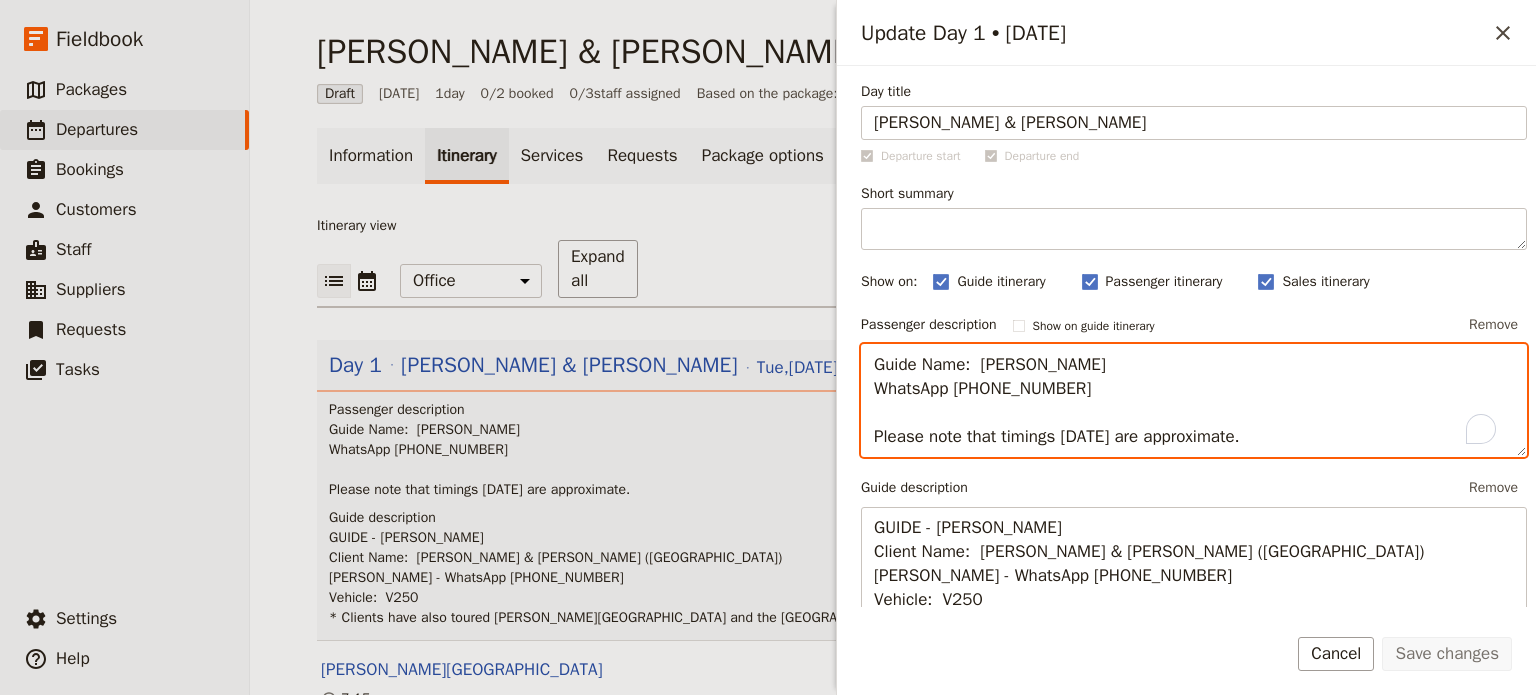 drag, startPoint x: 1271, startPoint y: 435, endPoint x: 833, endPoint y: 430, distance: 438.02853 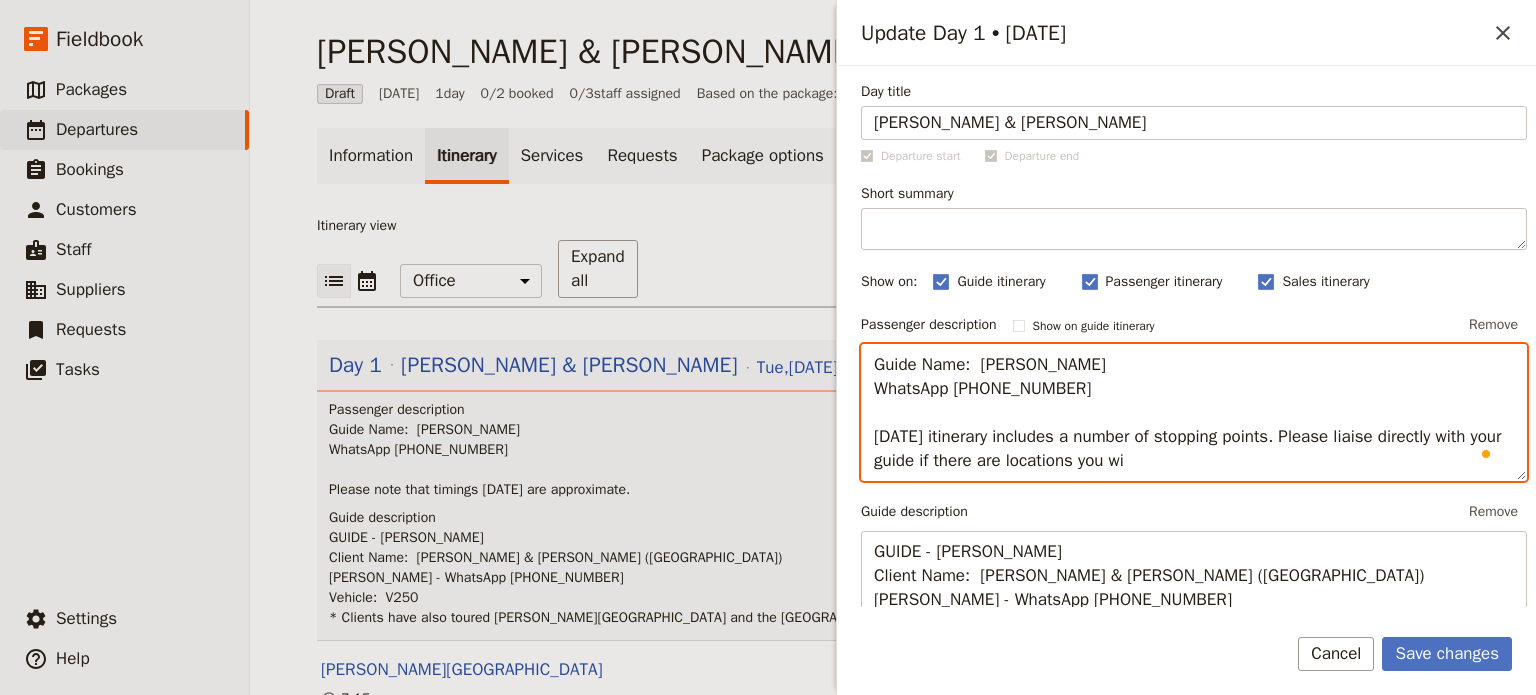 type on "Guide Name:  Errol Rink
WhatsApp +61 421 003 303
Today's itinerary includes a number of stopping points. Please liaise directly with your guide if there are locations you w" 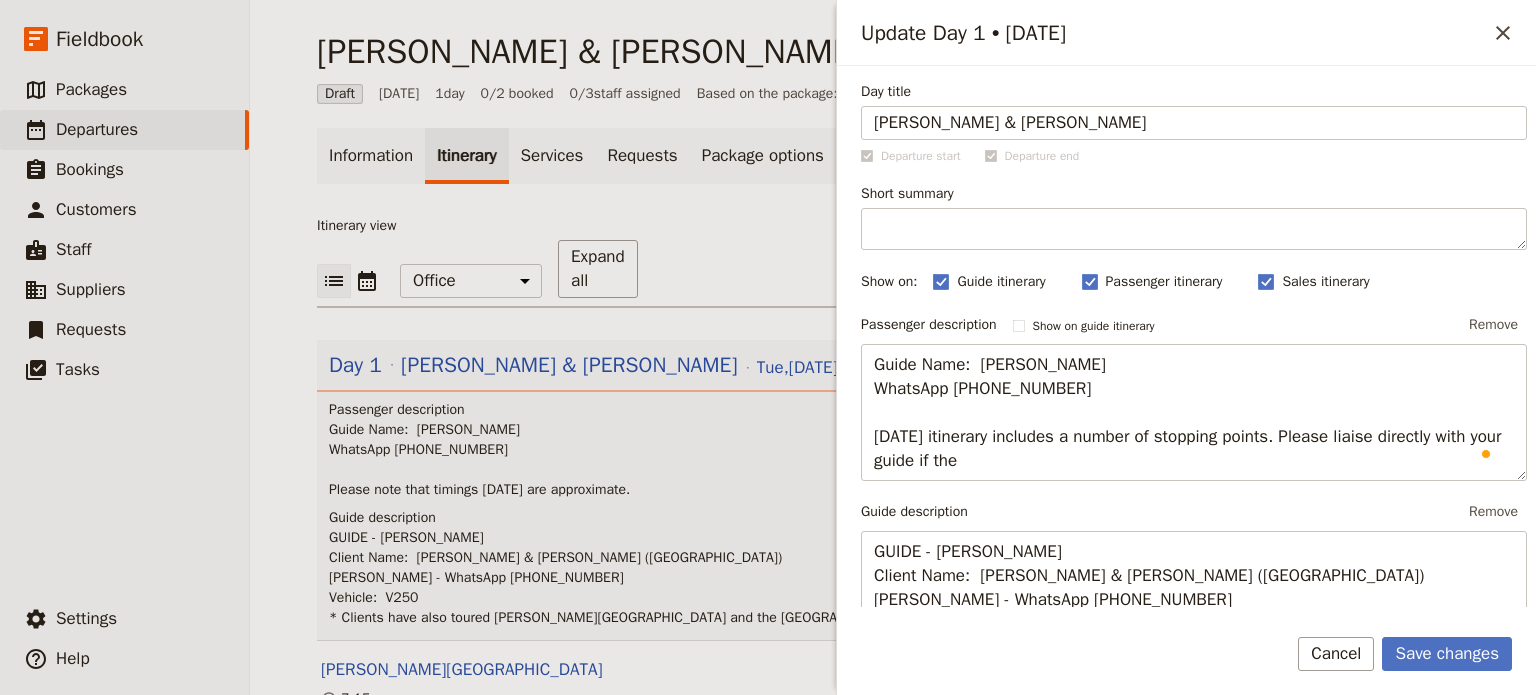 scroll, scrollTop: 0, scrollLeft: 0, axis: both 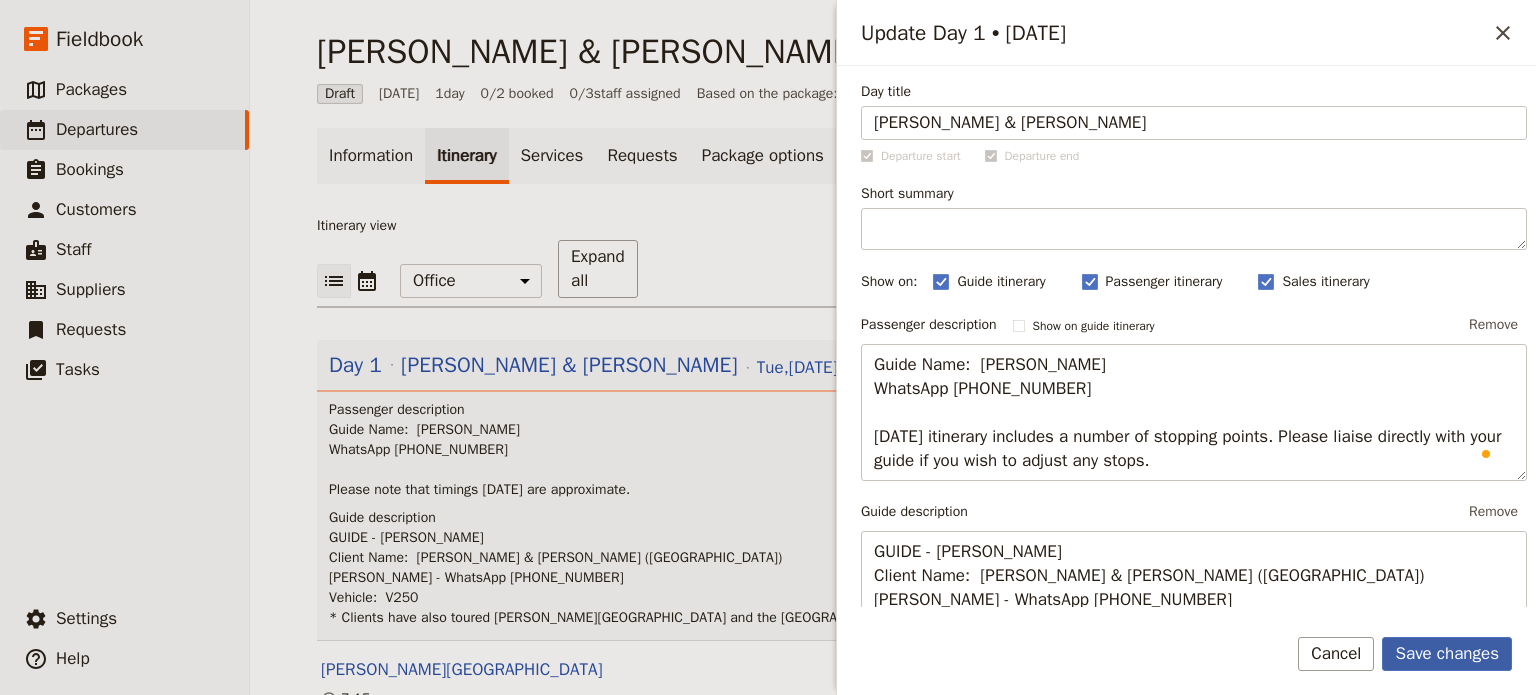 type on "Guide Name:  [PERSON_NAME]
WhatsApp [PHONE_NUMBER]
[DATE] itinerary includes a number of stopping points. Please liaise directly with your guide if you wish to adjust any stops." 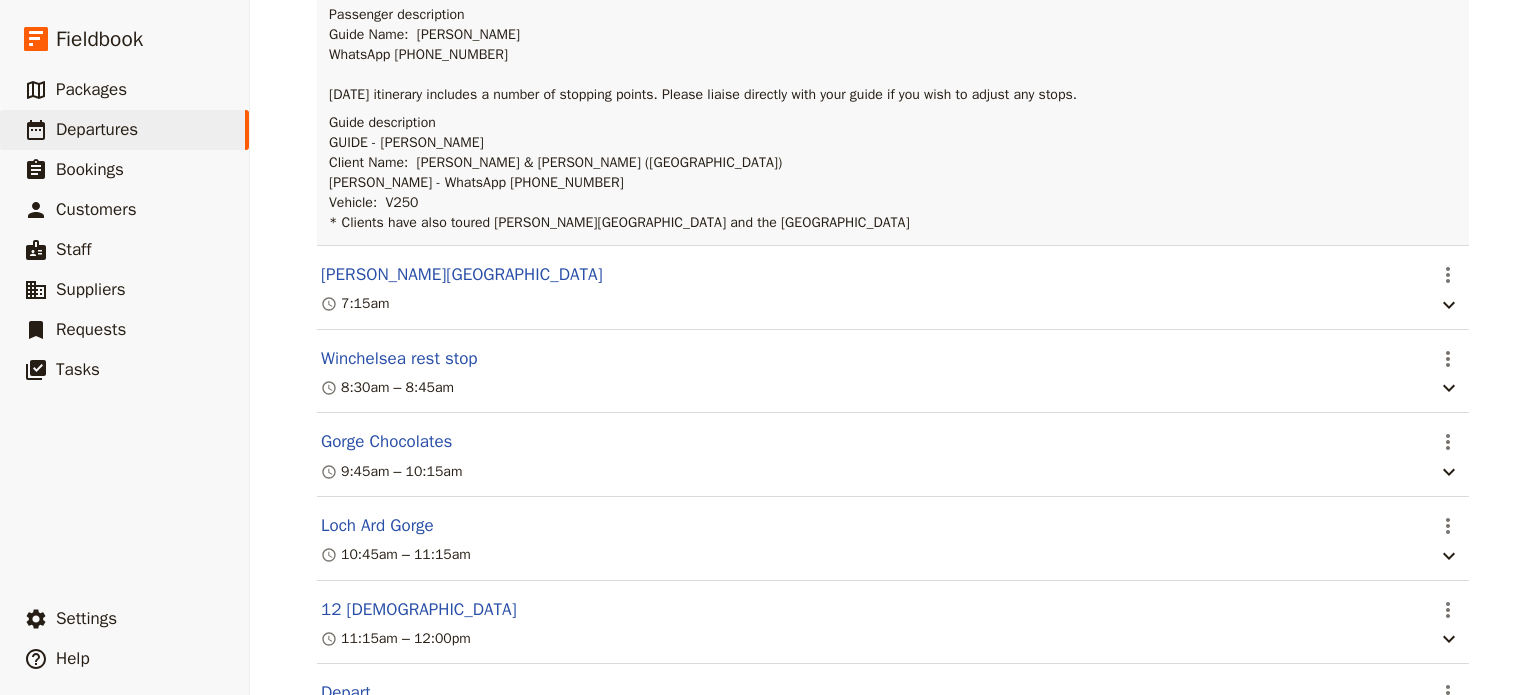 scroll, scrollTop: 600, scrollLeft: 0, axis: vertical 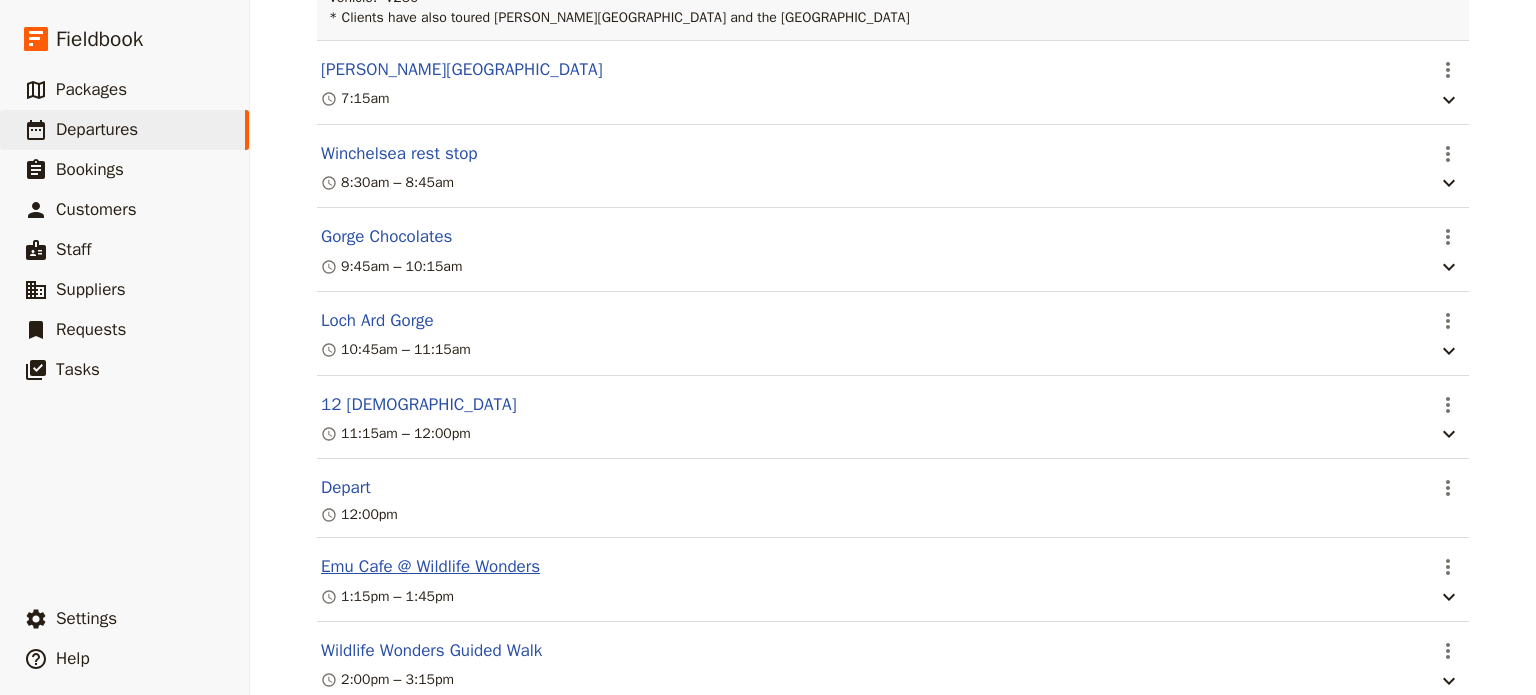 click on "Emu Cafe @ Wildlife Wonders" at bounding box center (430, 567) 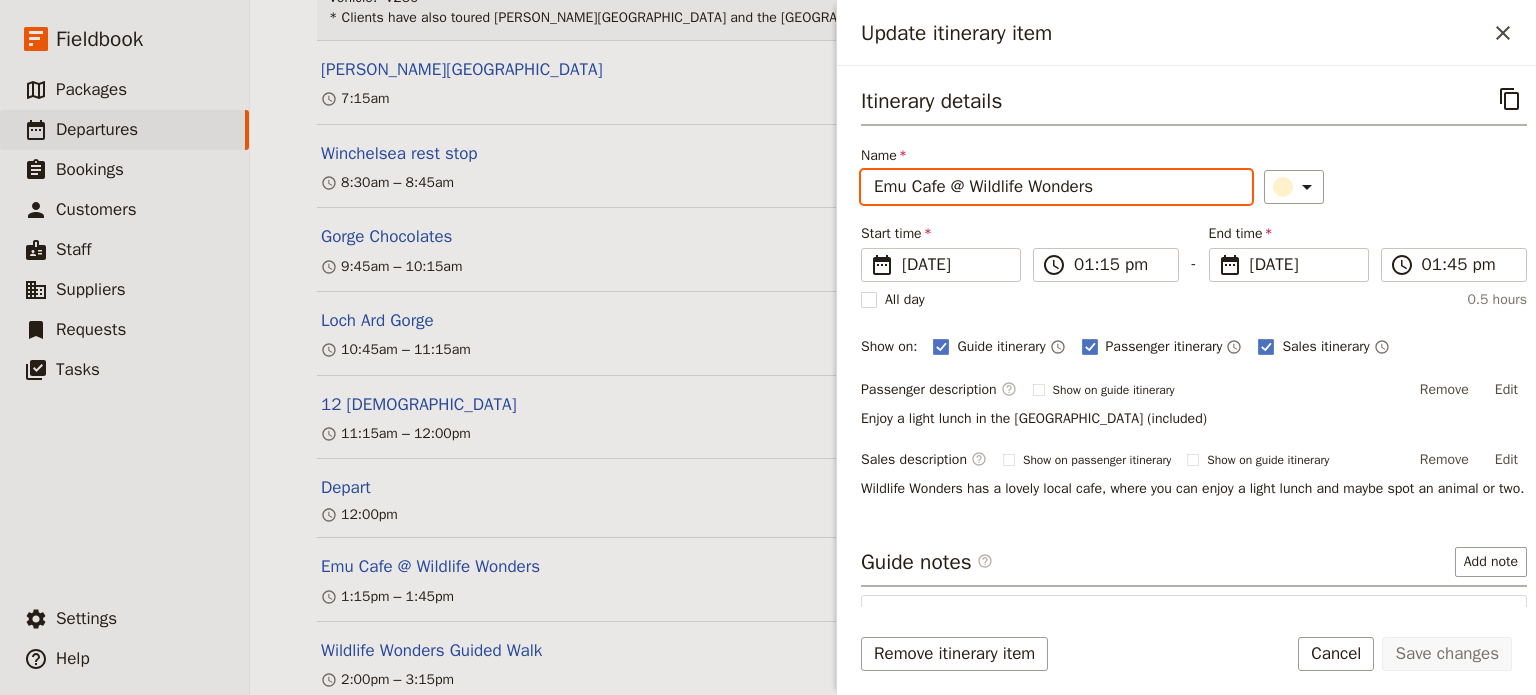 drag, startPoint x: 1108, startPoint y: 180, endPoint x: 946, endPoint y: 179, distance: 162.00308 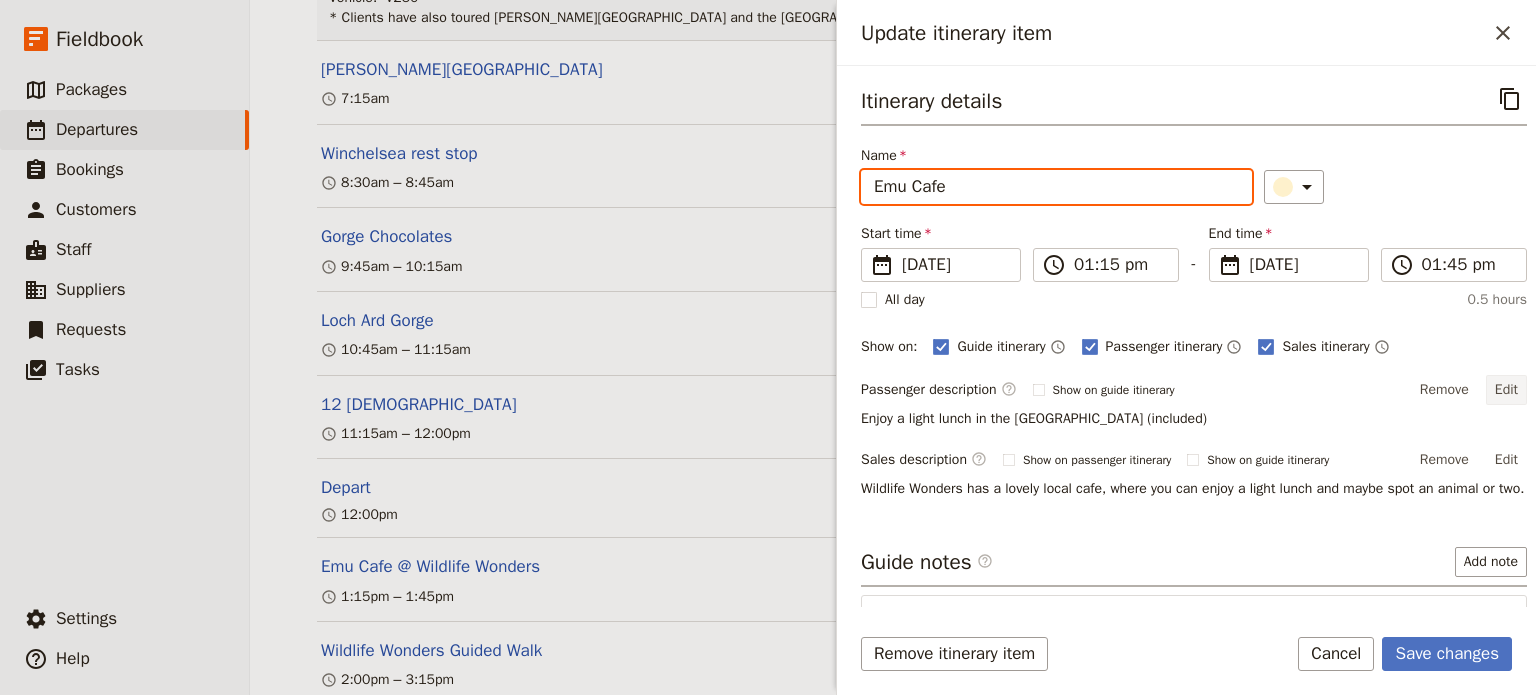type on "Emu Cafe" 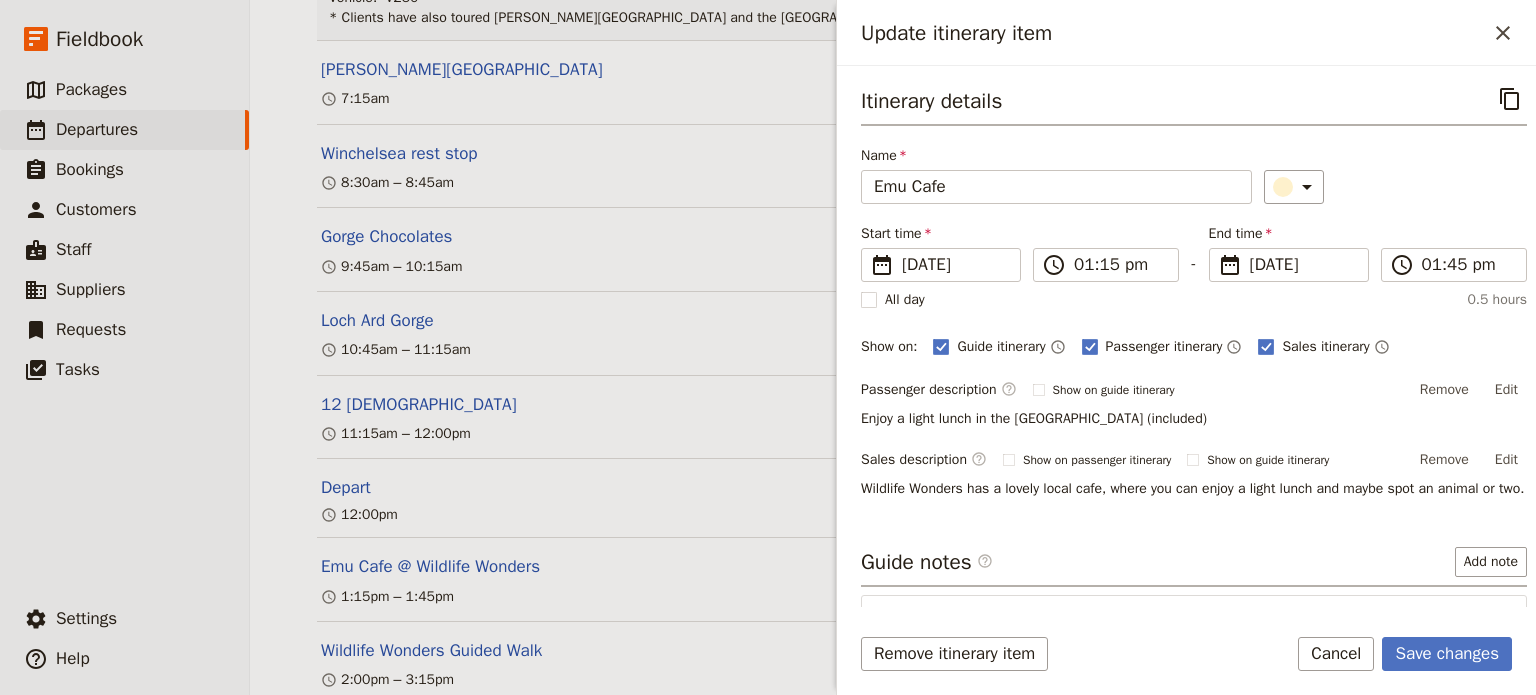 drag, startPoint x: 1493, startPoint y: 383, endPoint x: 1484, endPoint y: 373, distance: 13.453624 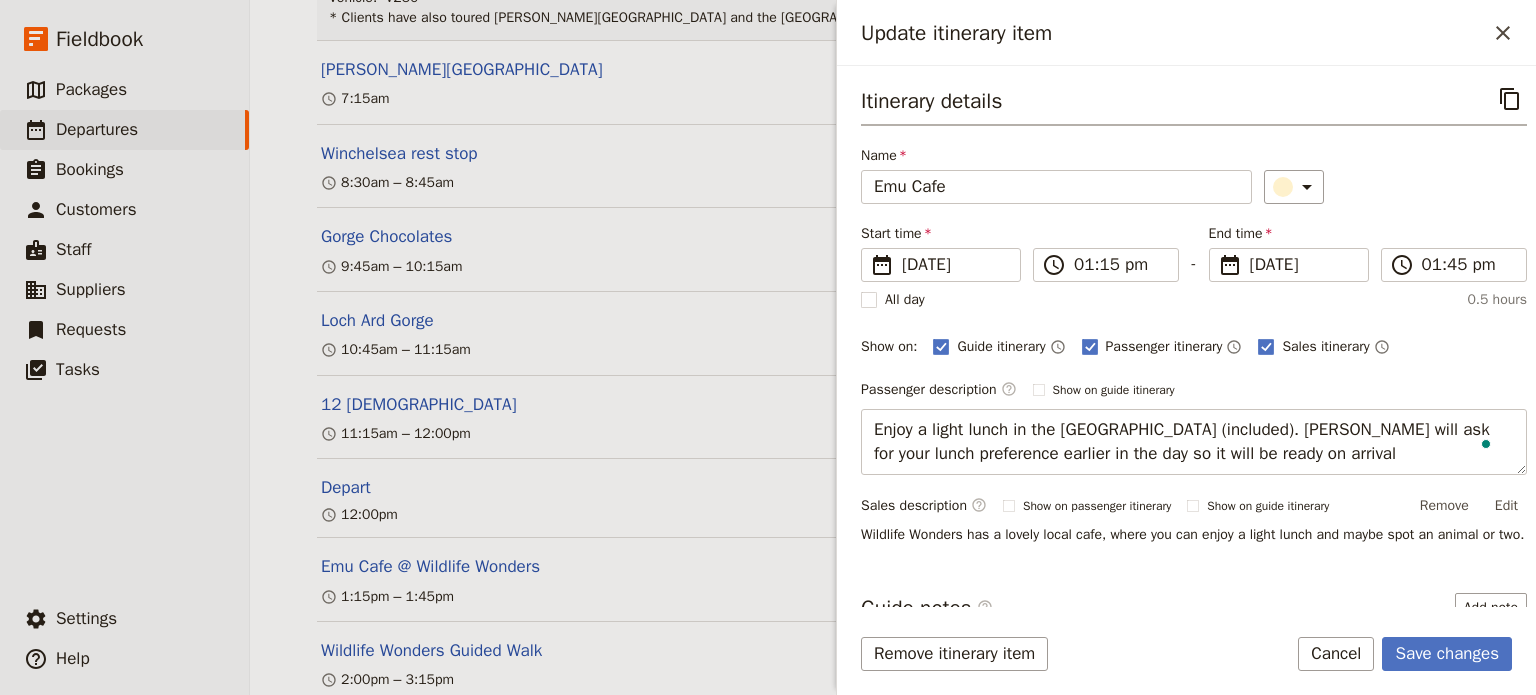 type on "Enjoy a light lunch in the Emu Cafe (included). Errol will ask for your lunch preference earlier in the day so it will be ready on arrival." 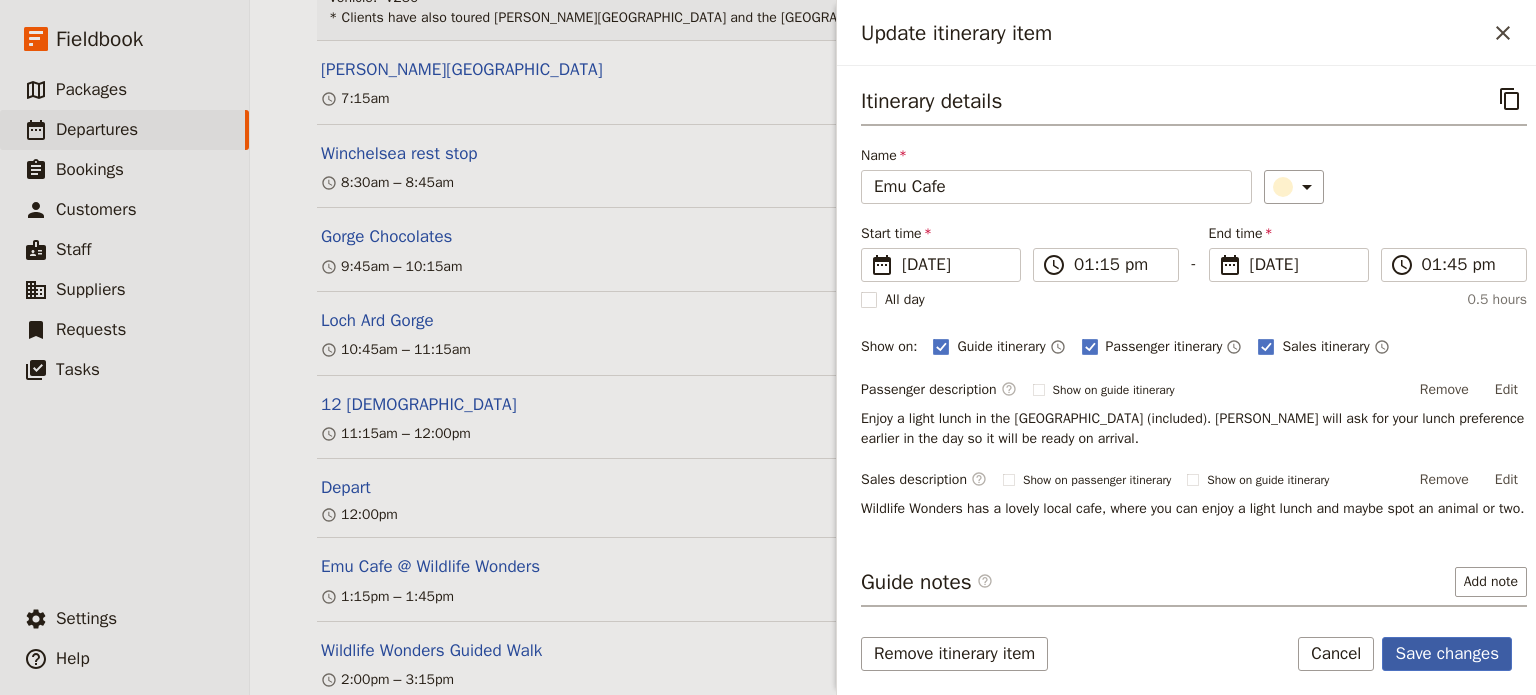 click on "Save changes" at bounding box center [1447, 654] 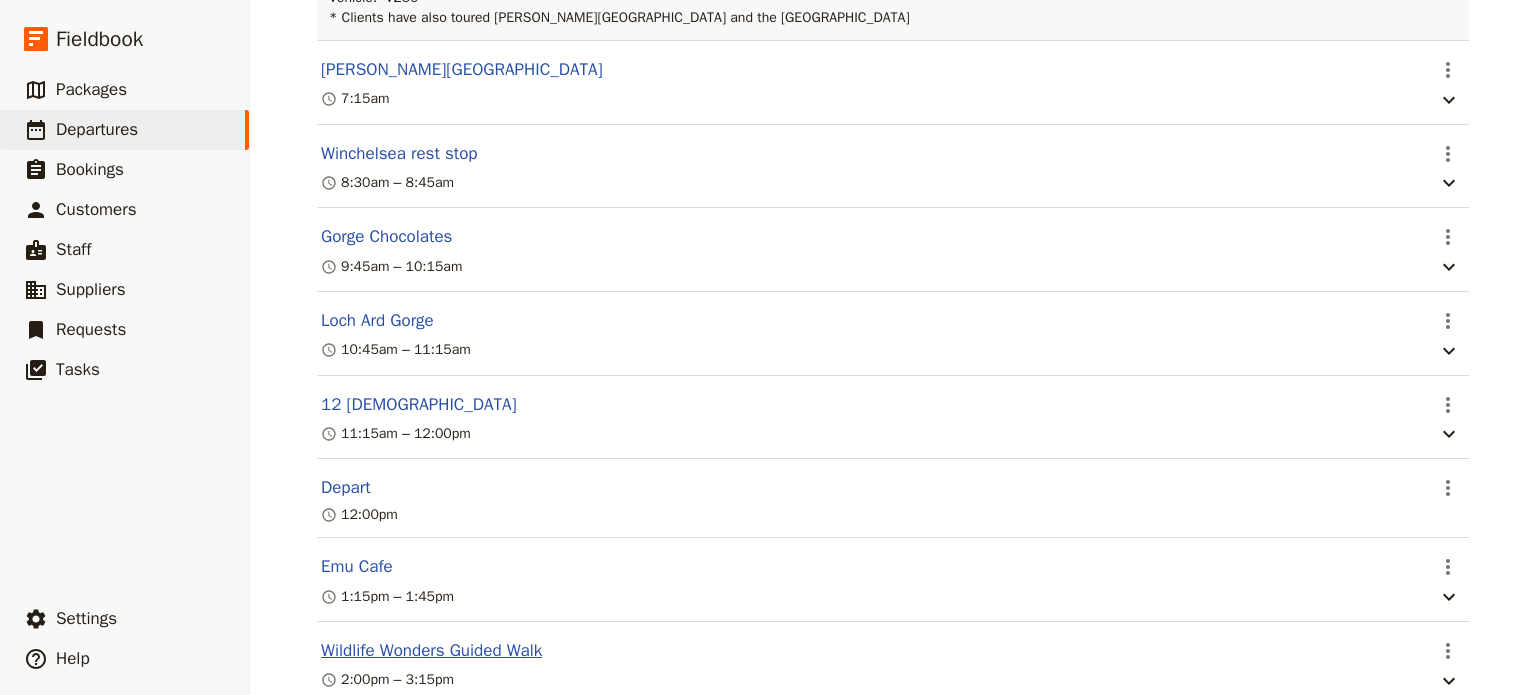 click on "Wildlife Wonders Guided Walk" at bounding box center [431, 651] 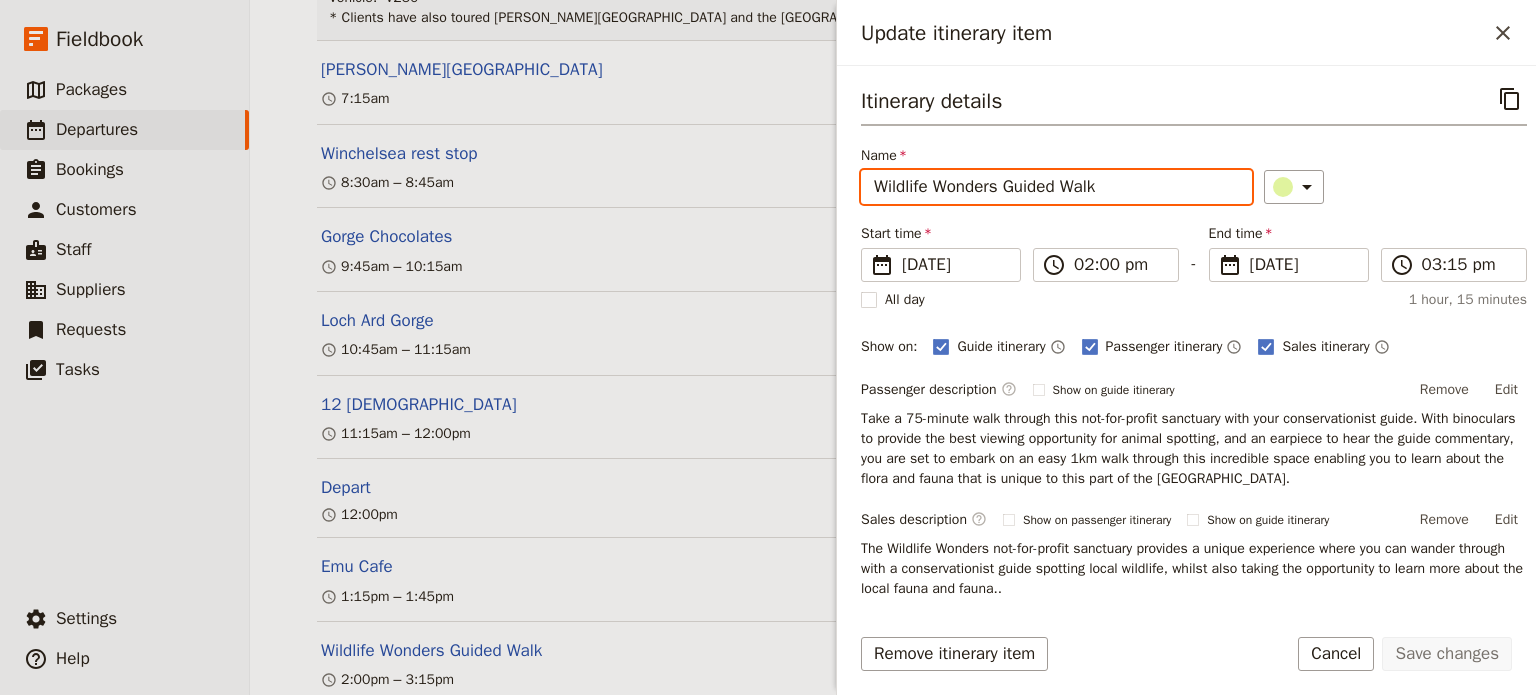 drag, startPoint x: 1130, startPoint y: 191, endPoint x: 1008, endPoint y: 174, distance: 123.178734 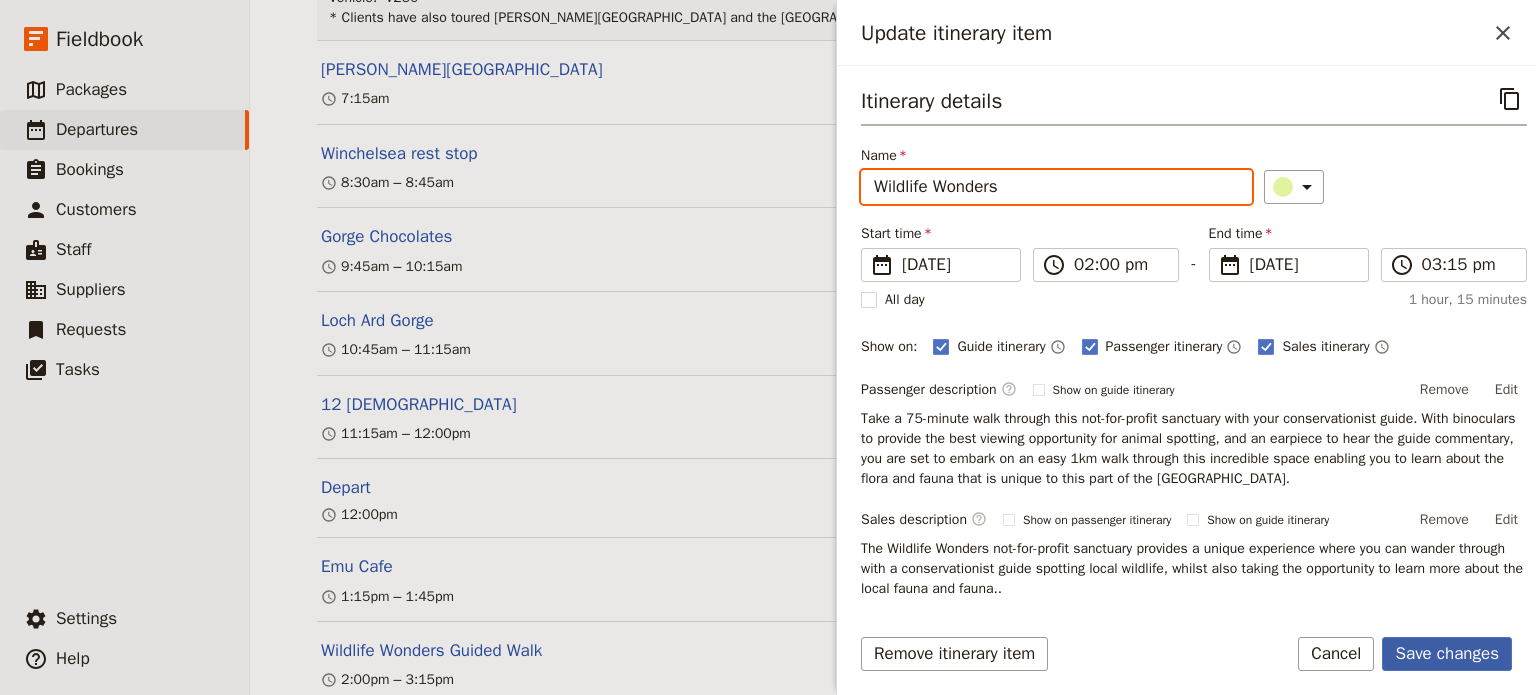 type on "Wildlife Wonders" 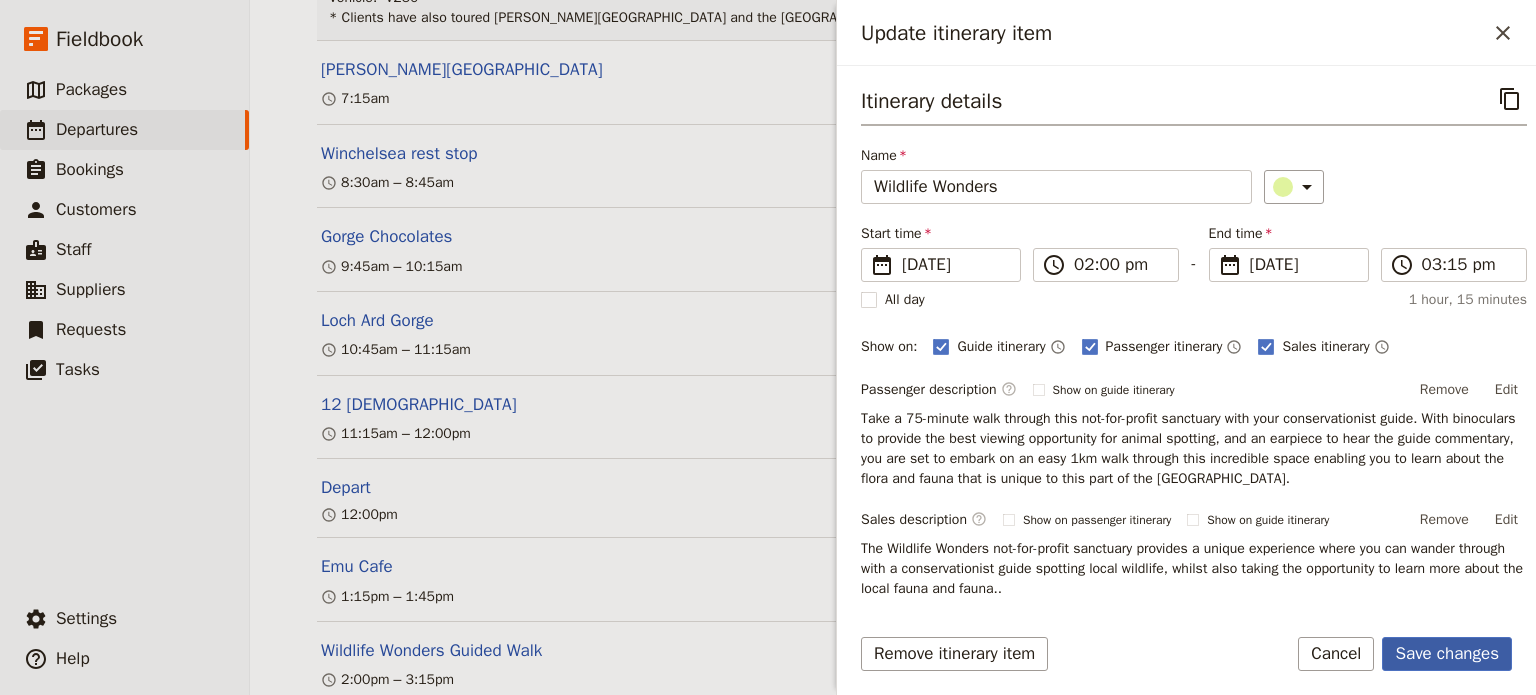 click on "Save changes" at bounding box center (1447, 654) 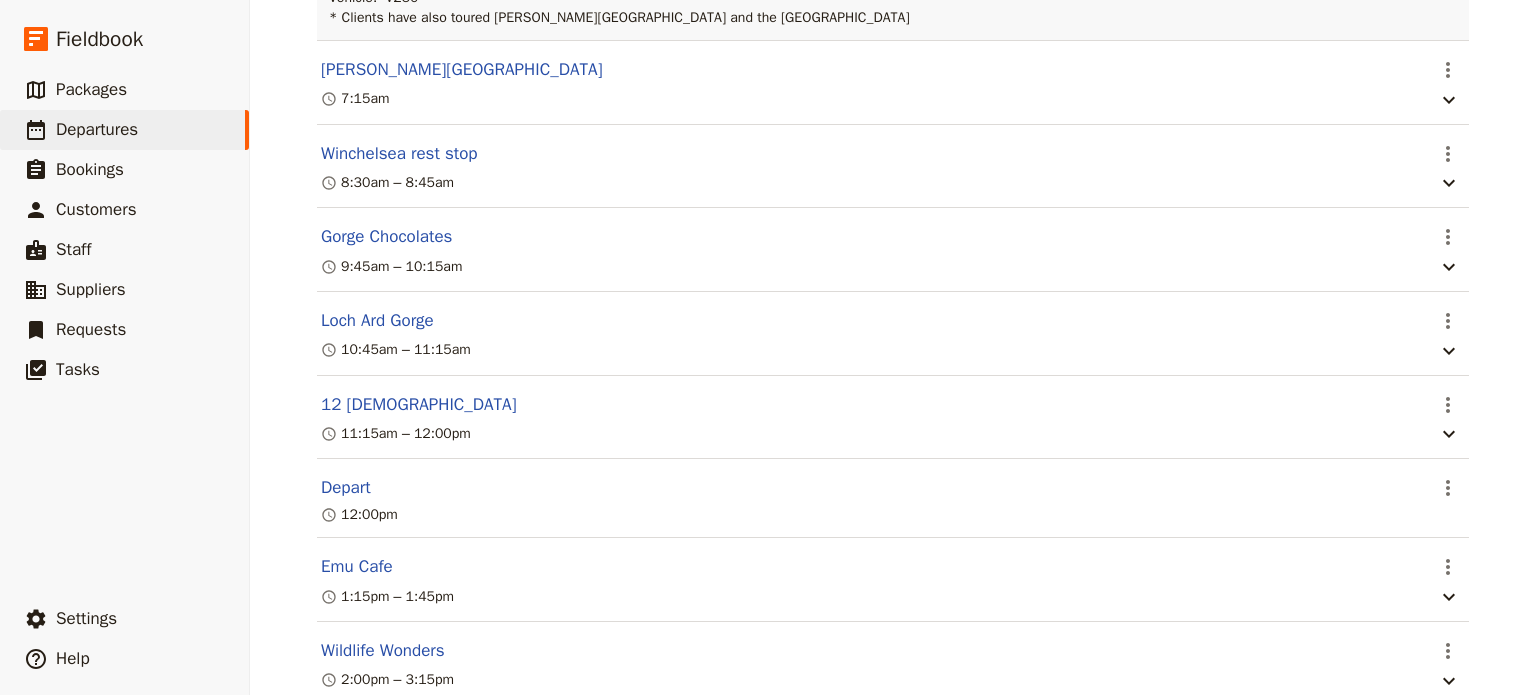 scroll, scrollTop: 200, scrollLeft: 0, axis: vertical 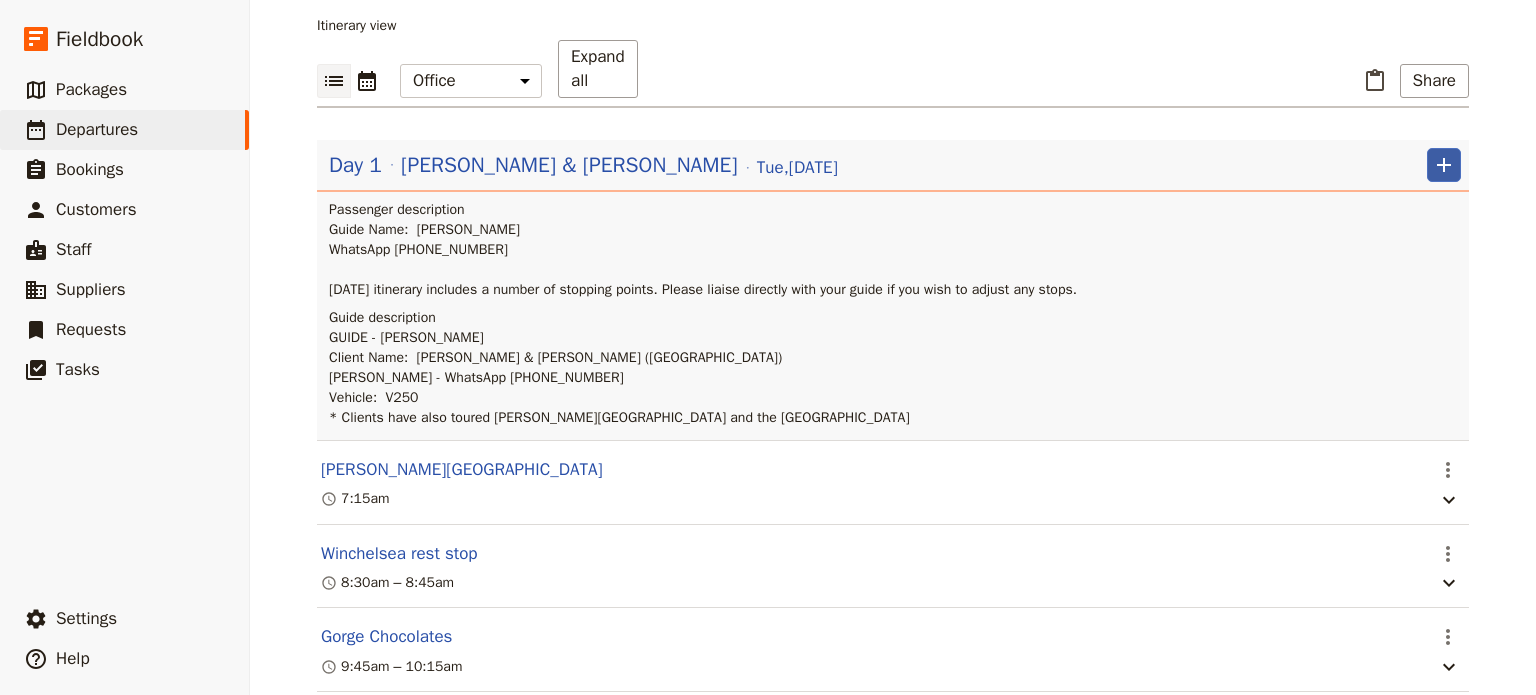 click 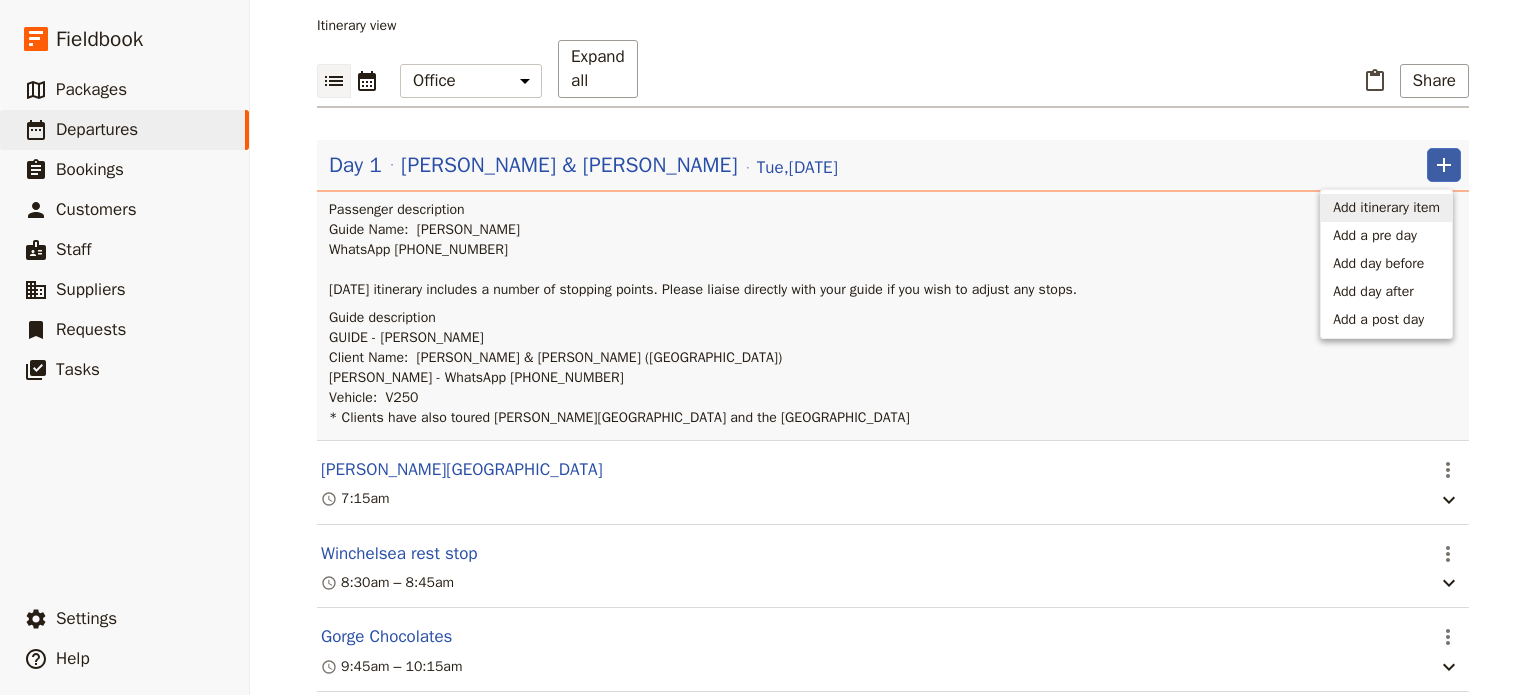click on "Add itinerary item" at bounding box center [1386, 208] 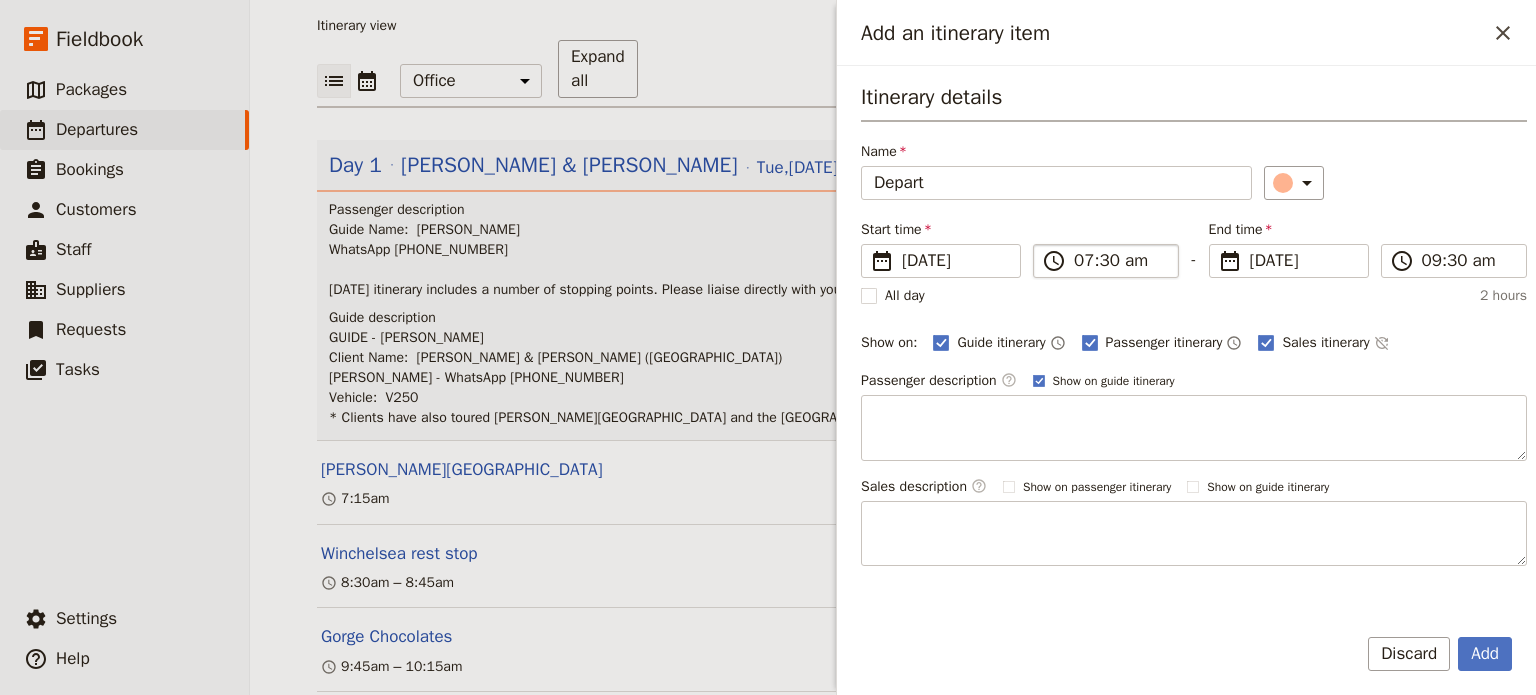 type on "Depart" 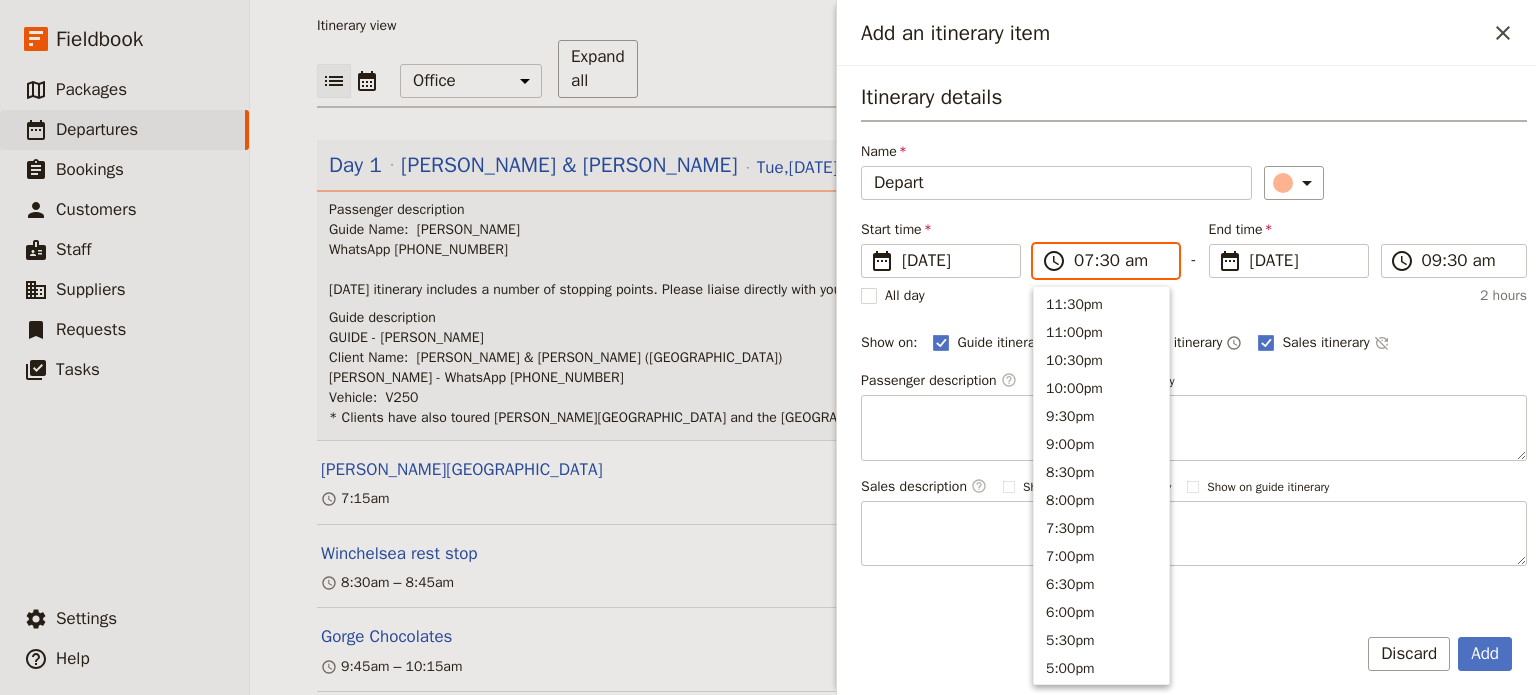click on "07:30 am" at bounding box center (1120, 261) 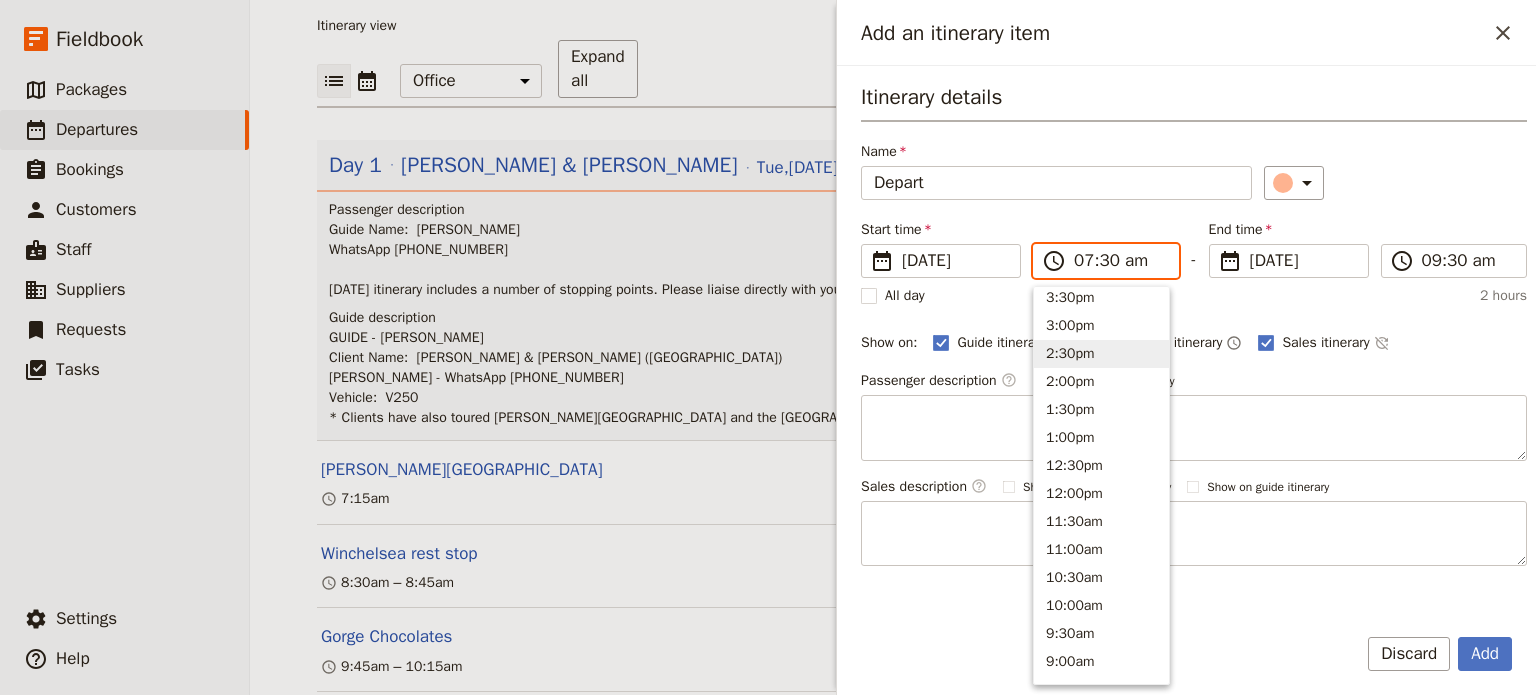 scroll, scrollTop: 355, scrollLeft: 0, axis: vertical 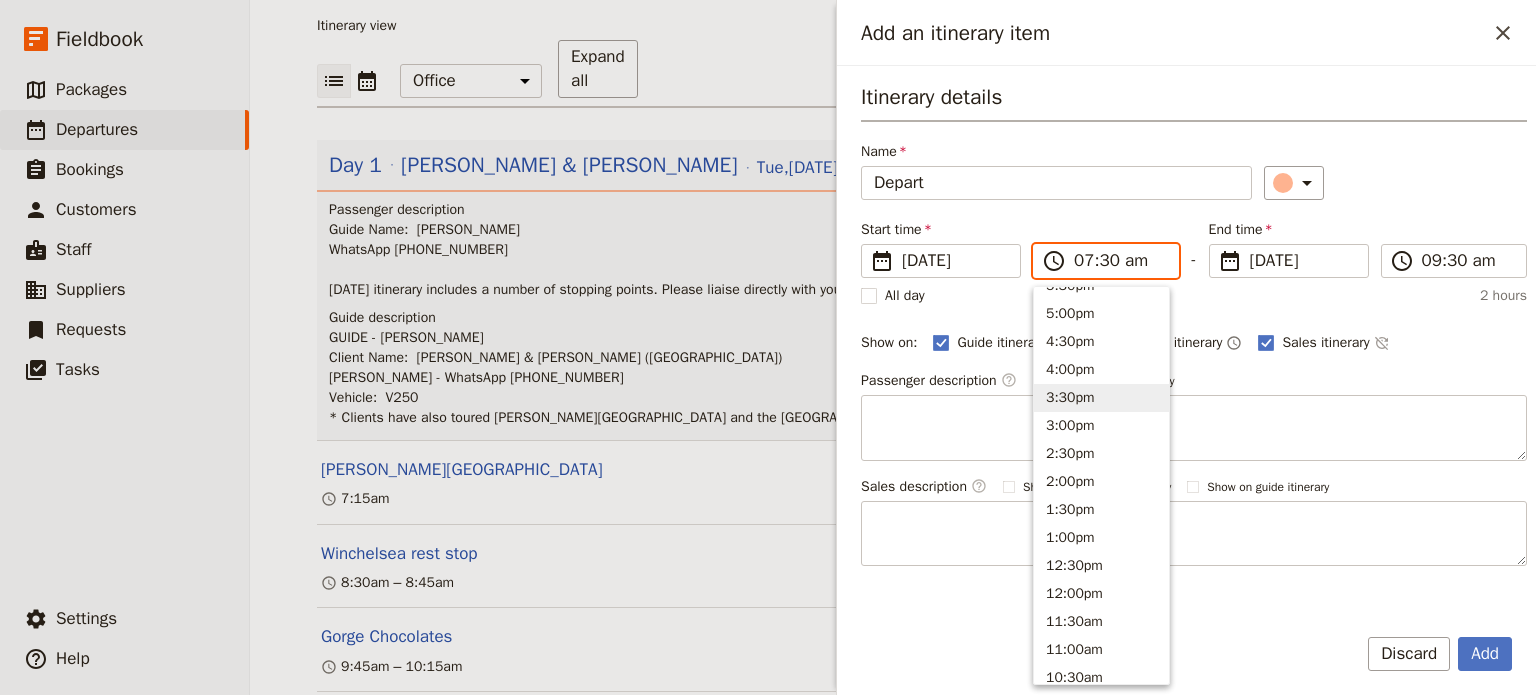 click on "3:30pm" at bounding box center [1101, 398] 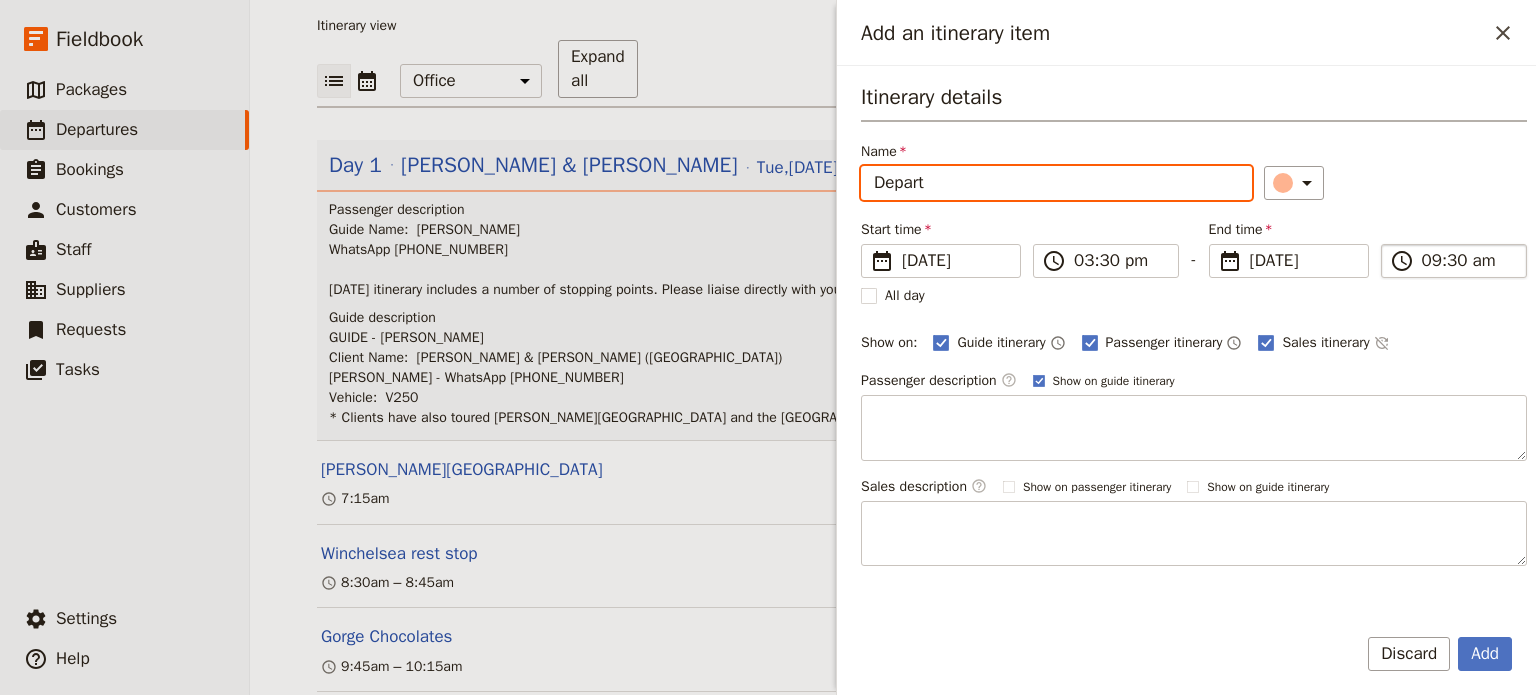 type on "03:30 pm" 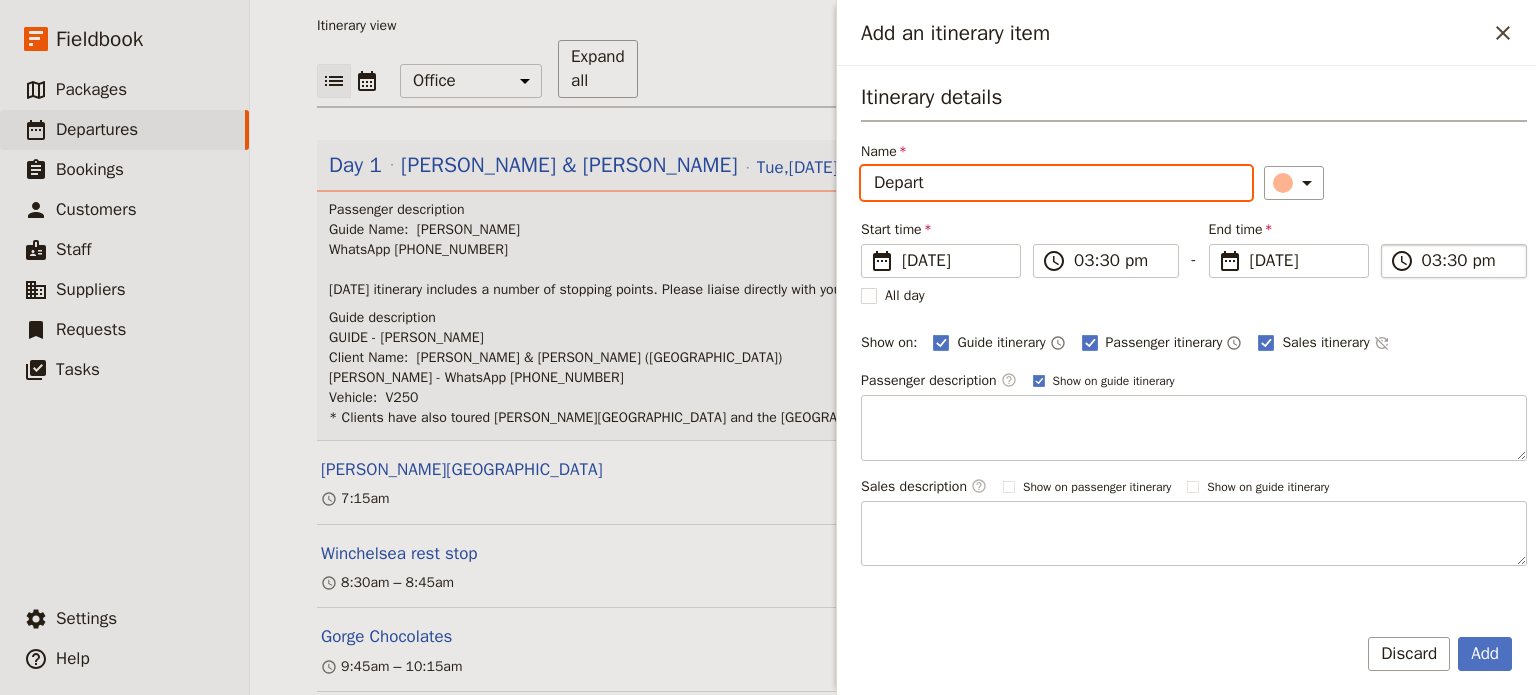 click on "03:30 pm" at bounding box center (1468, 261) 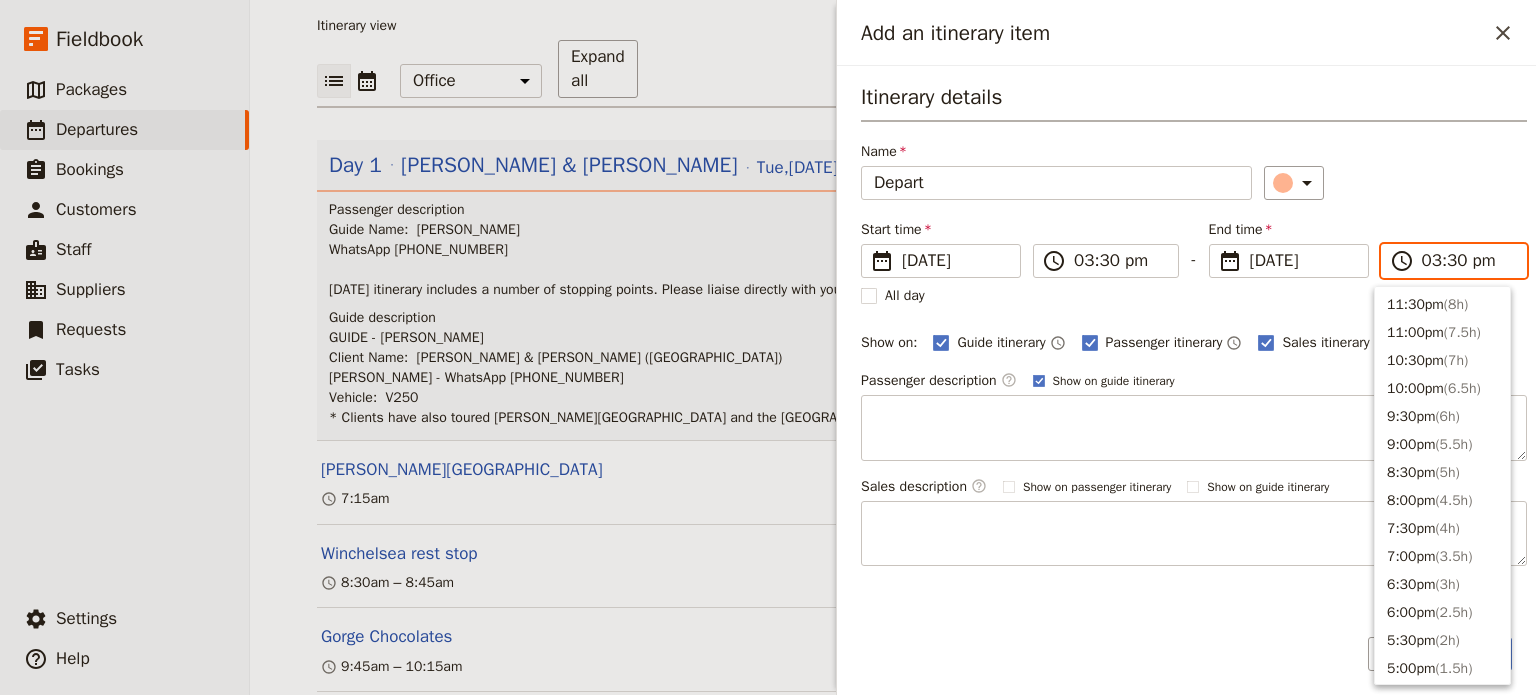 scroll, scrollTop: 452, scrollLeft: 0, axis: vertical 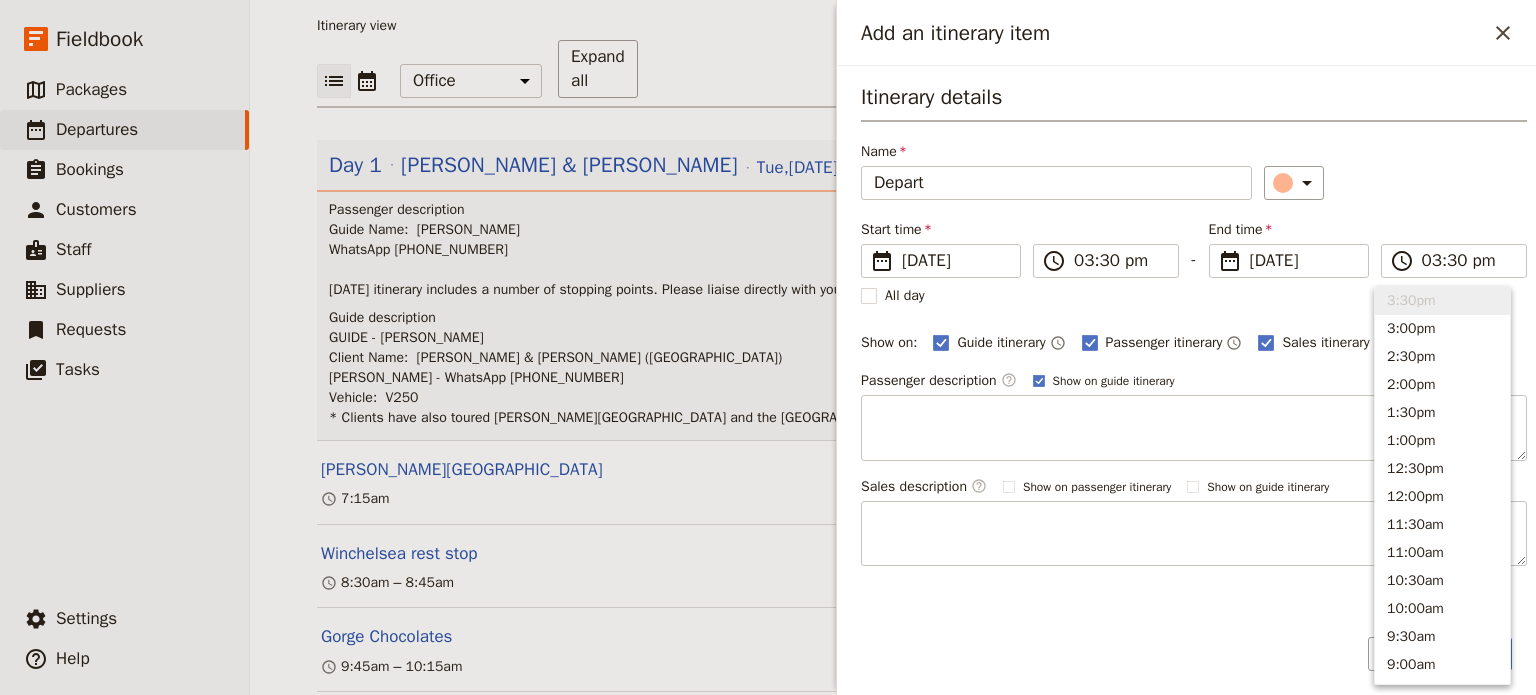 click on "Itinerary details Name Depart ​ Start time ​ 15 Jul 2025 15/07/2025 2025-07-15 15:30 ​ 03:30 pm - End time ​ 15 Jul 2025 15/07/2025 2025-07-15 15:30 ​ 03:30 pm All day Show on: Guide itinerary ​ Passenger itinerary ​ Sales itinerary ​ Passenger description ​ Show on guide itinerary Sales description ​ Show on passenger itinerary Show on guide itinerary" at bounding box center (1194, 324) 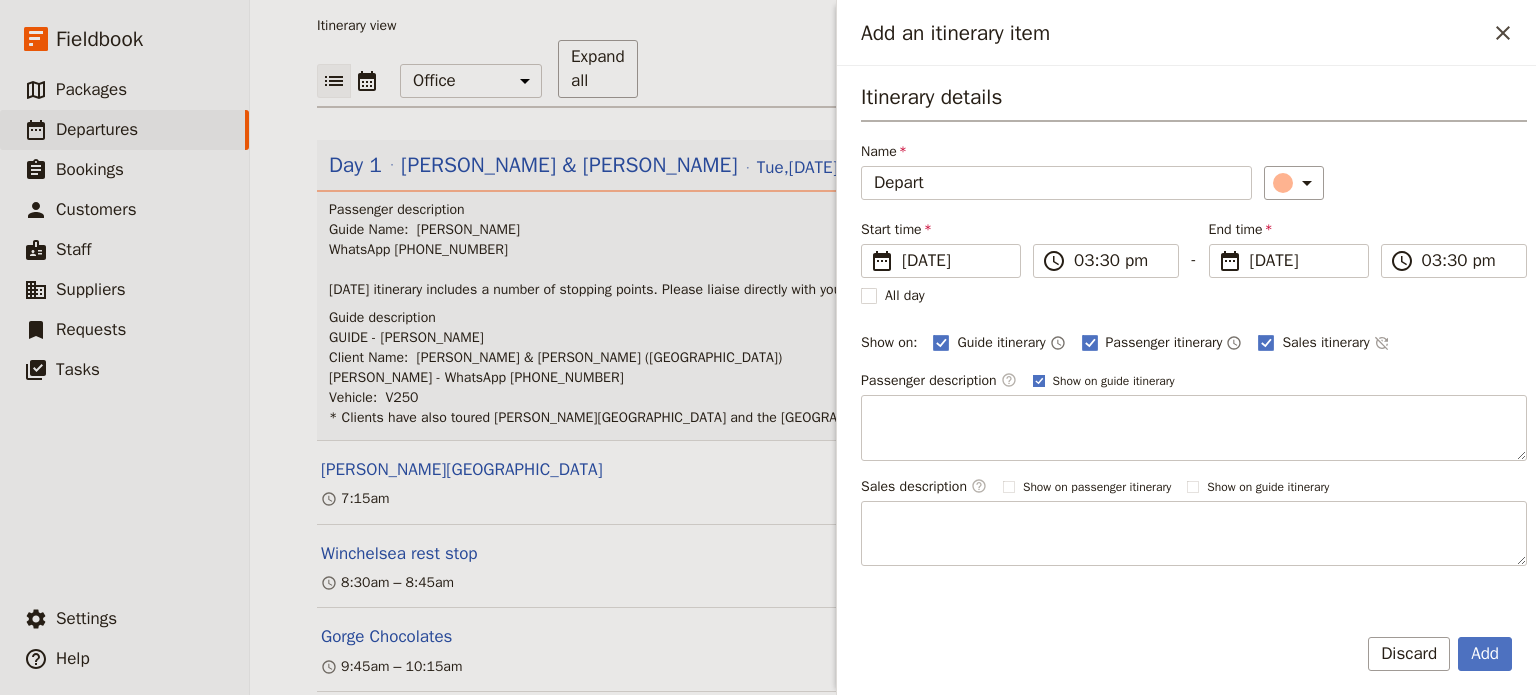 click 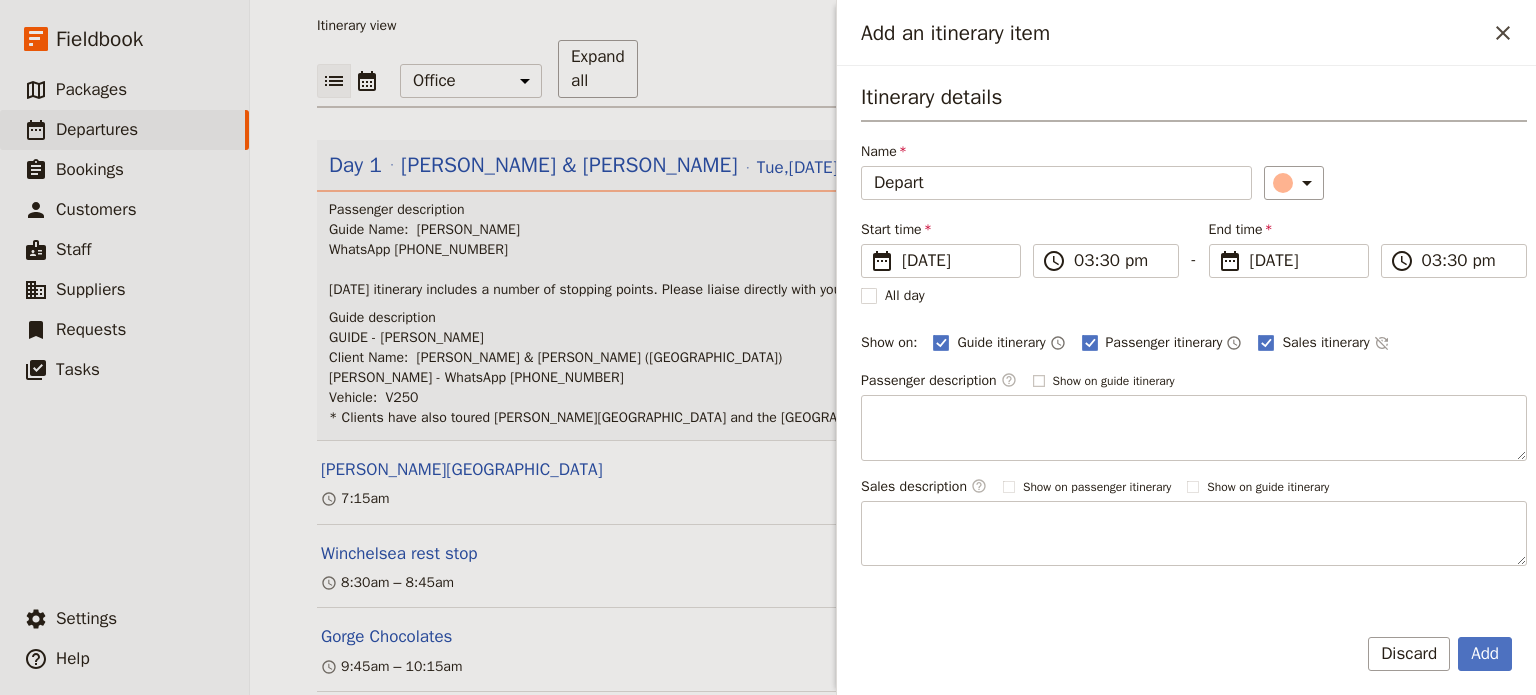 checkbox on "false" 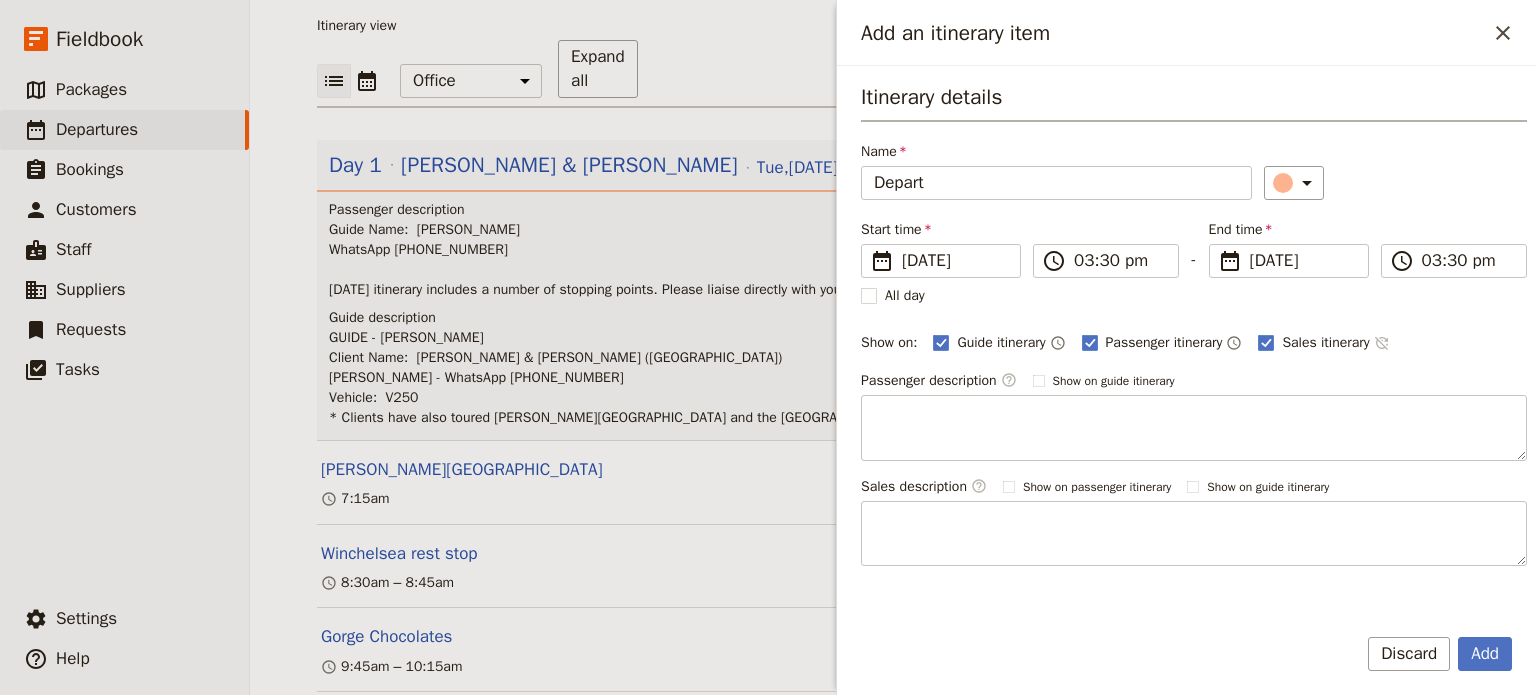 click 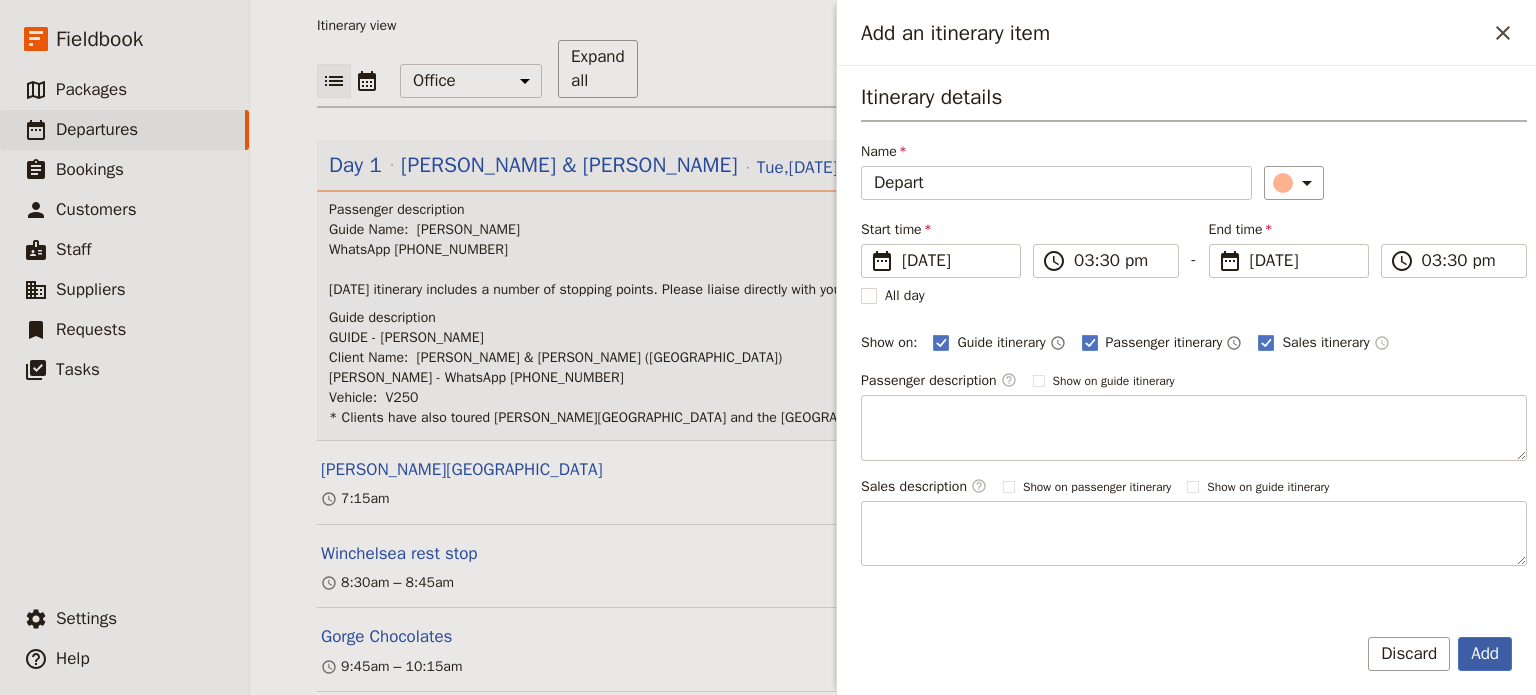 click on "Add" at bounding box center (1485, 654) 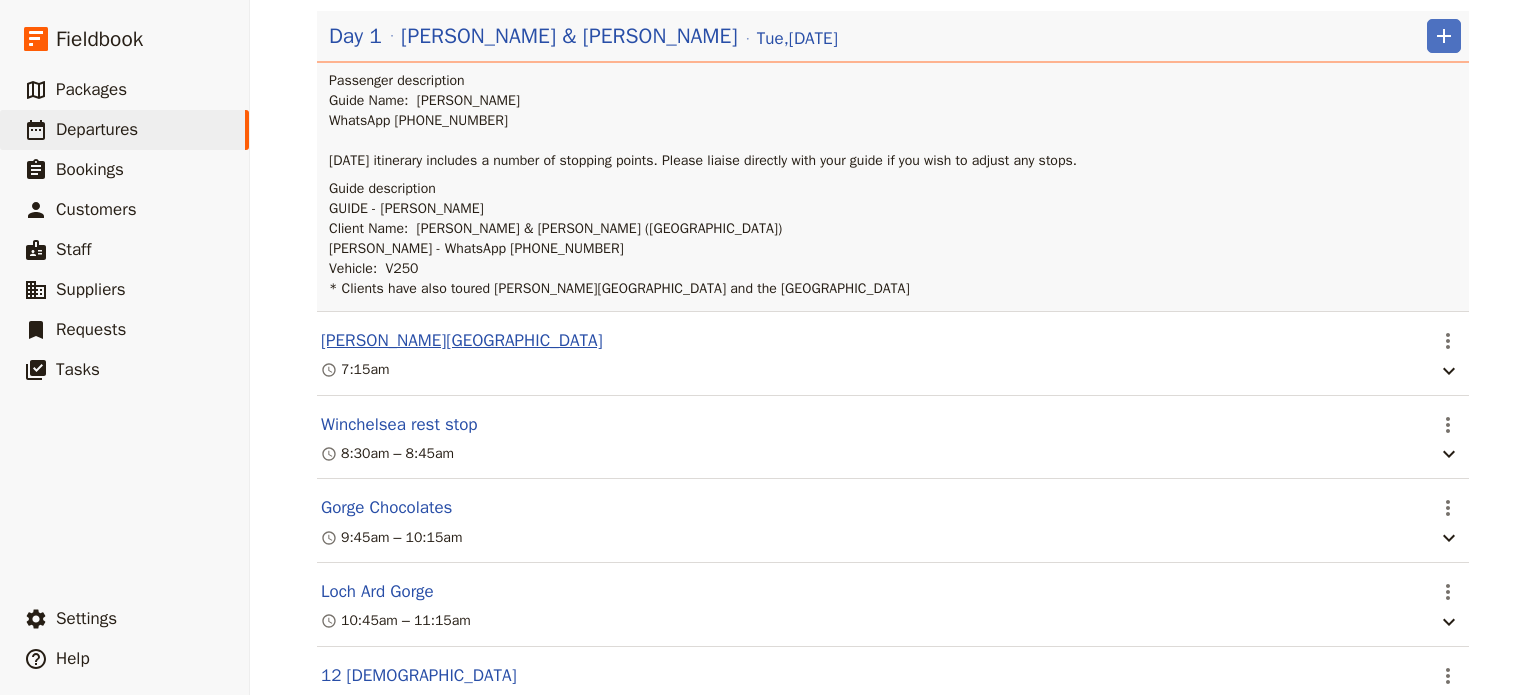 scroll, scrollTop: 100, scrollLeft: 0, axis: vertical 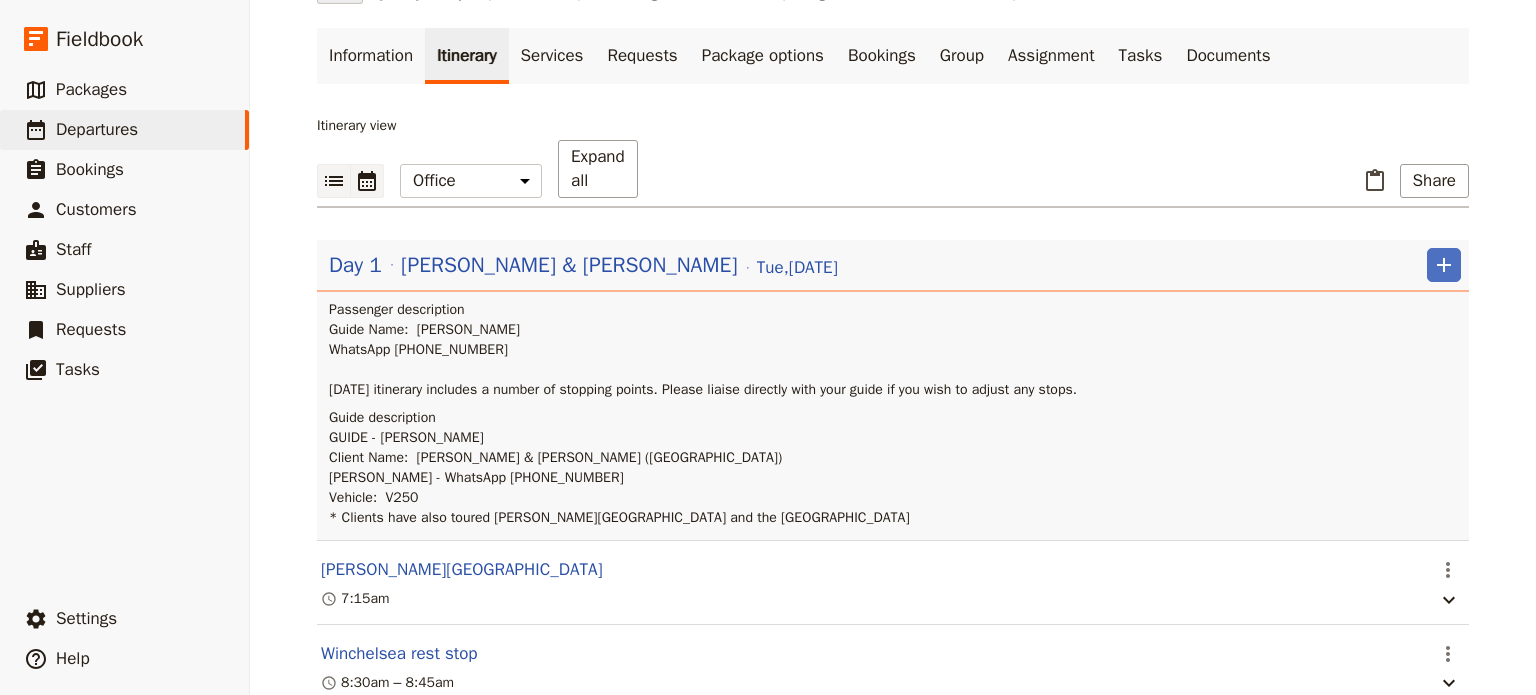 click 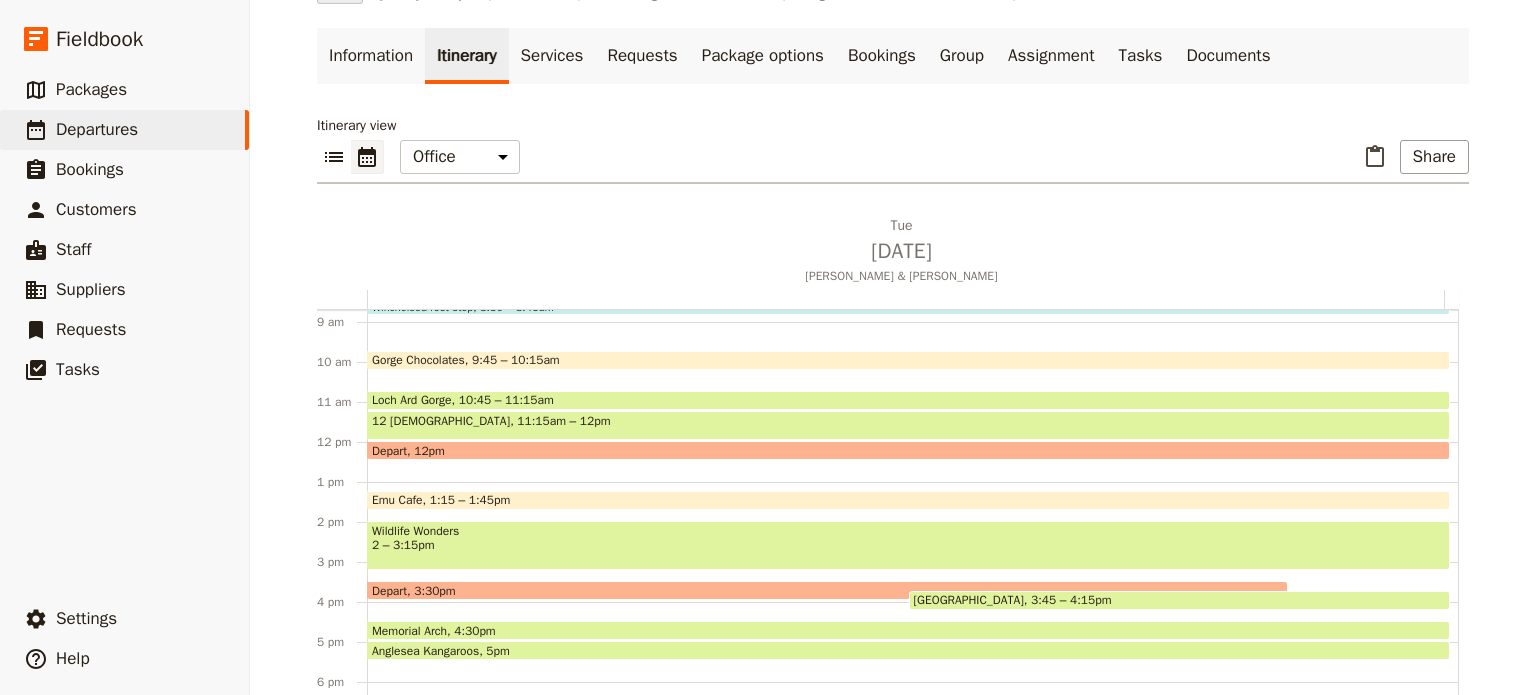 scroll, scrollTop: 473, scrollLeft: 0, axis: vertical 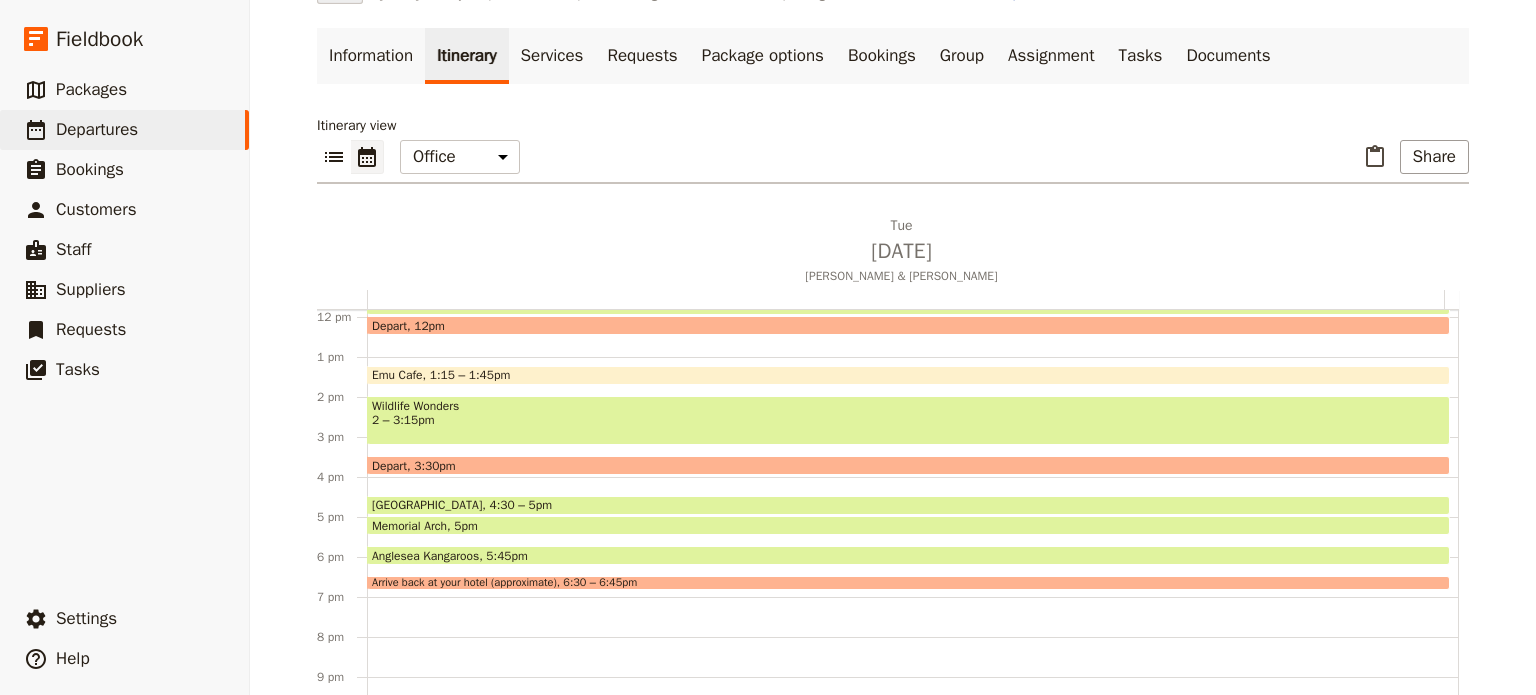 click on "Lorne Beach 4:30 – 5pm" at bounding box center [908, 505] 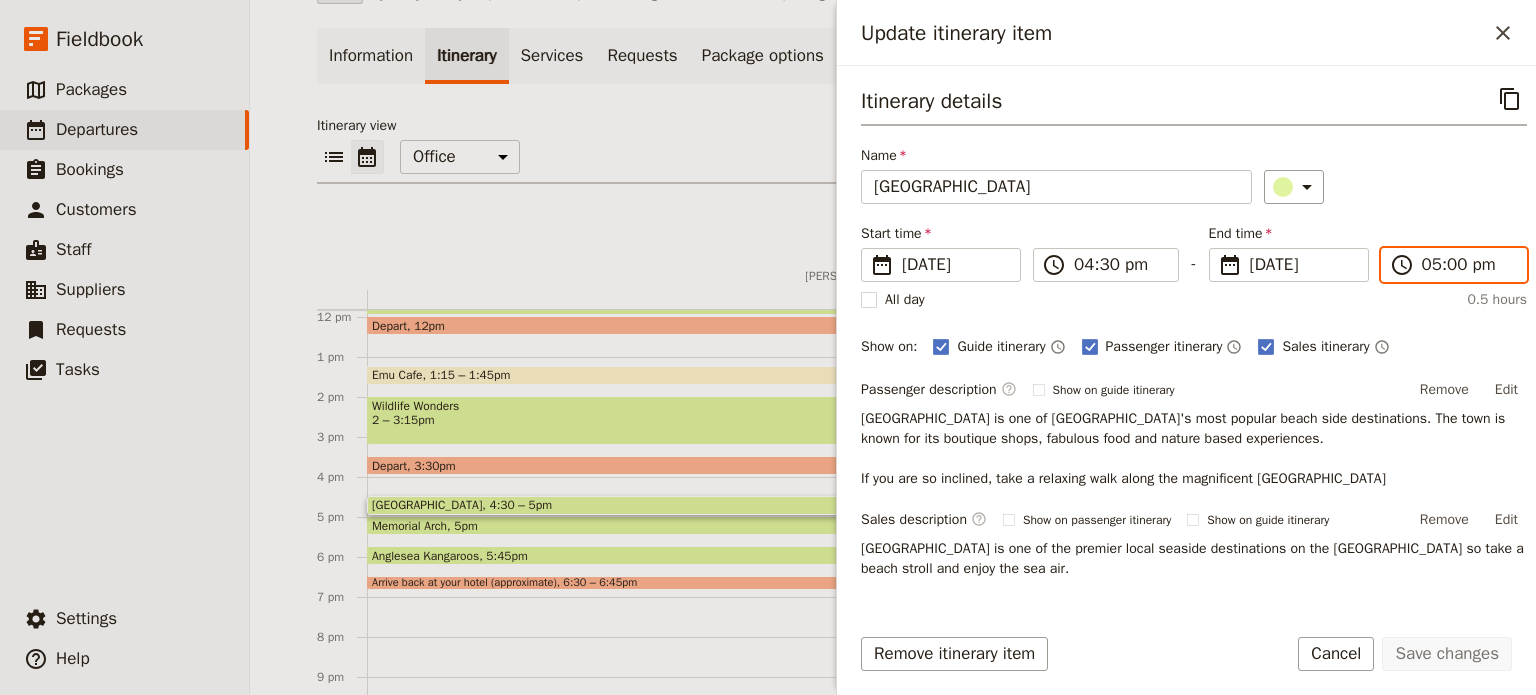 click on "05:00 pm" at bounding box center [1468, 265] 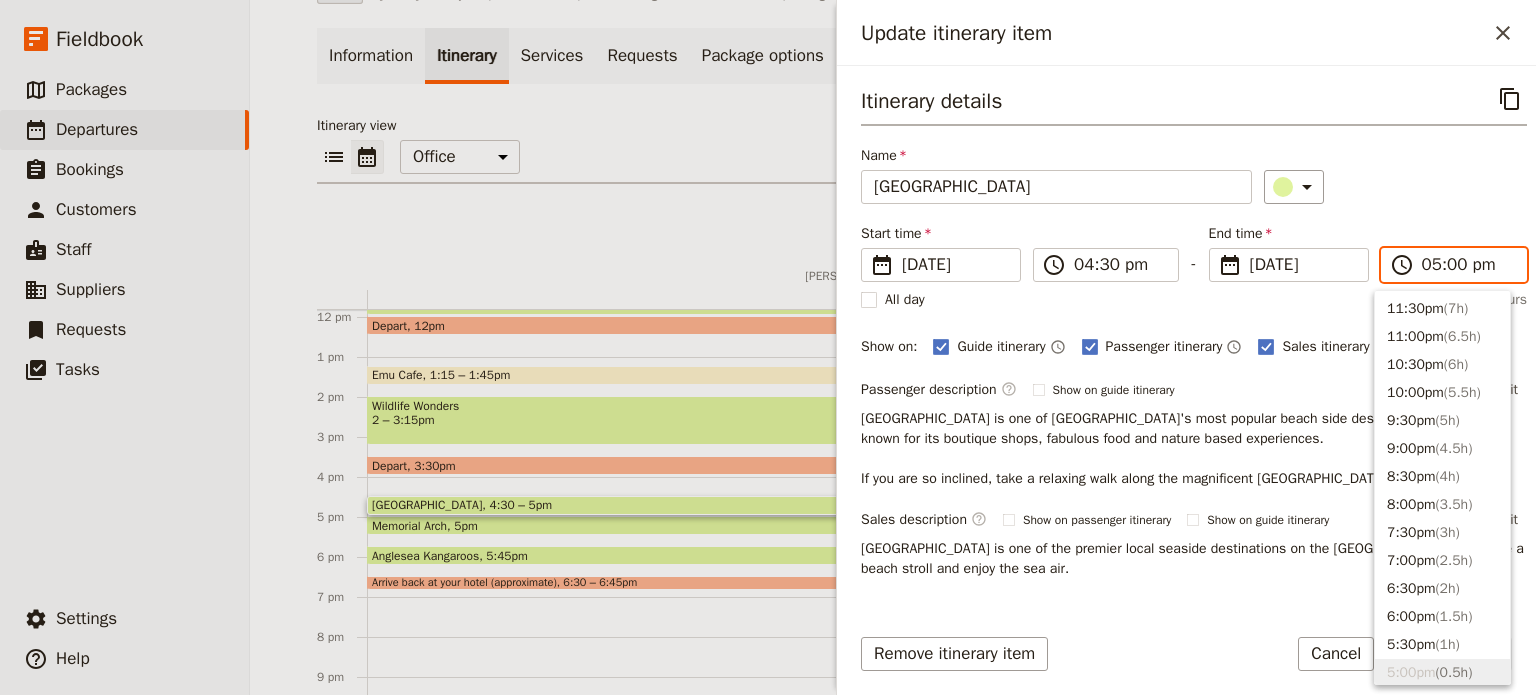 scroll, scrollTop: 368, scrollLeft: 0, axis: vertical 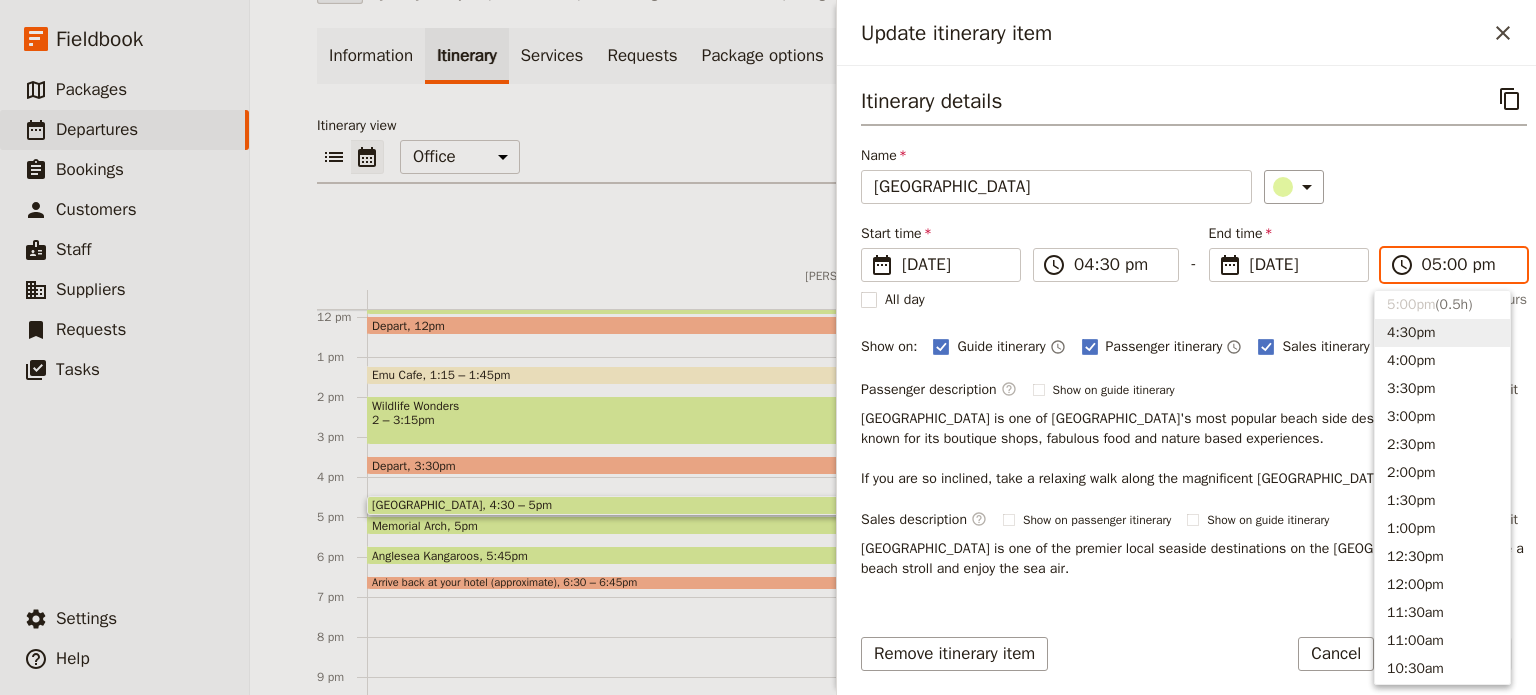 click on "4:30pm" at bounding box center (1442, 333) 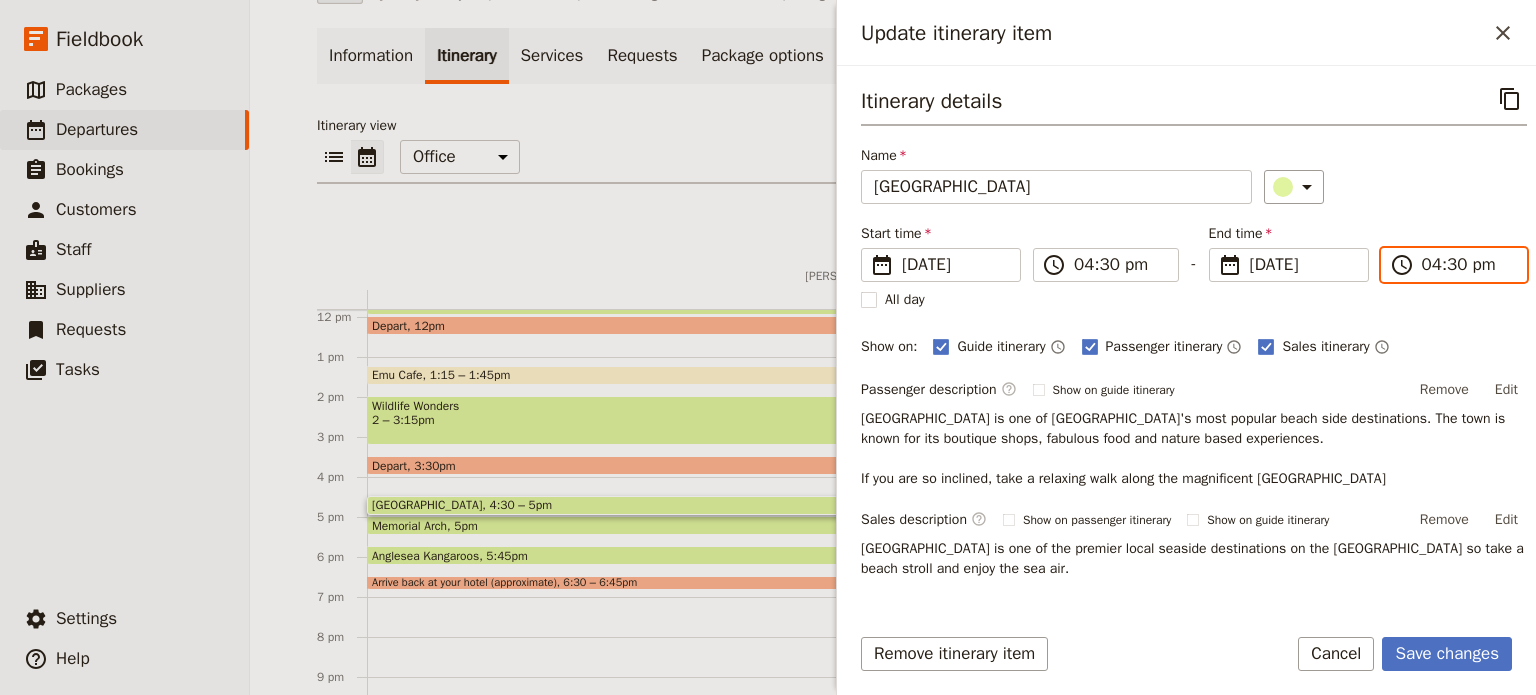 click on "04:30 pm" at bounding box center [1468, 265] 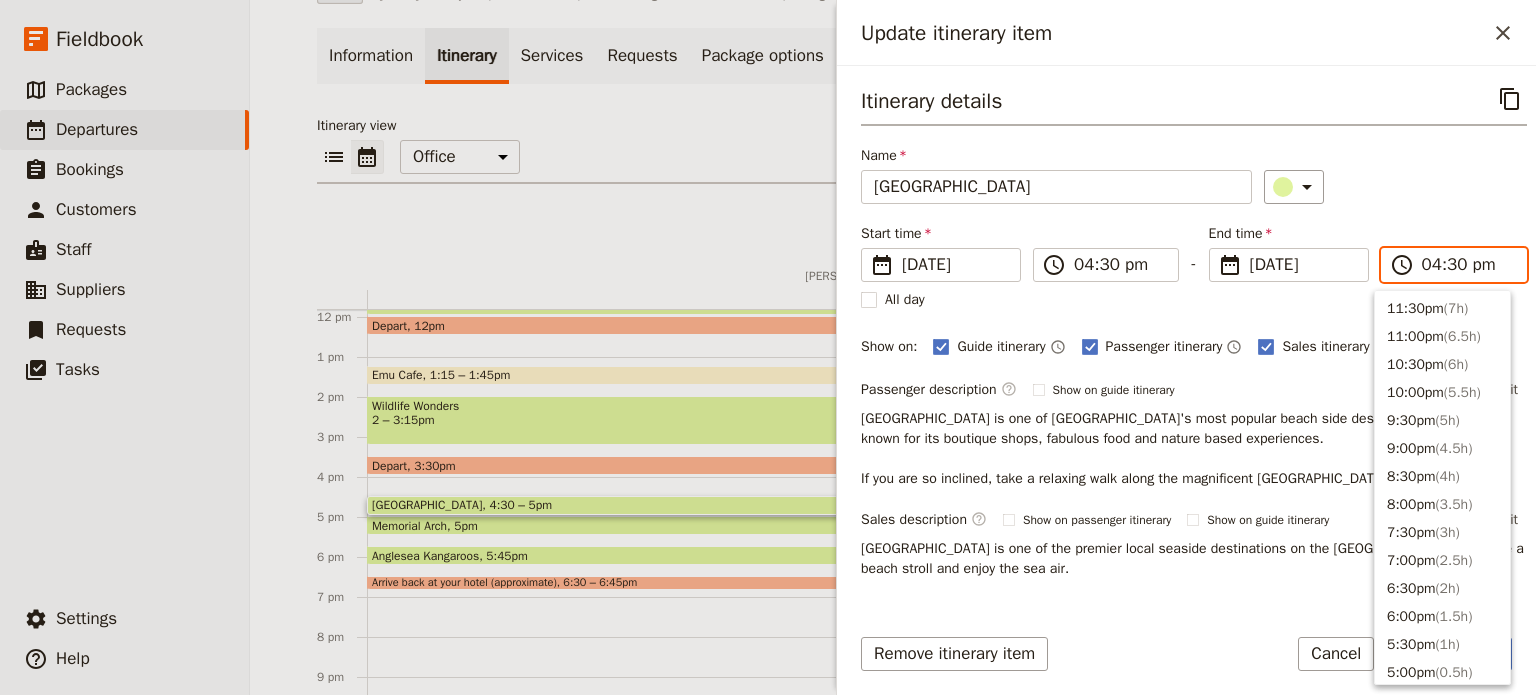 scroll, scrollTop: 396, scrollLeft: 0, axis: vertical 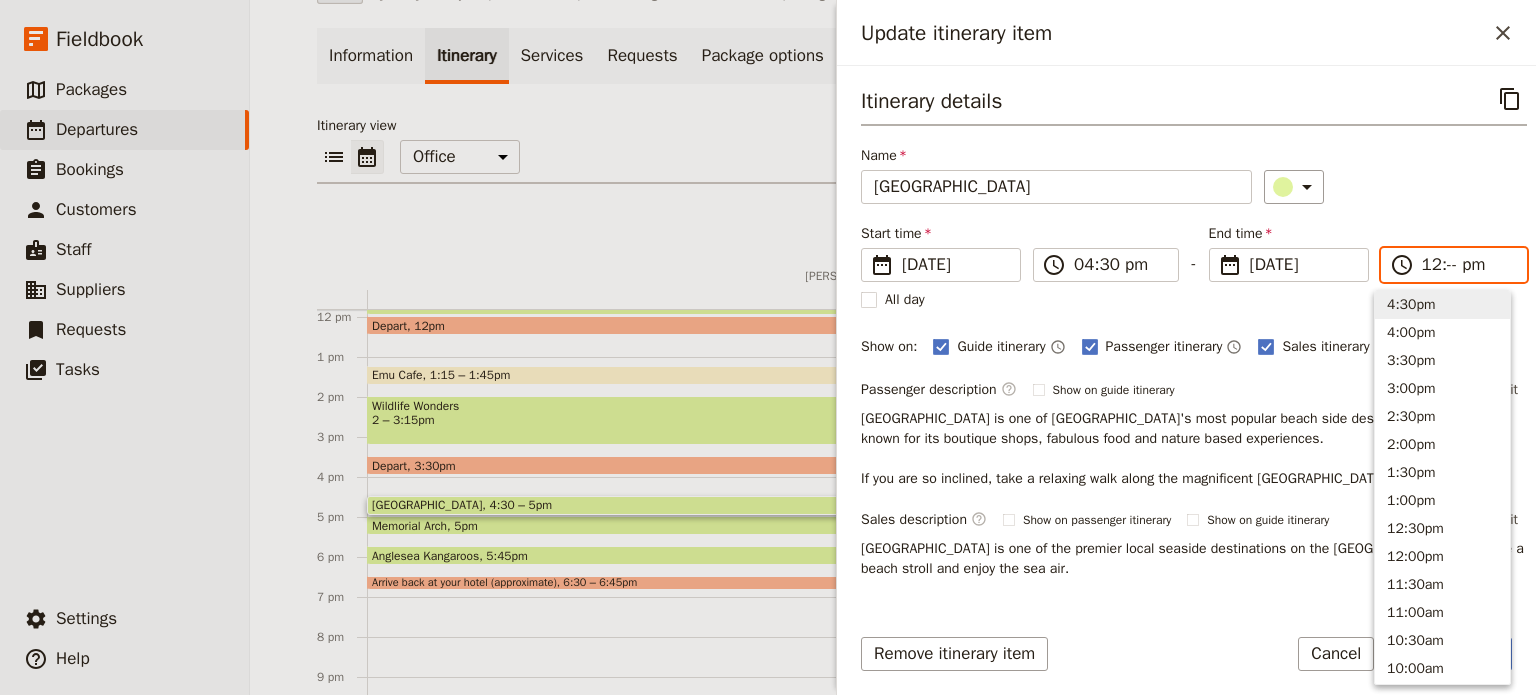 click on "4:30pm" at bounding box center [1442, 305] 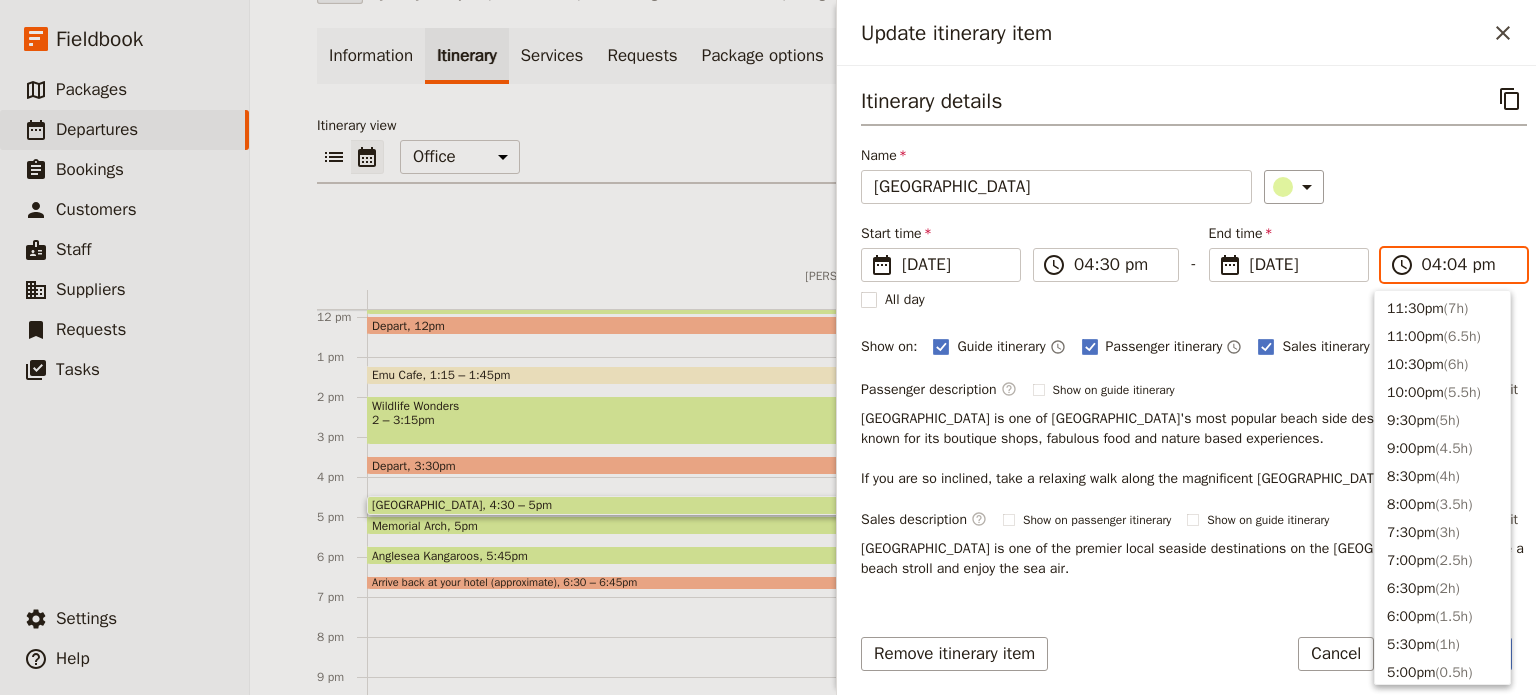 scroll, scrollTop: 396, scrollLeft: 0, axis: vertical 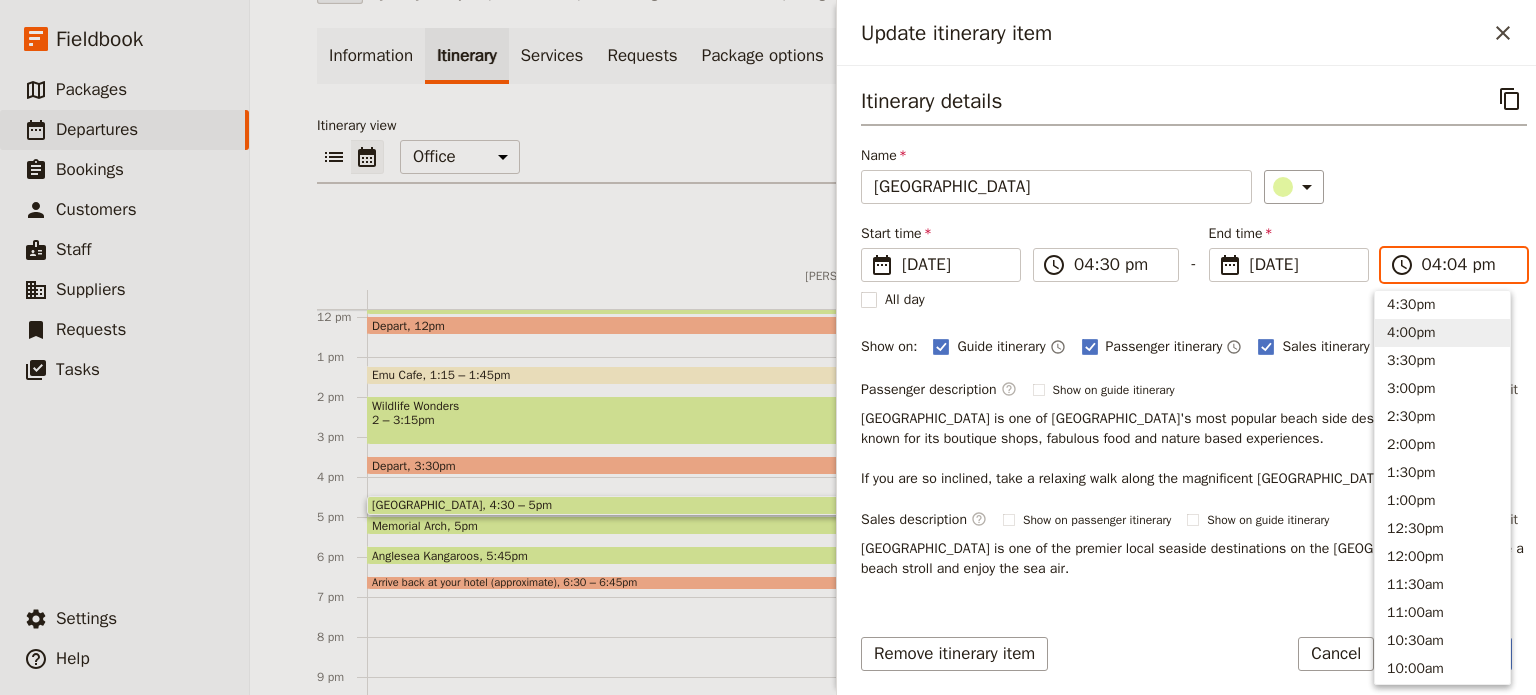 type on "04:45 pm" 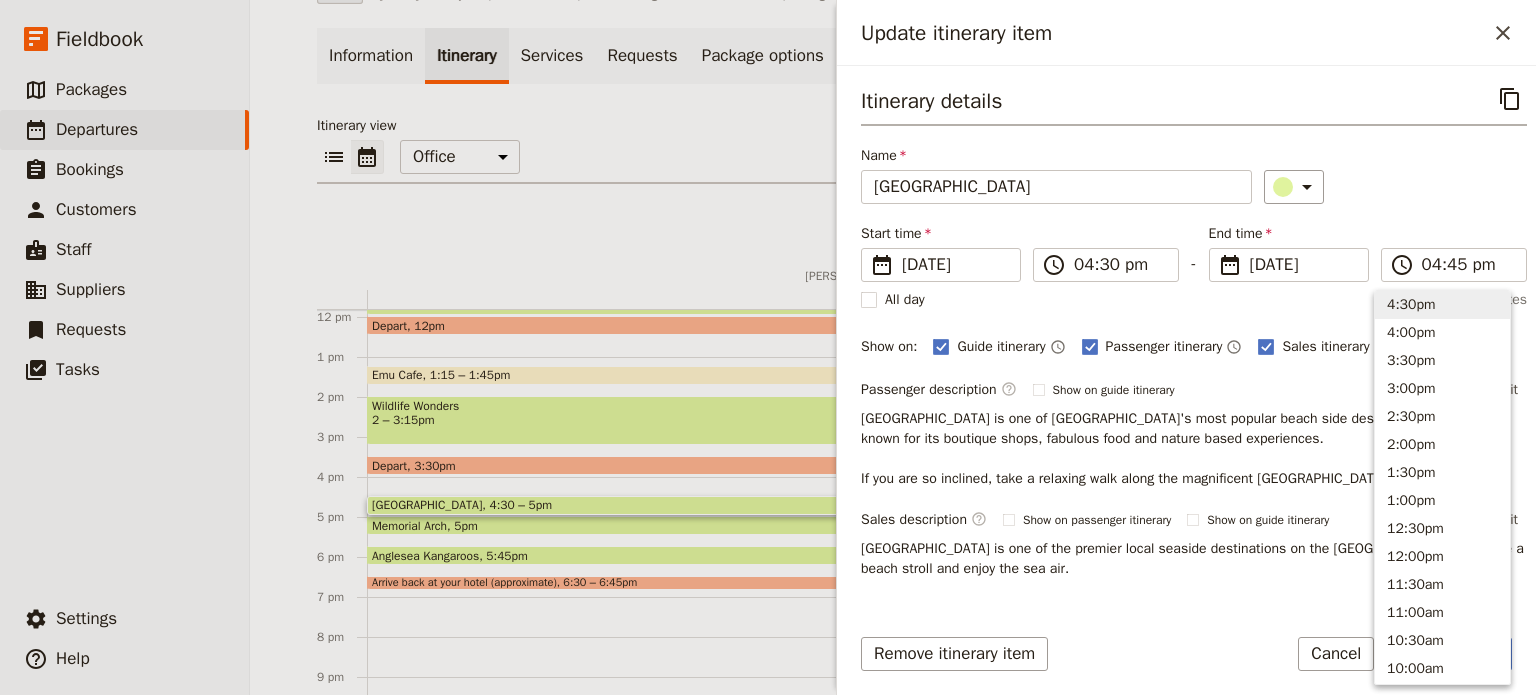 click on "Itinerary details ​ Name Lorne Beach ​ Start time ​ 15 Jul 2025 15/07/2025 2025-07-15 16:30 ​ 04:30 pm - End time ​ 15 Jul 2025 15/07/2025 2025-07-15 16:45 ​ 04:45 pm All day 15 minutes Show on: Guide itinerary ​ Passenger itinerary ​ Sales itinerary ​ Passenger description ​ Show on guide itinerary Remove Edit Lorne is one of Victoria's most popular beach side destinations. The town is known for its boutique shops, fabulous food and nature based experiences.
If you are so inclined, take a relaxing walk along the magnificent Lorne beach  Sales description ​ Show on passenger itinerary Show on guide itinerary Remove Edit Lorne is one of the premier local seaside destinations on the Great Ocean Road so take a beach stroll and enjoy the sea air." at bounding box center [1194, 330] 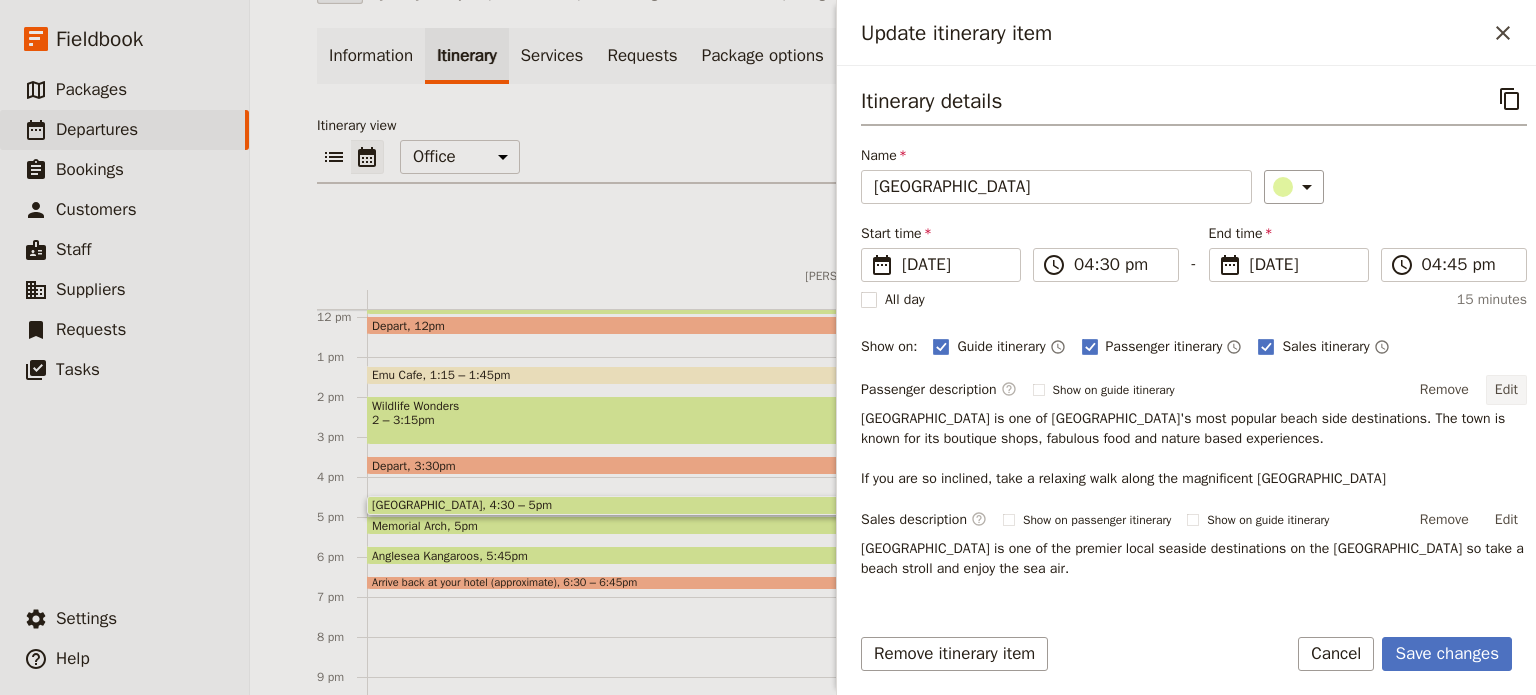 click on "Edit" at bounding box center (1506, 390) 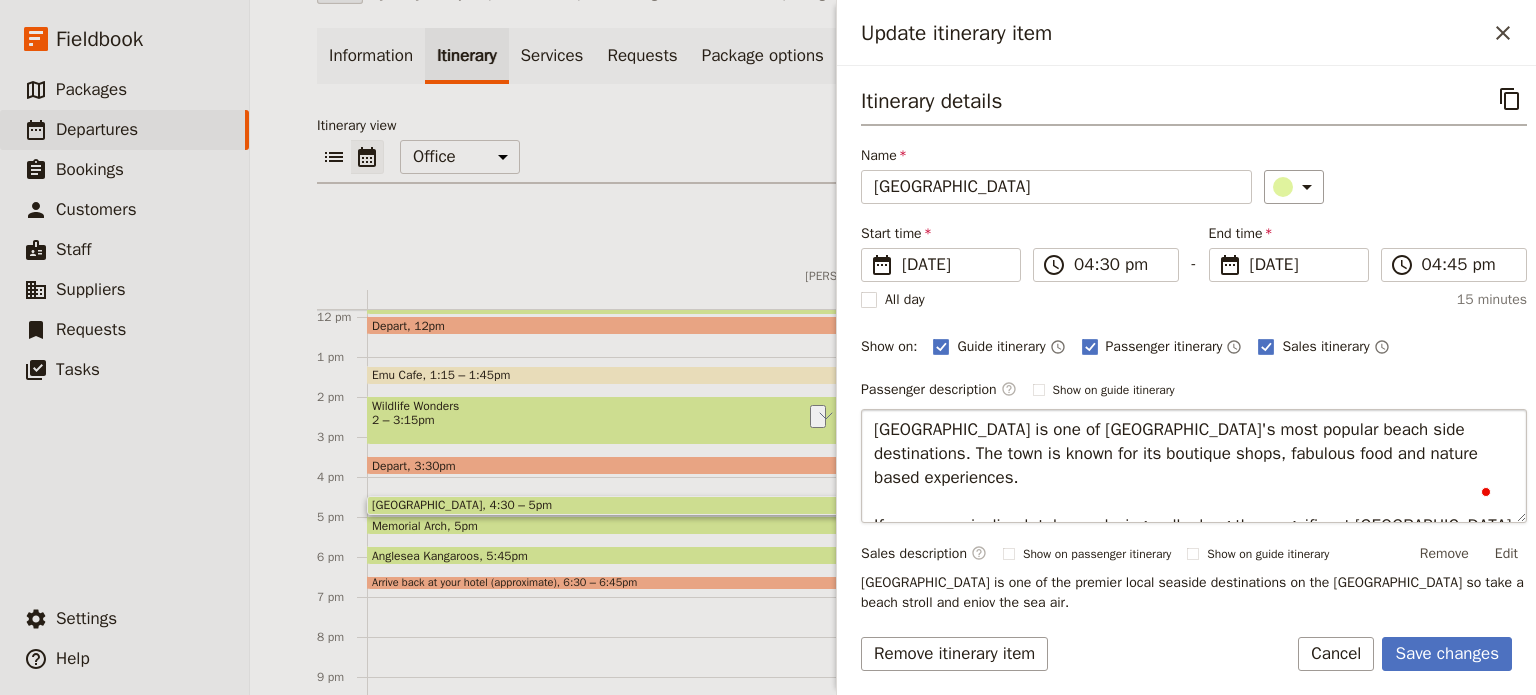 drag, startPoint x: 1032, startPoint y: 501, endPoint x: 864, endPoint y: 505, distance: 168.0476 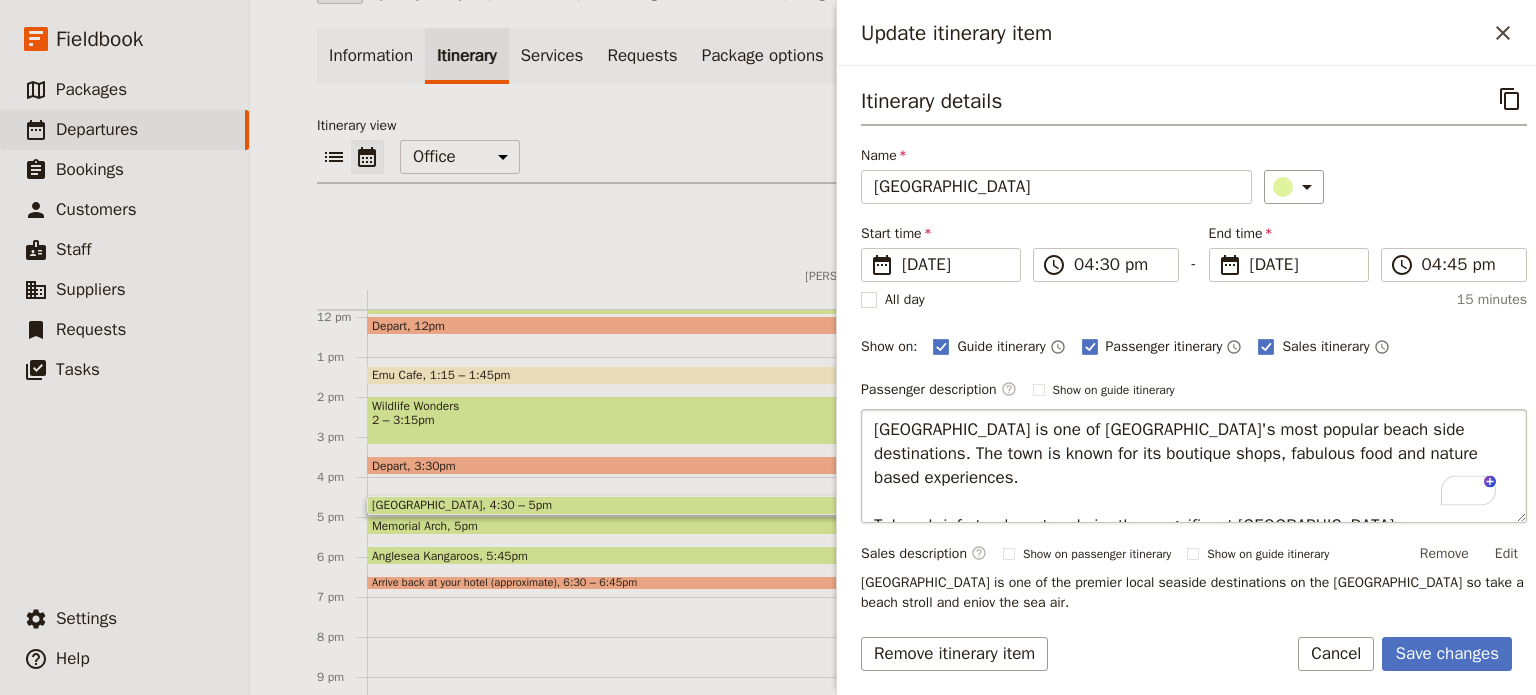 click on "Lorne is one of Victoria's most popular beach side destinations. The town is known for its boutique shops, fabulous food and nature based experiences.
Take a brief stop here to admire the magnificent Lorne beach" at bounding box center [1194, 466] 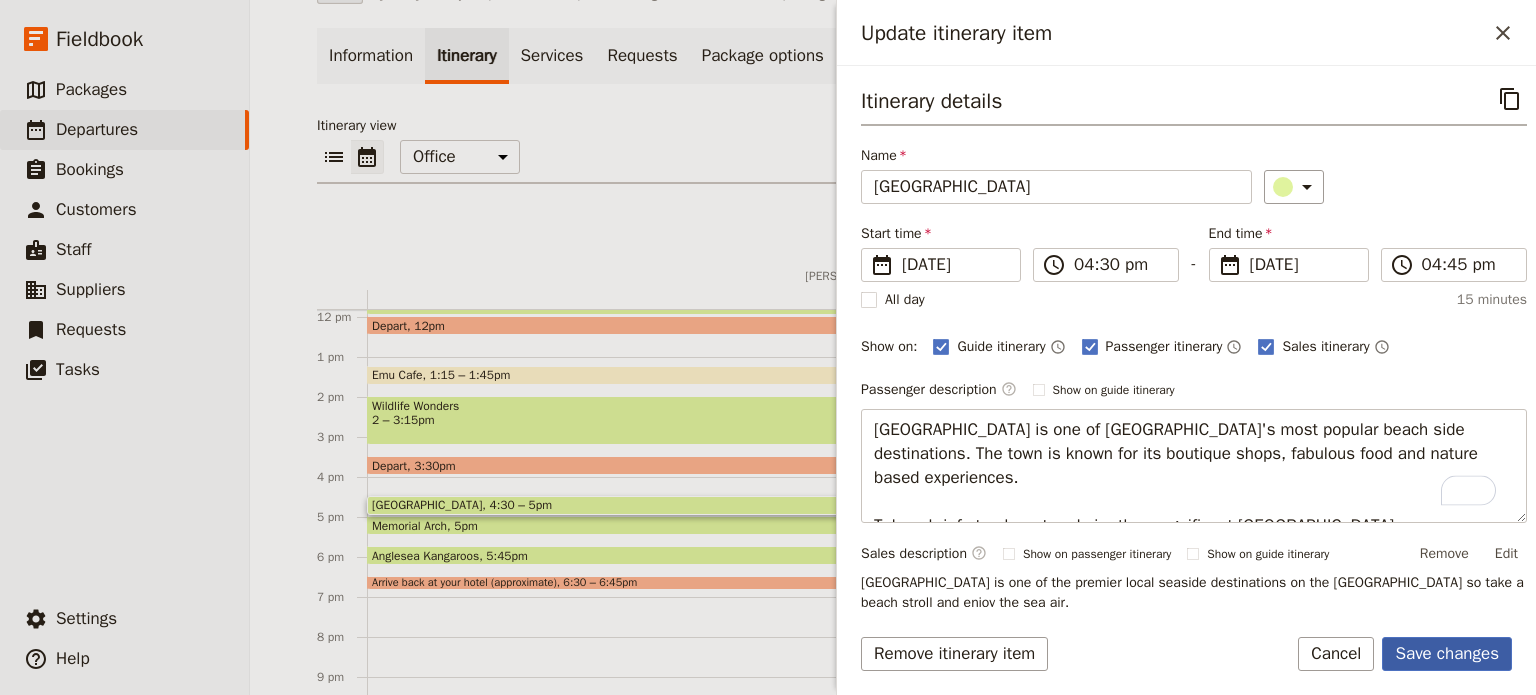 click on "Save changes" at bounding box center (1447, 654) 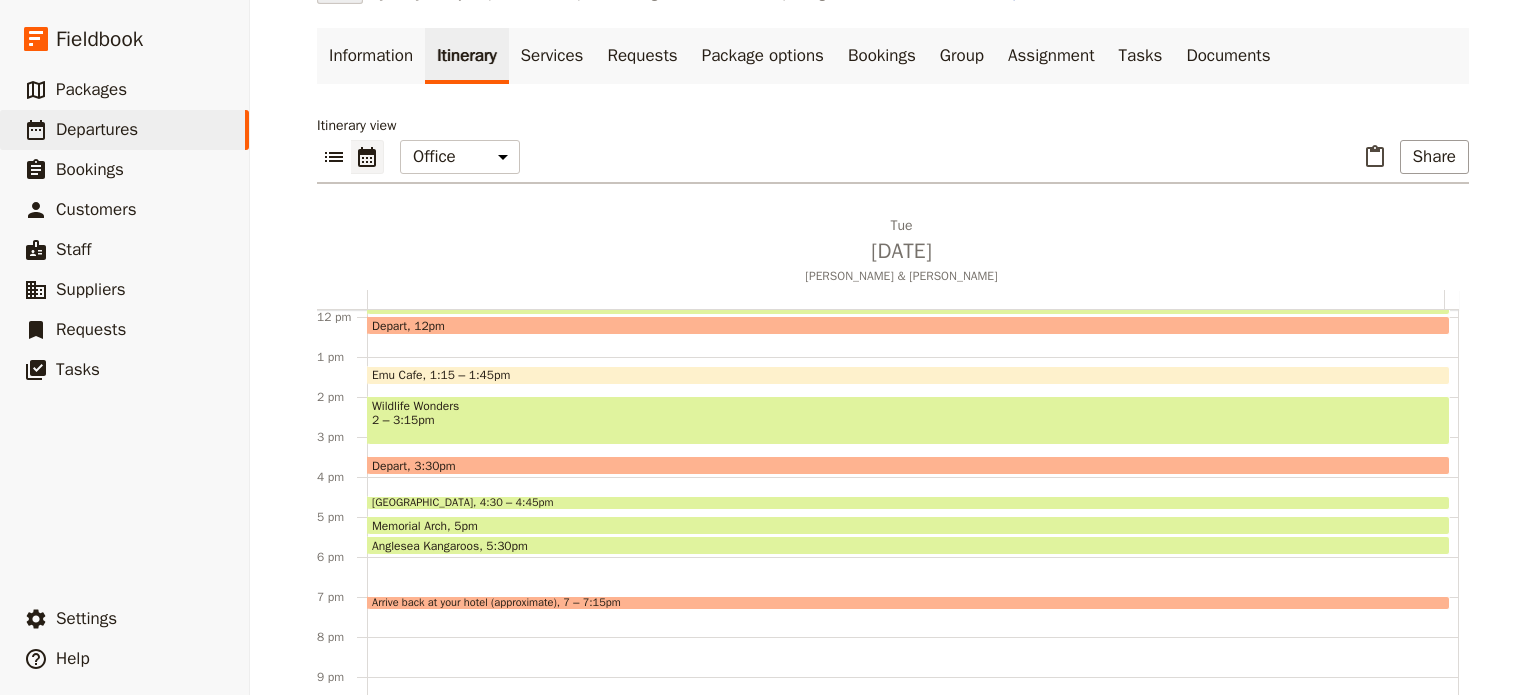 click at bounding box center [908, 605] 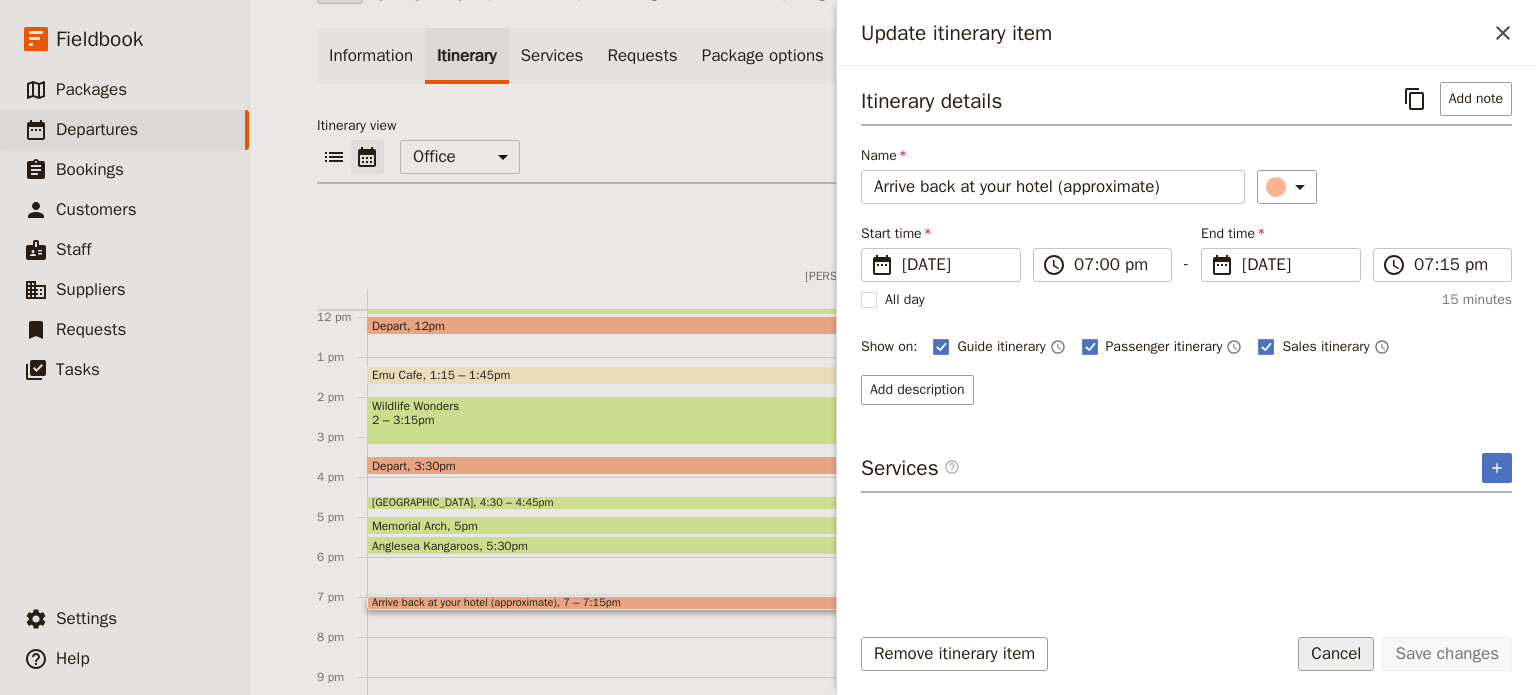 click on "Cancel" at bounding box center [1336, 654] 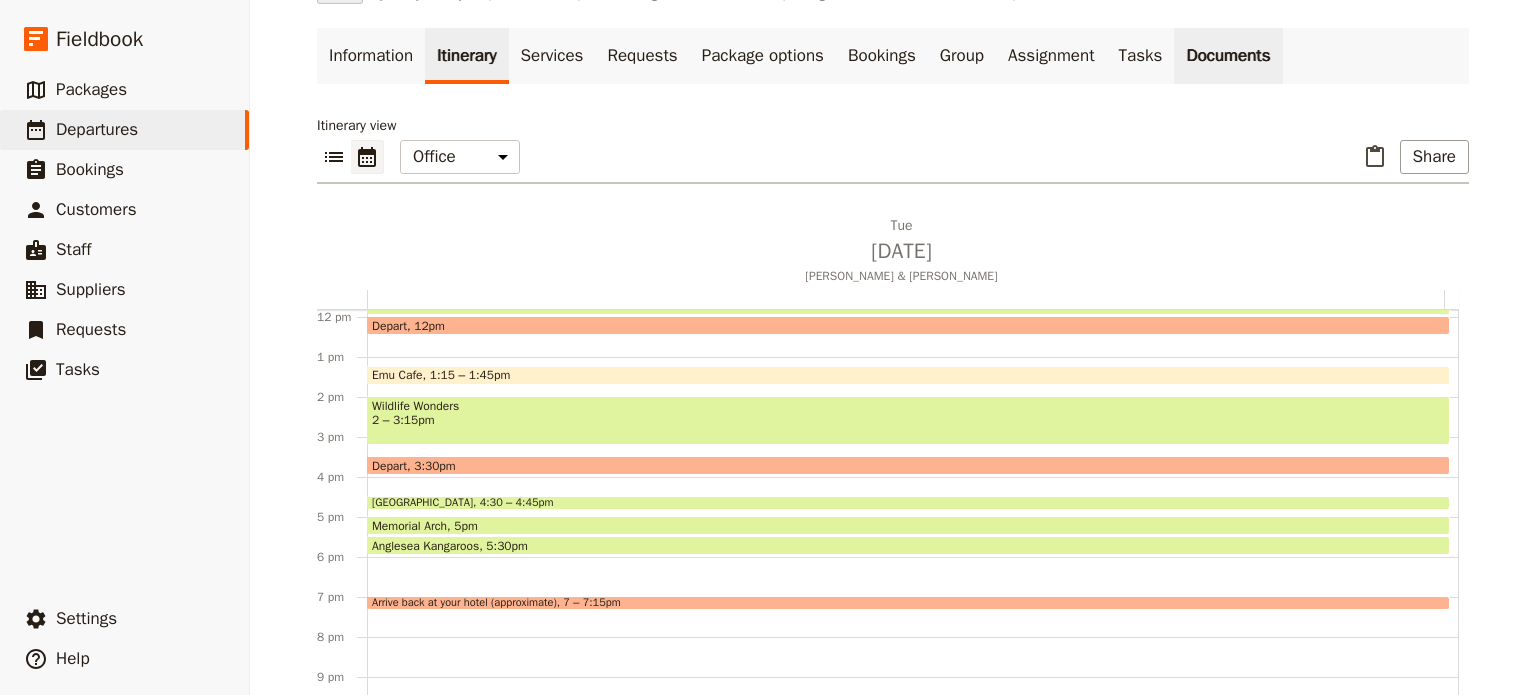 click on "Documents" at bounding box center [1228, 56] 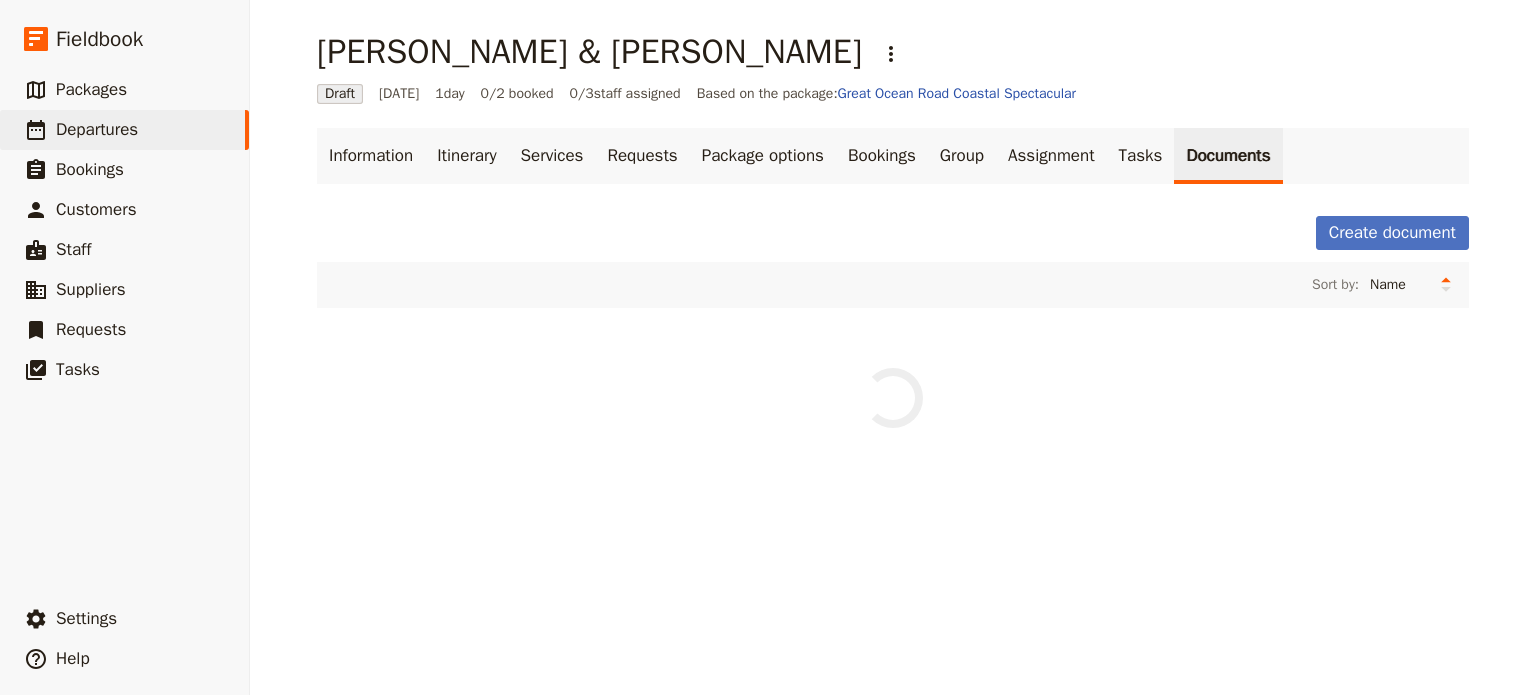 scroll, scrollTop: 0, scrollLeft: 0, axis: both 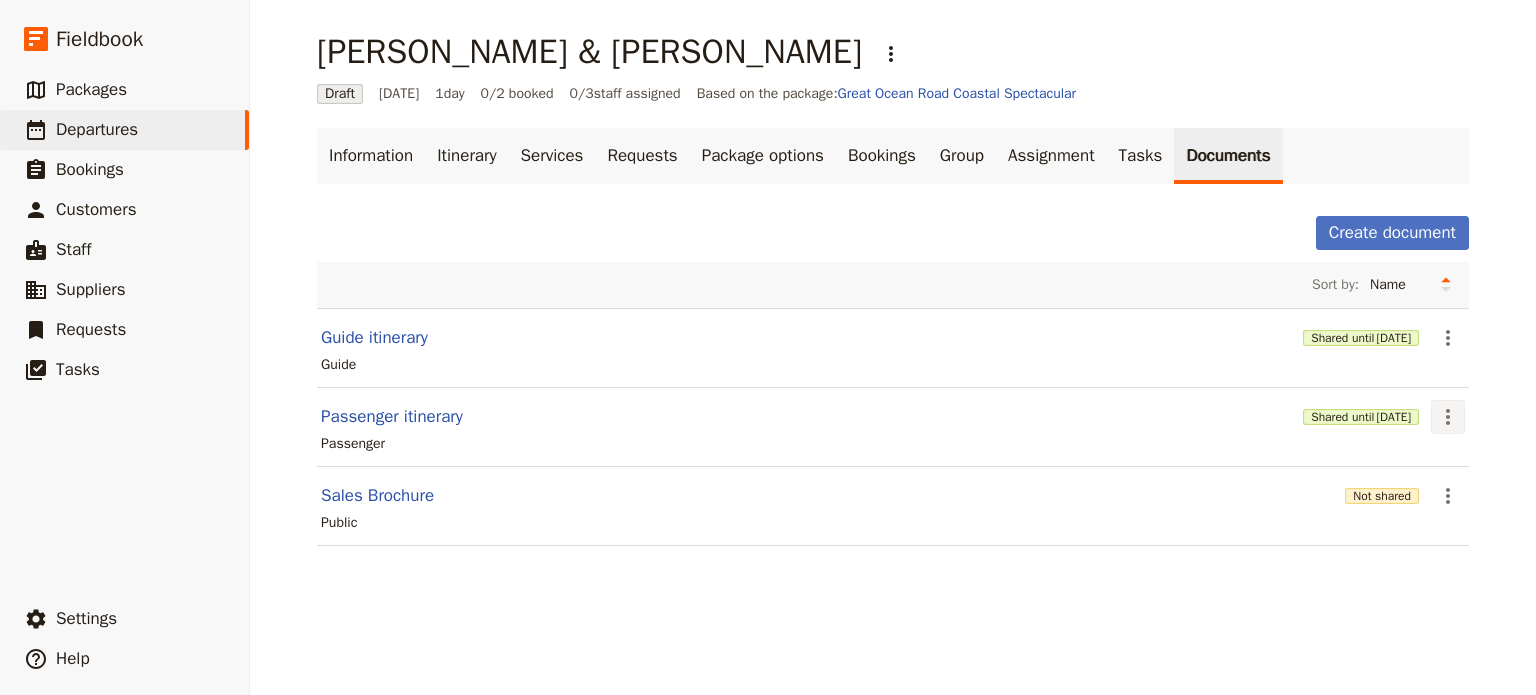 click 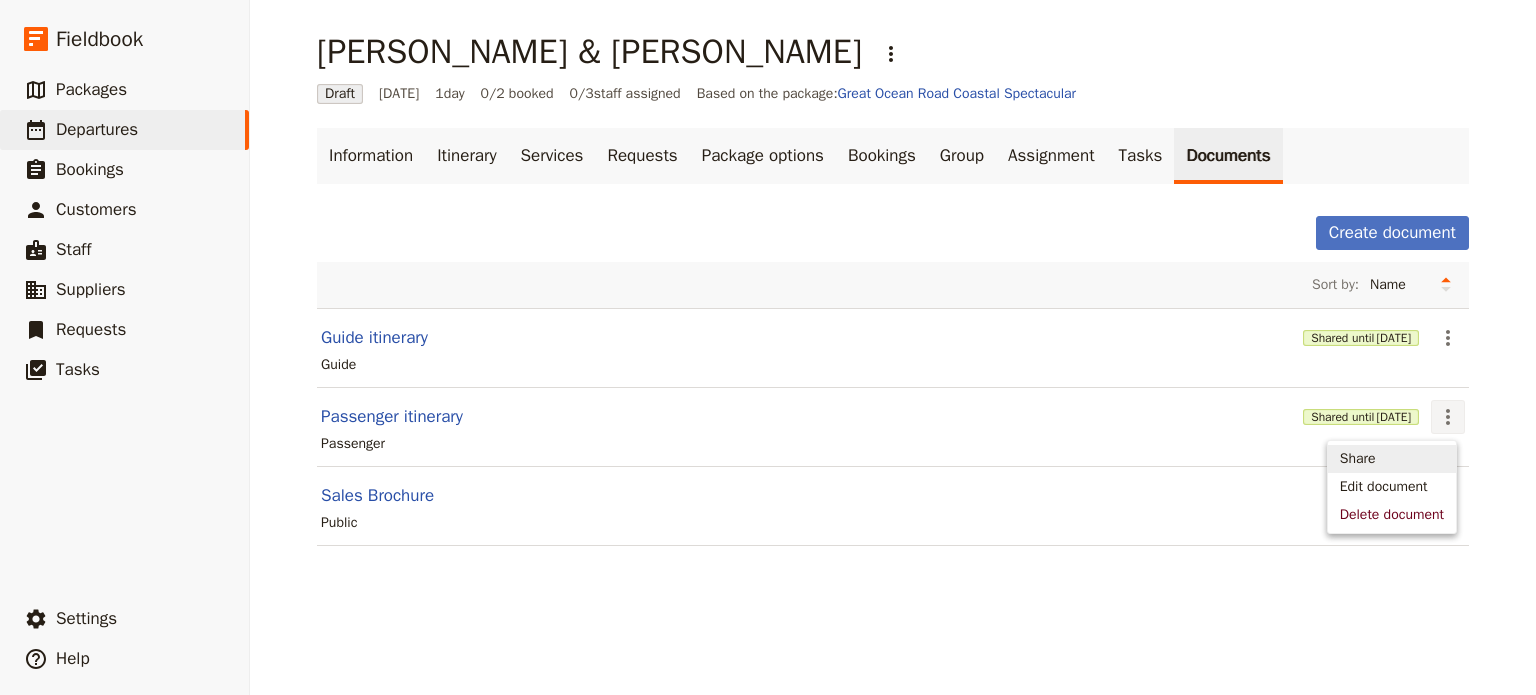 click on "Share" at bounding box center (1392, 459) 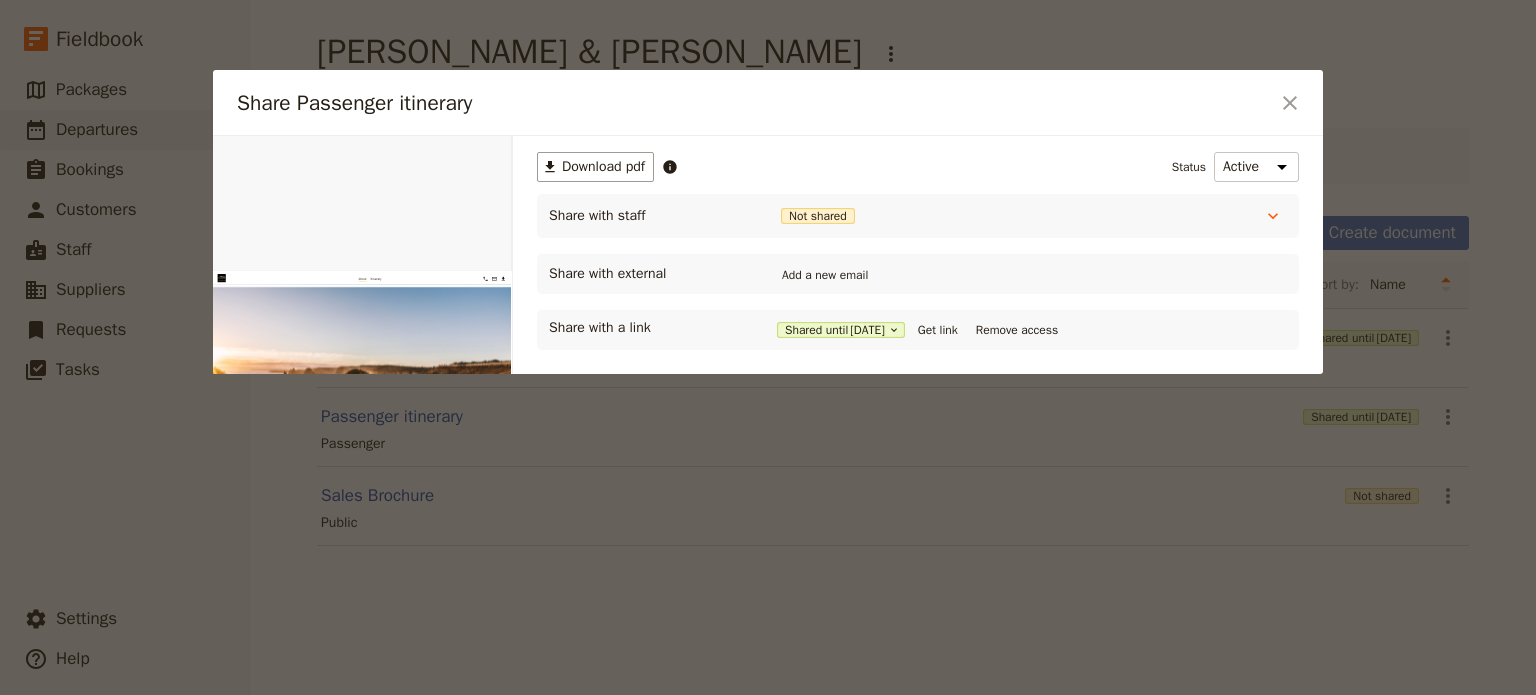 scroll, scrollTop: 0, scrollLeft: 0, axis: both 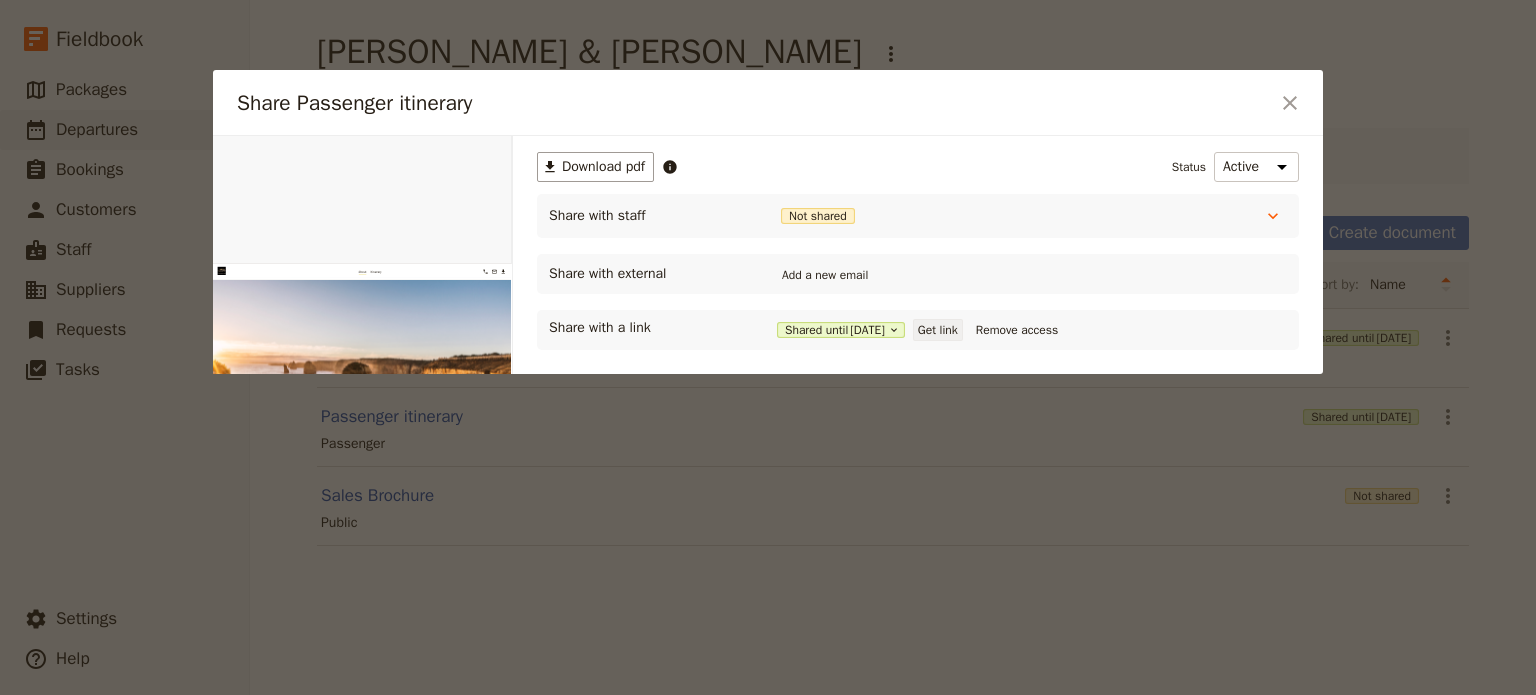 click on "Get link" at bounding box center [938, 330] 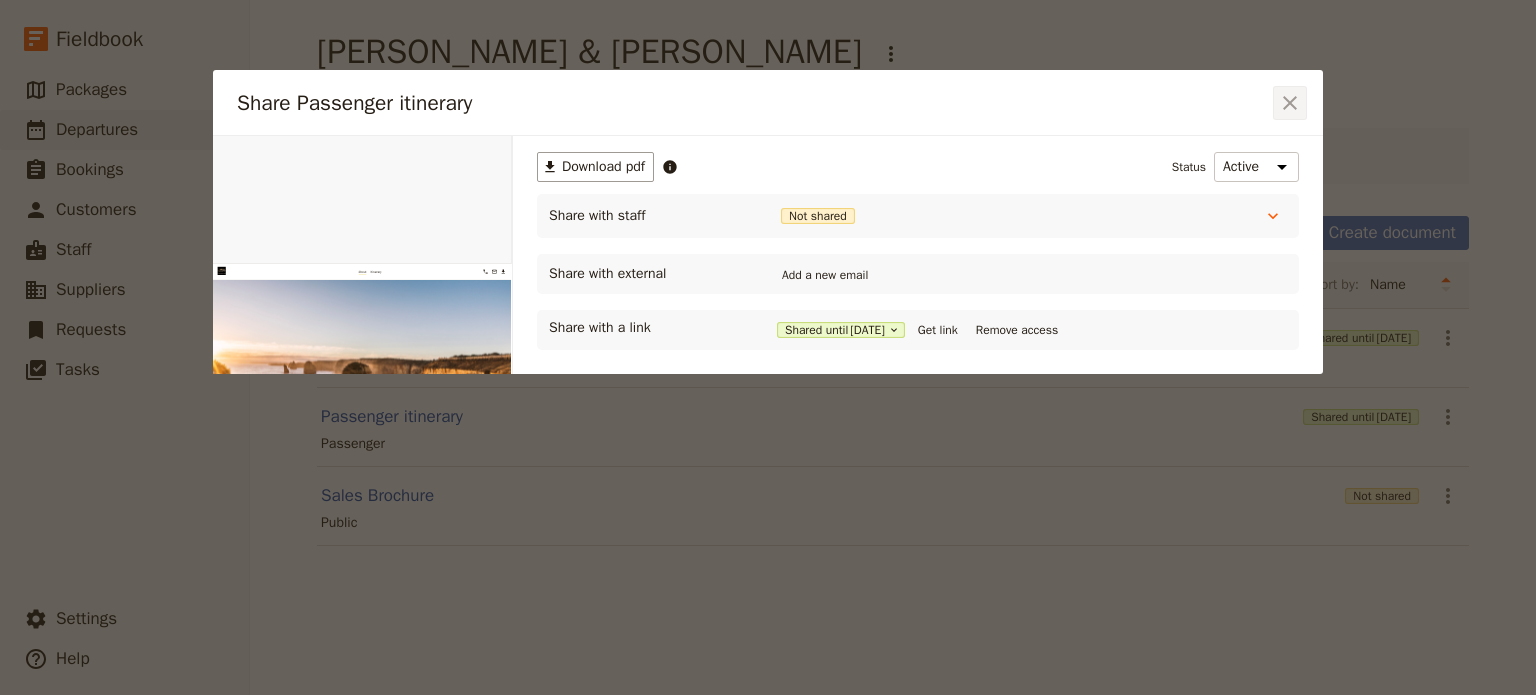 click 